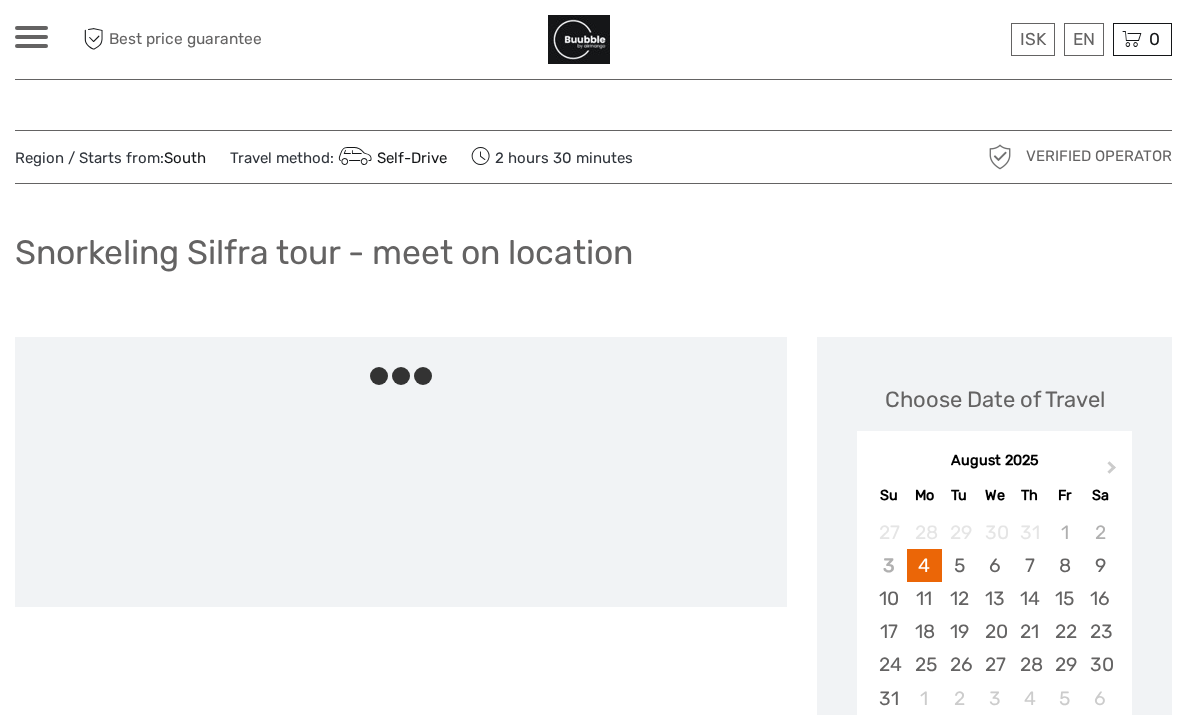 scroll, scrollTop: 0, scrollLeft: 0, axis: both 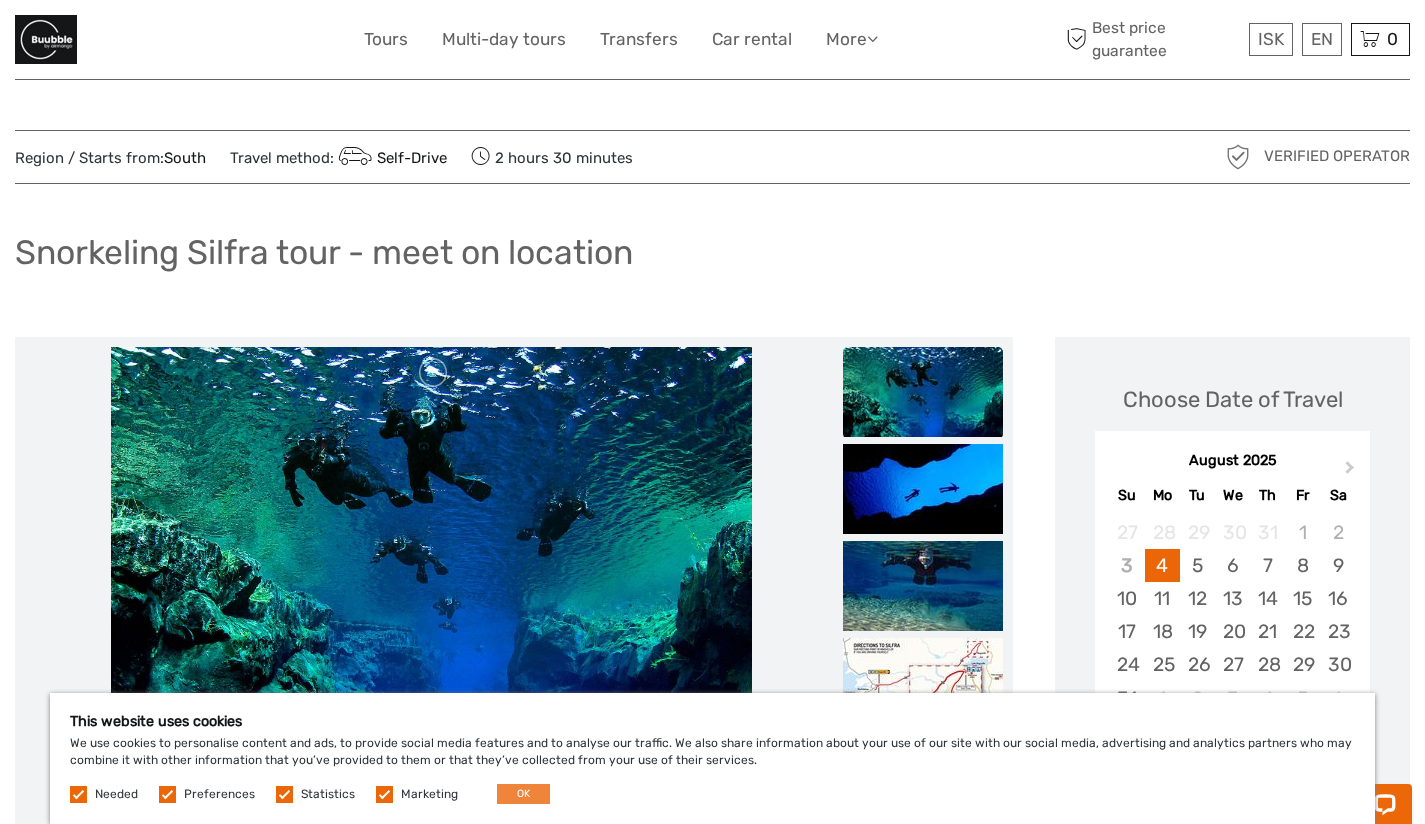 click on "OK" at bounding box center (523, 794) 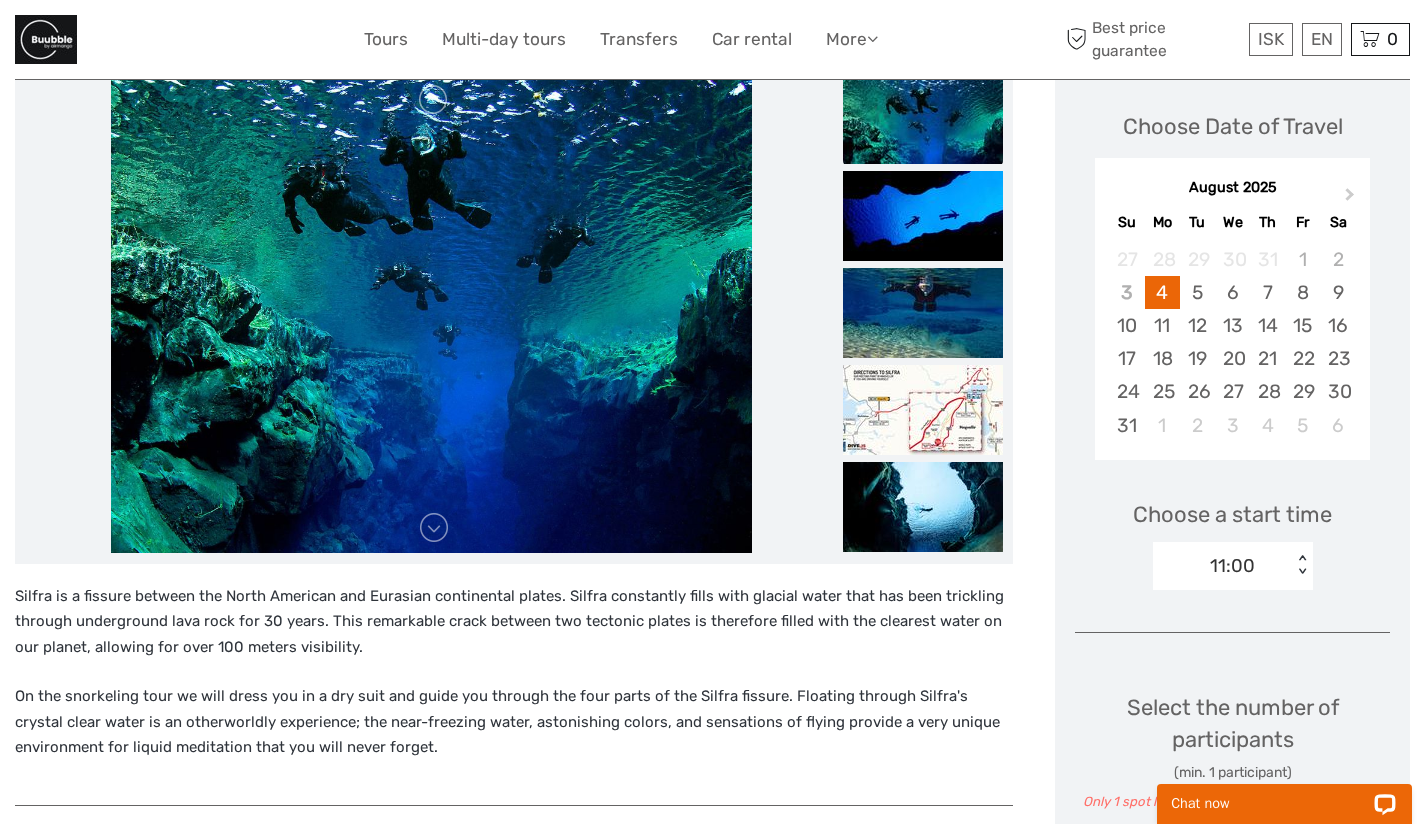 scroll, scrollTop: 268, scrollLeft: 0, axis: vertical 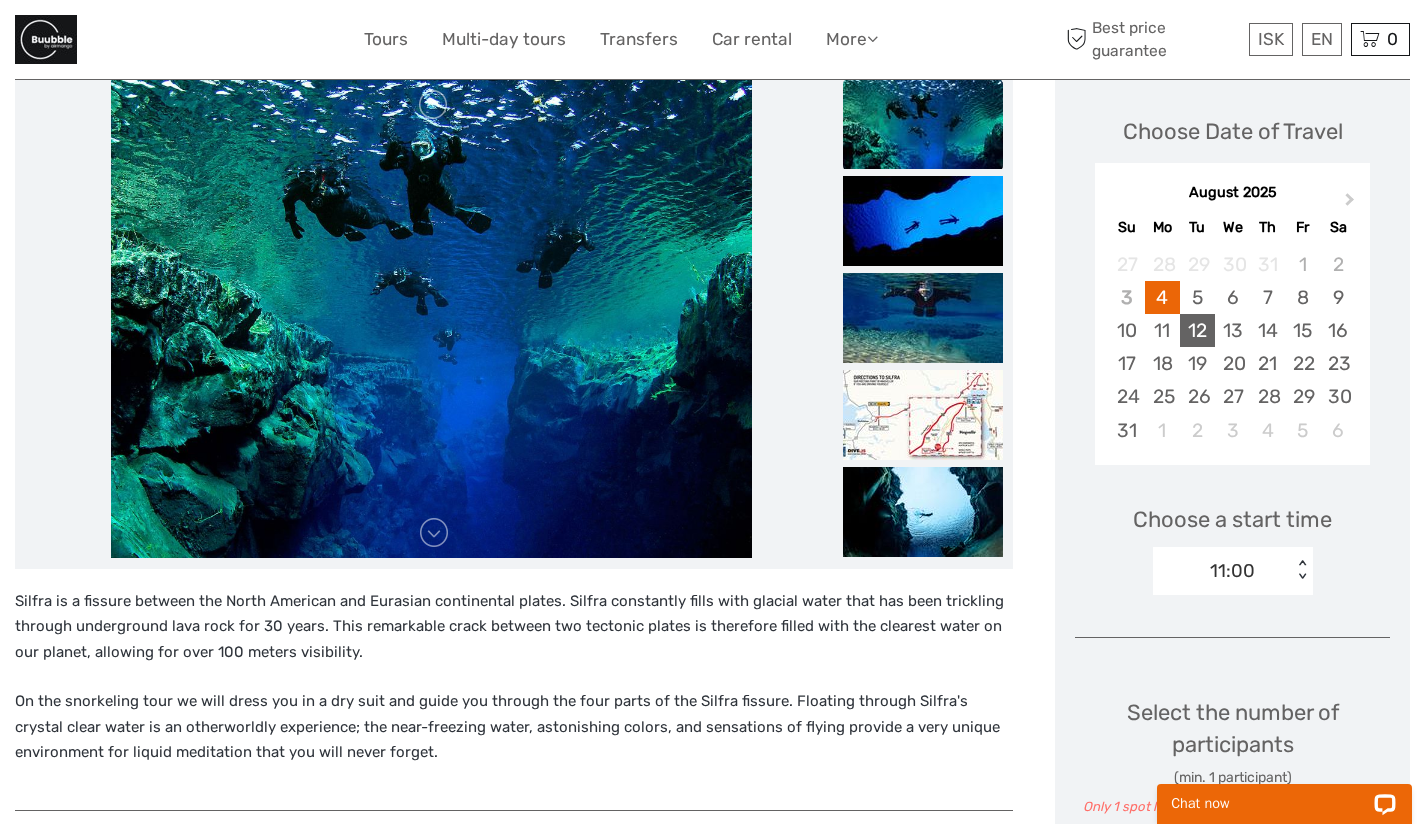 click on "12" at bounding box center (1197, 330) 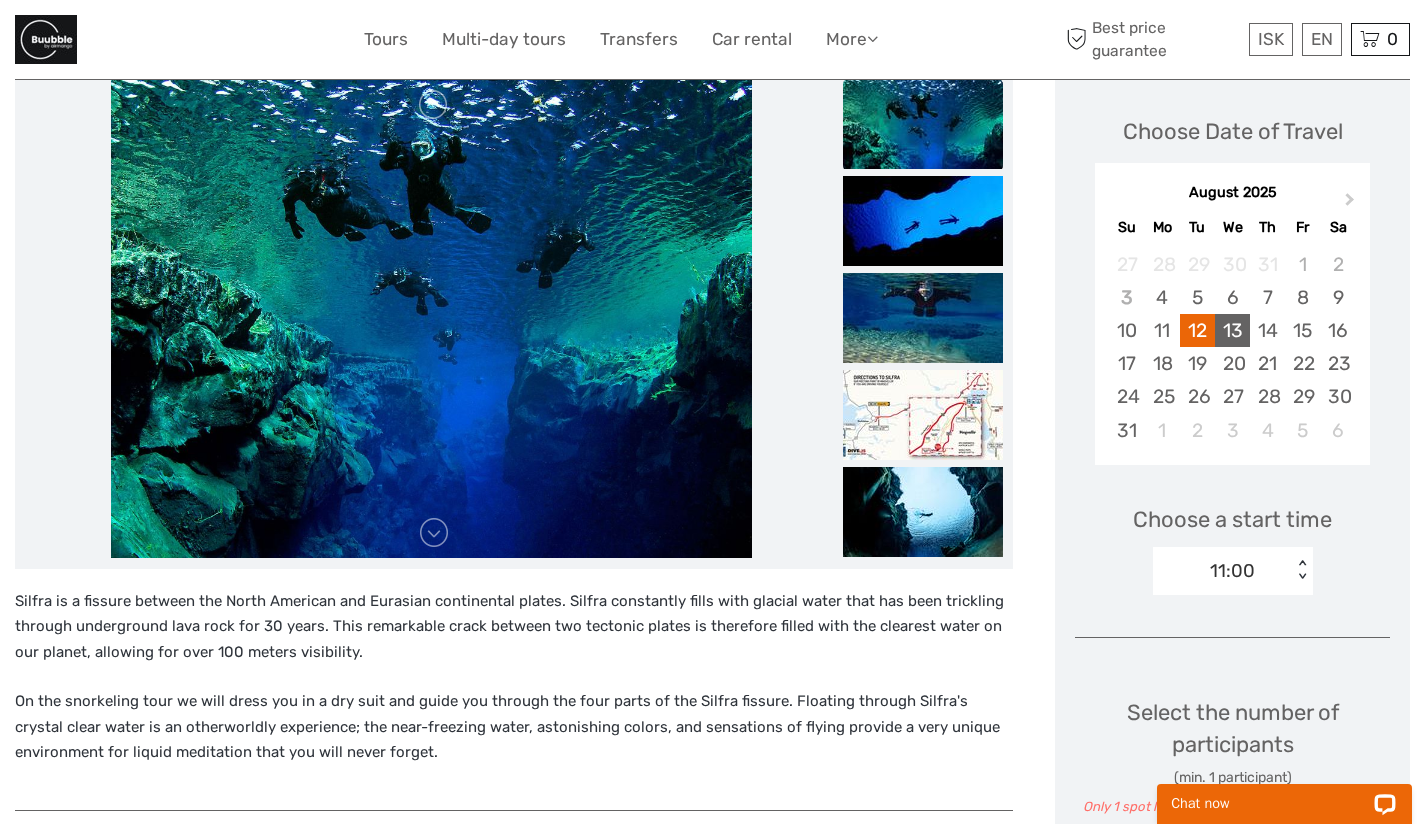 click on "13" at bounding box center [1232, 330] 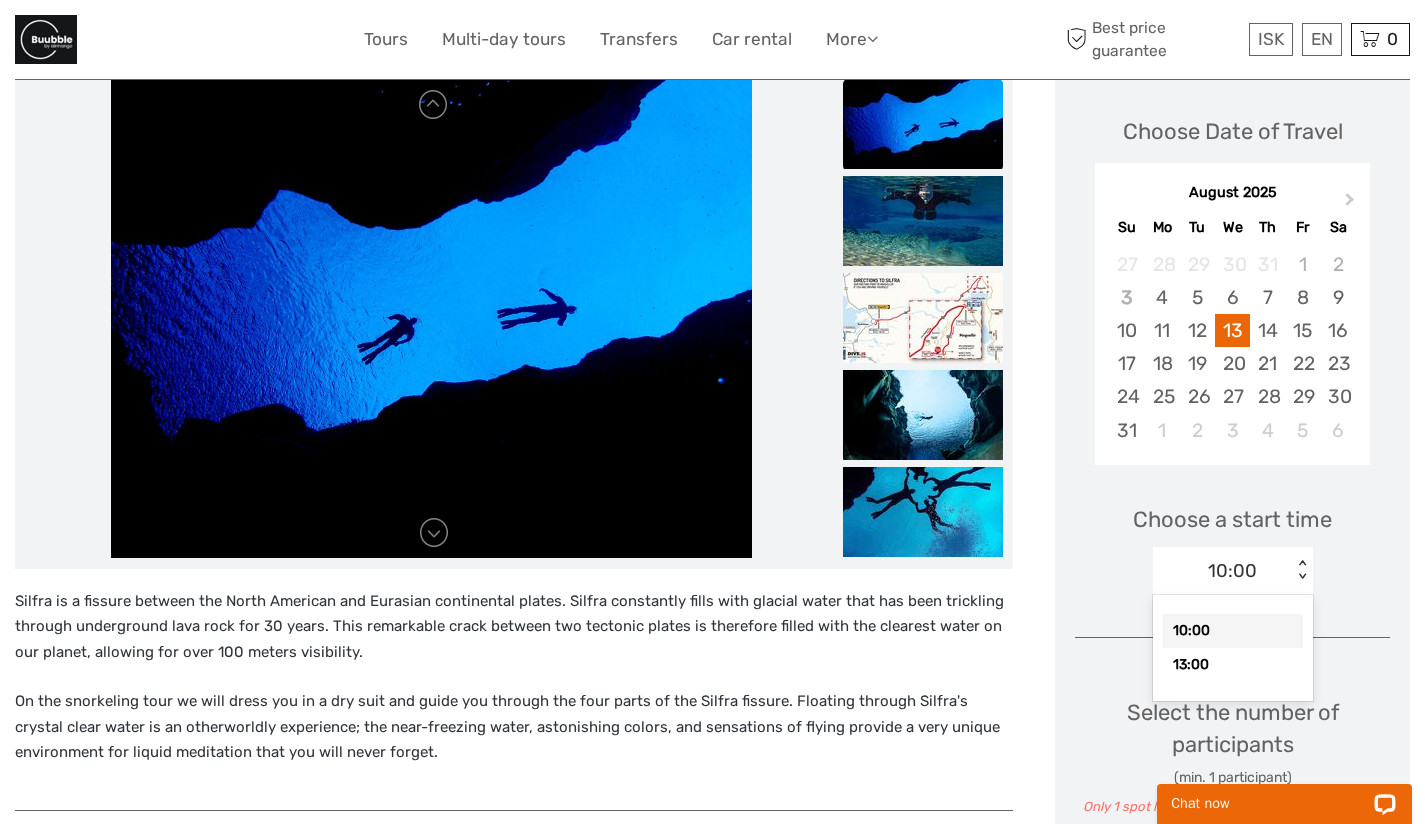 click on "< >" at bounding box center (1301, 570) 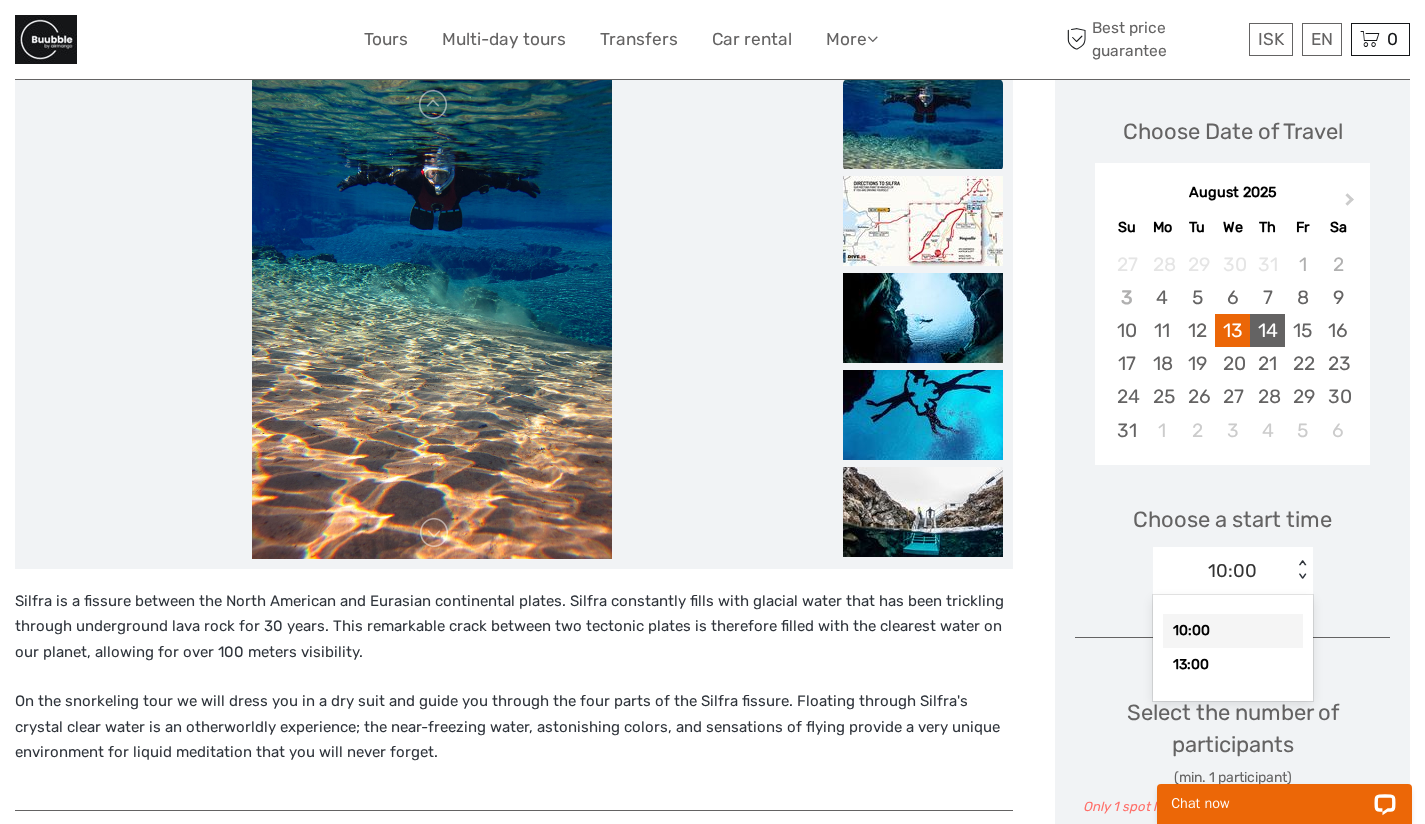 click on "14" at bounding box center (1267, 330) 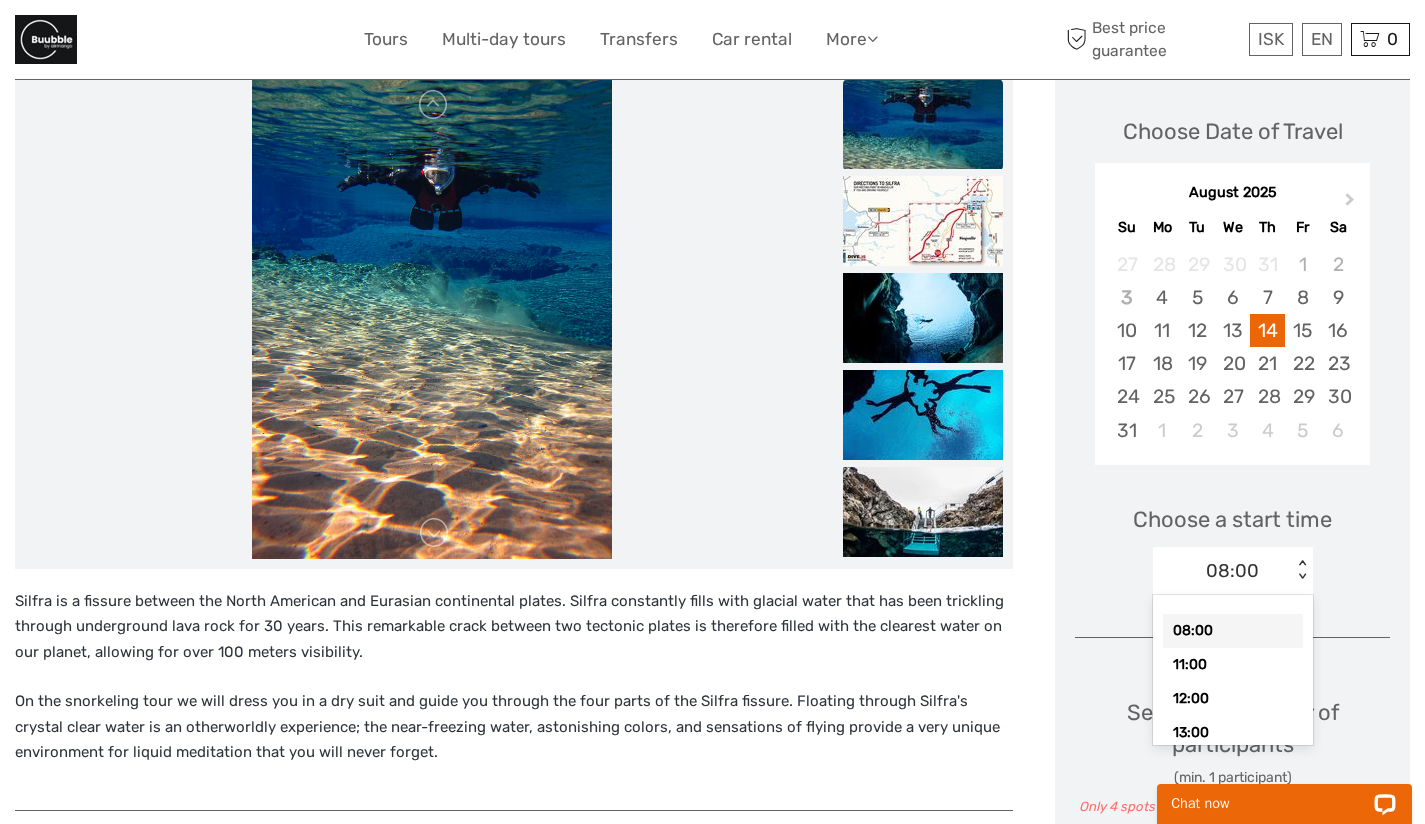 click on "< >" at bounding box center (1301, 570) 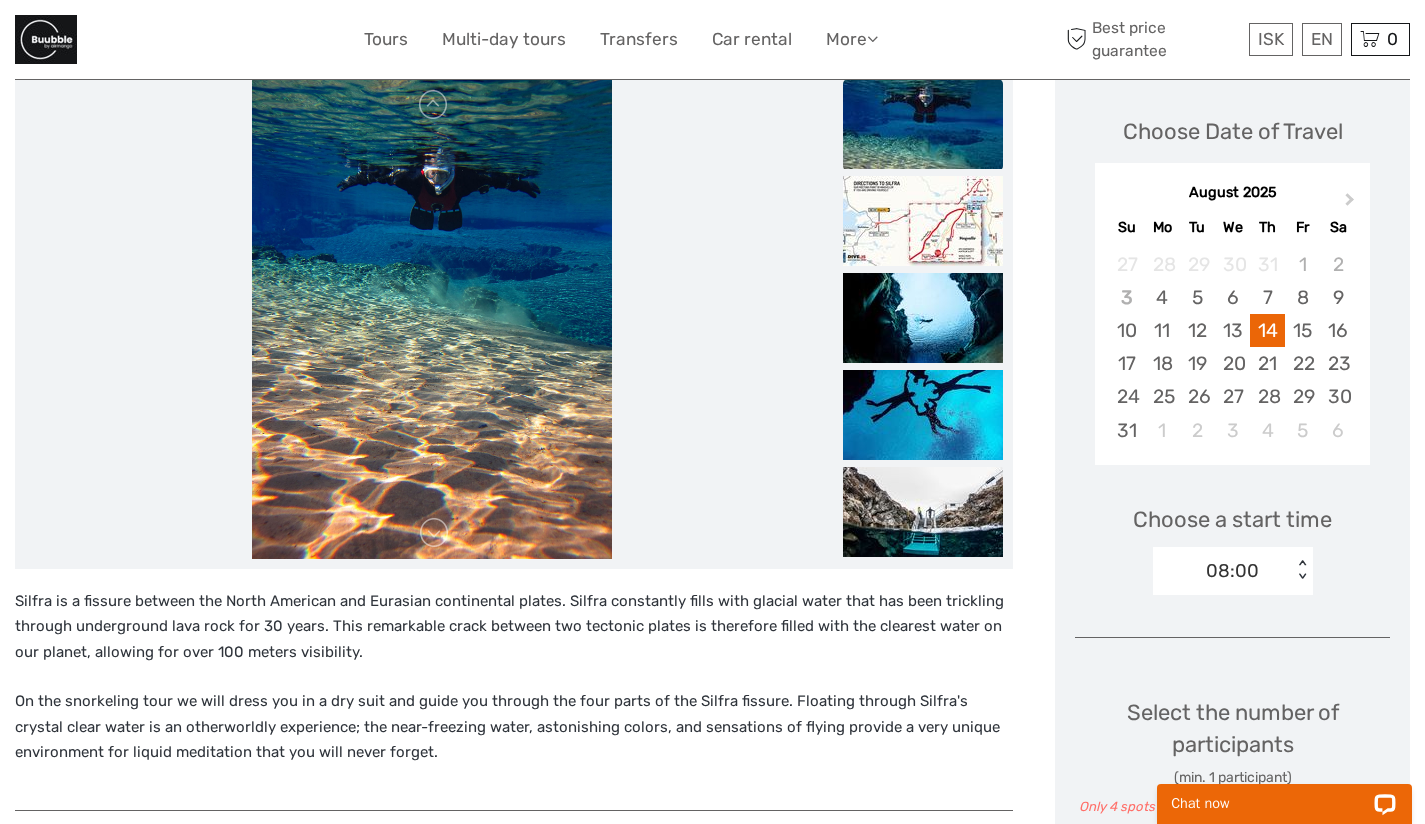 click on "< >" at bounding box center [1301, 570] 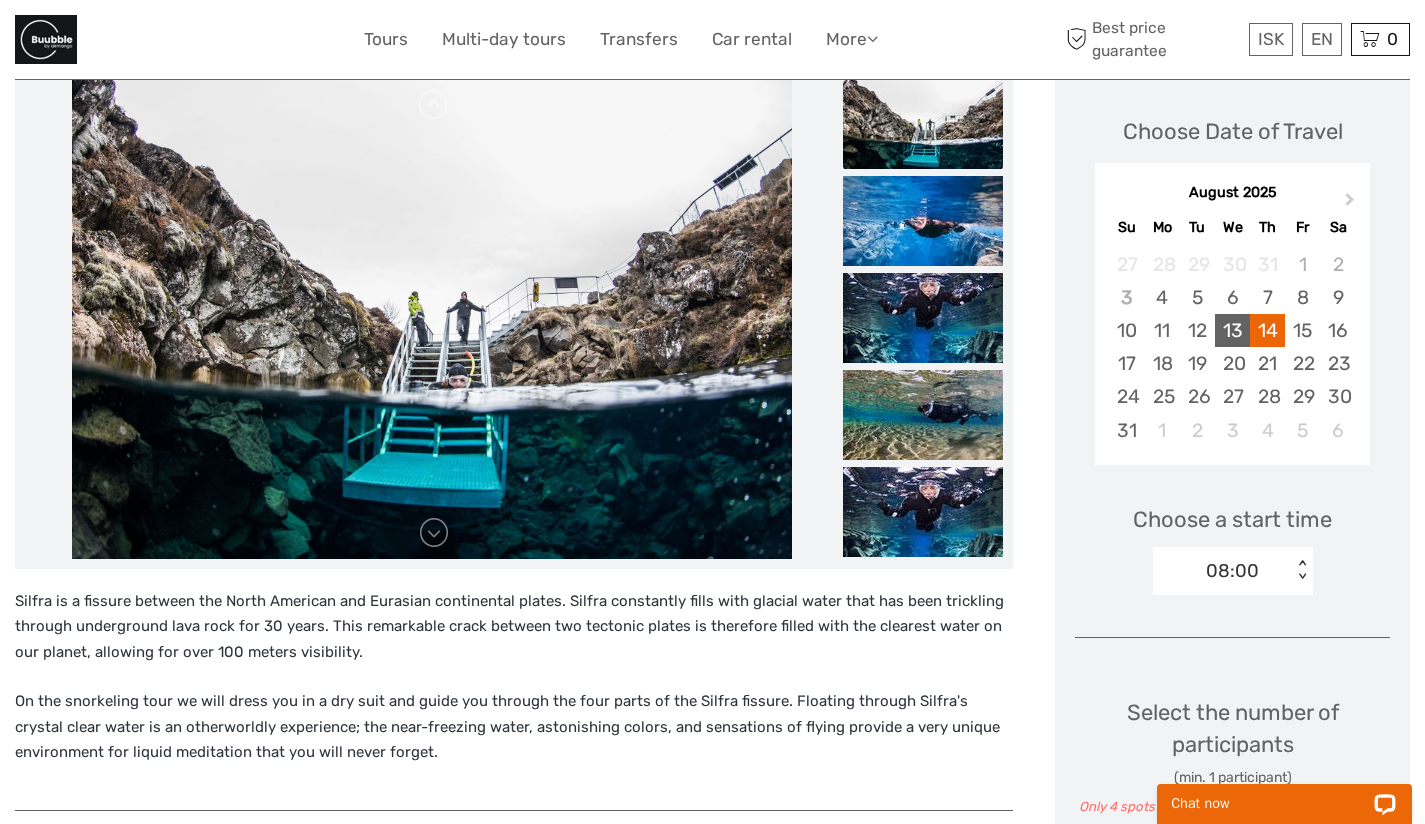 click on "13" at bounding box center [1232, 330] 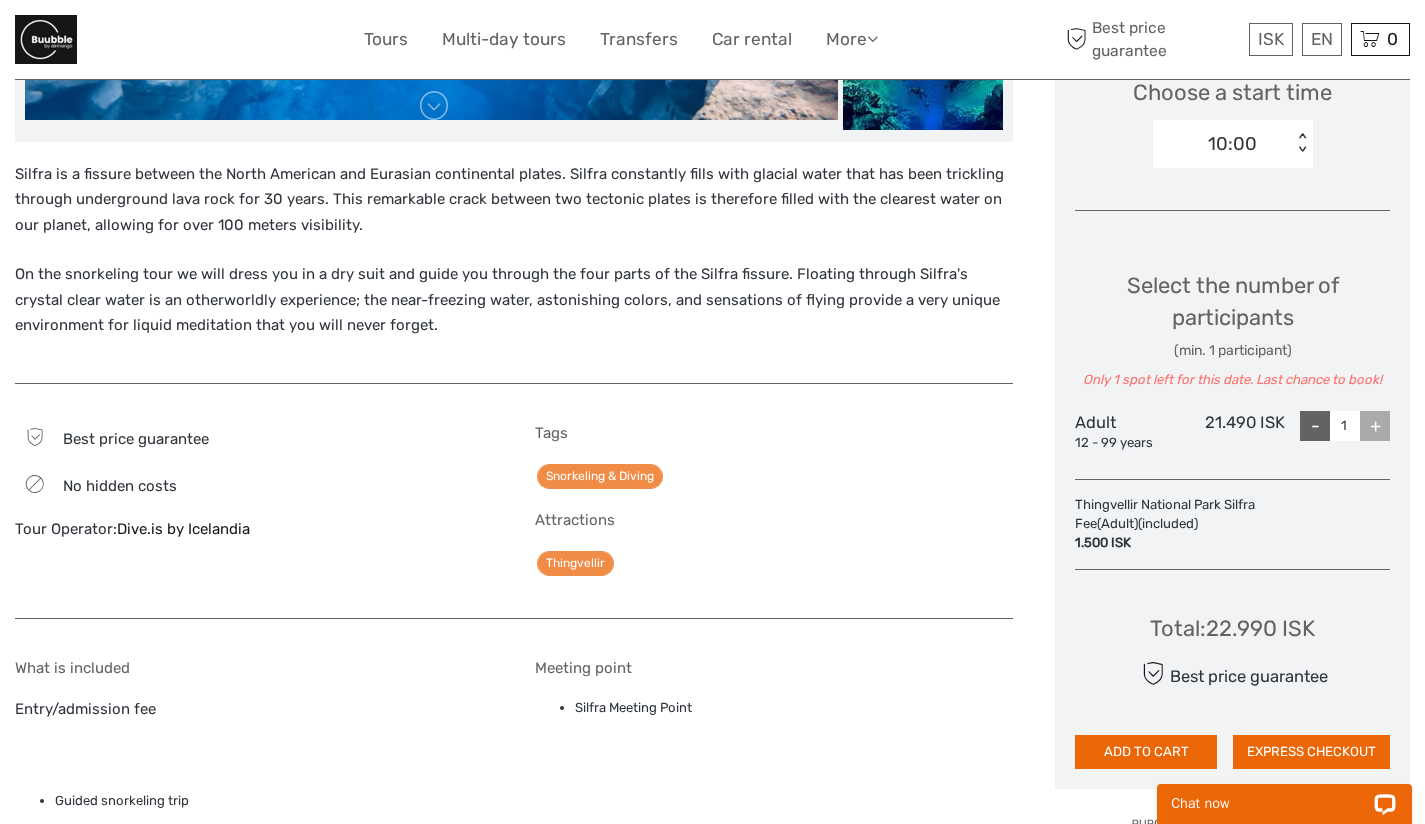 scroll, scrollTop: 690, scrollLeft: 0, axis: vertical 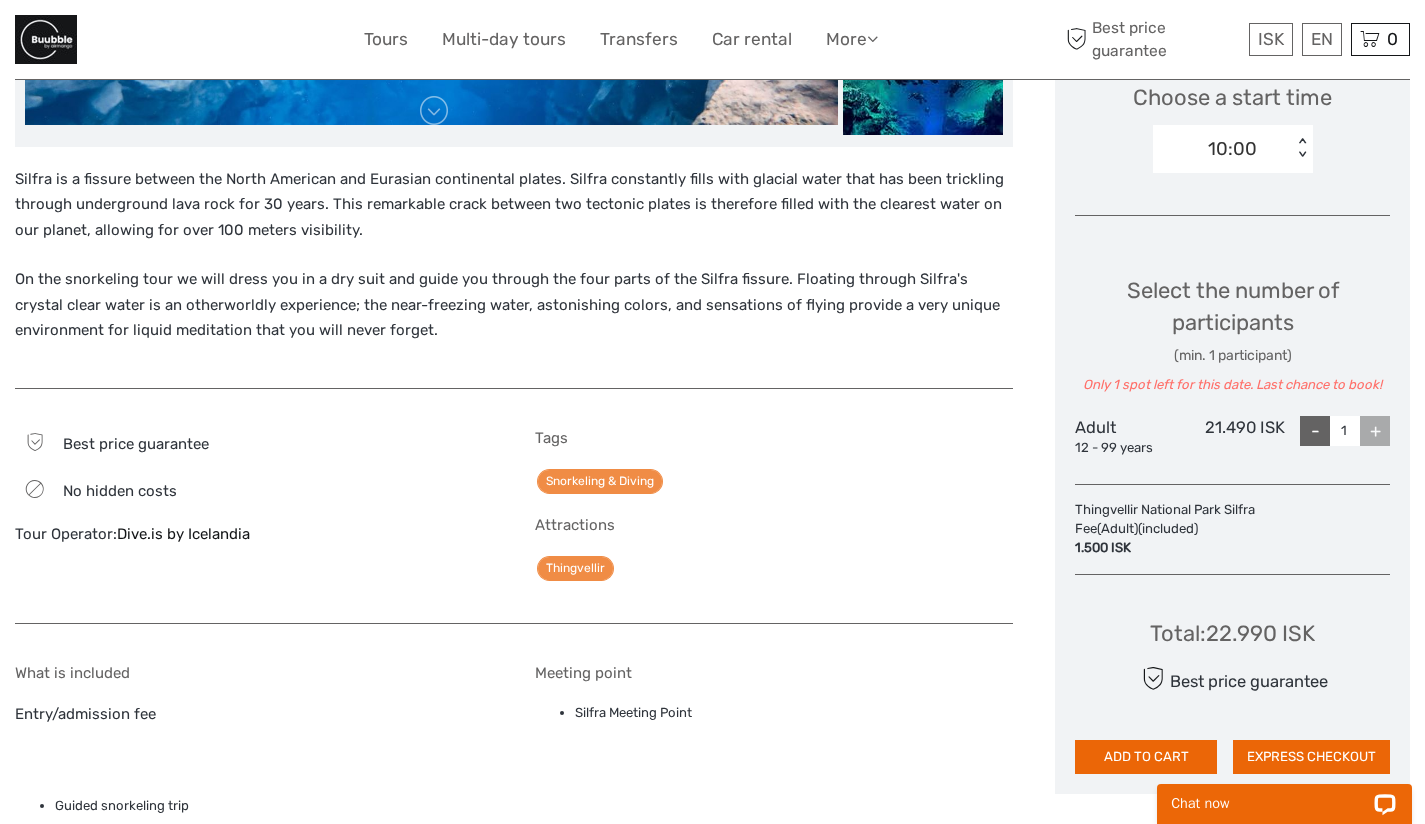 click on "+" at bounding box center [1375, 431] 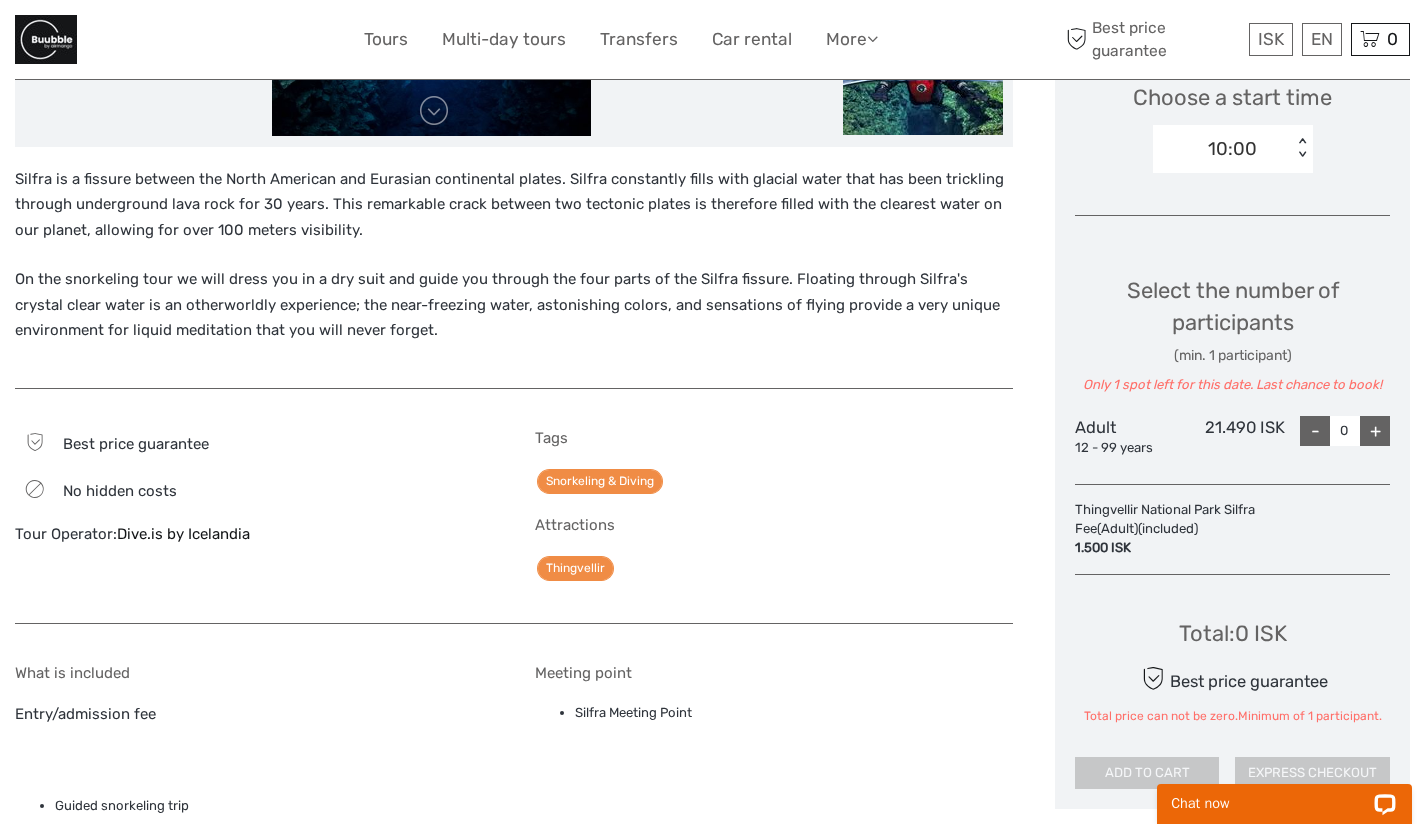 click on "+" at bounding box center [1375, 431] 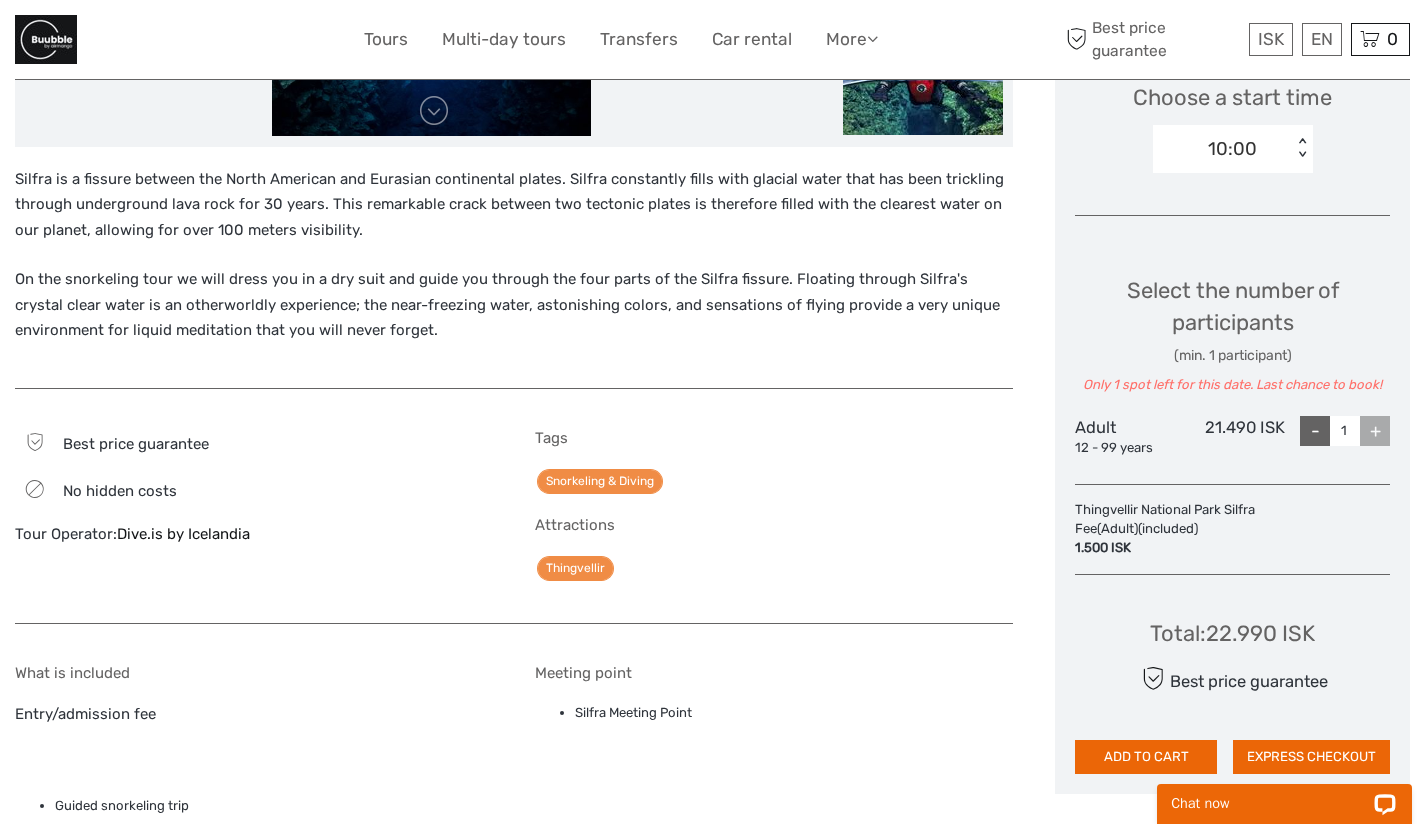 click on "+" at bounding box center (1375, 431) 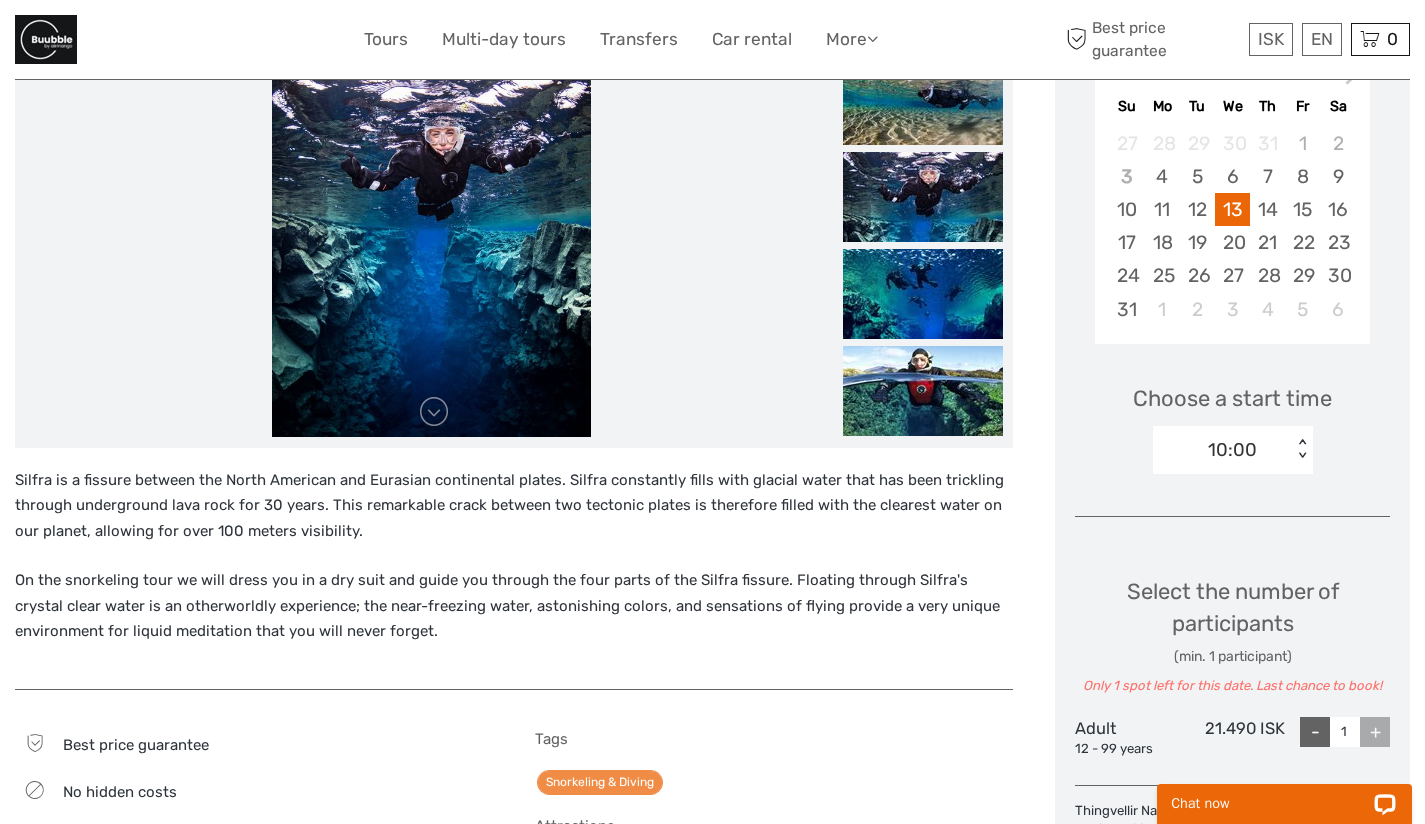 scroll, scrollTop: 387, scrollLeft: 0, axis: vertical 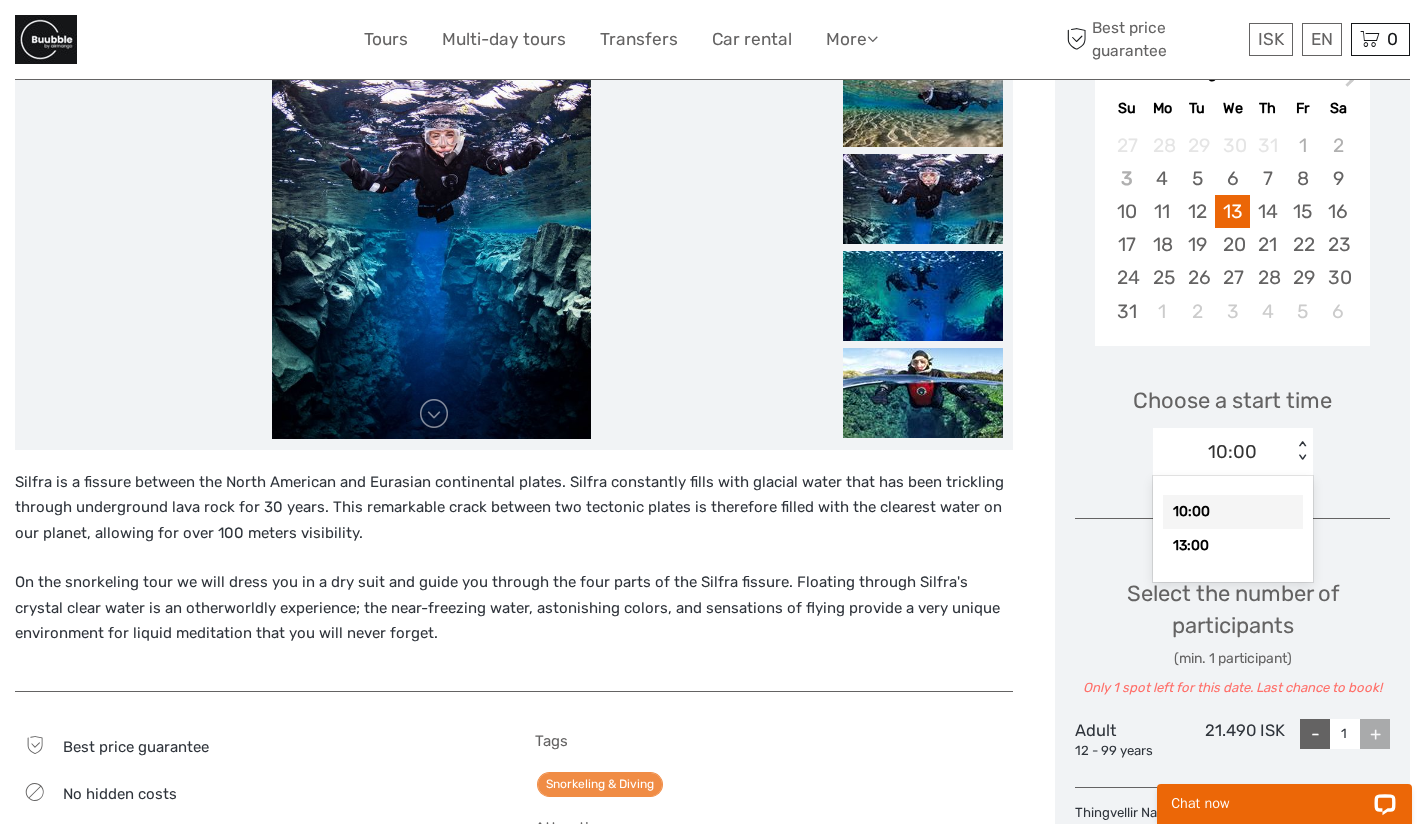 click on "10:00 < >" at bounding box center [1233, 452] 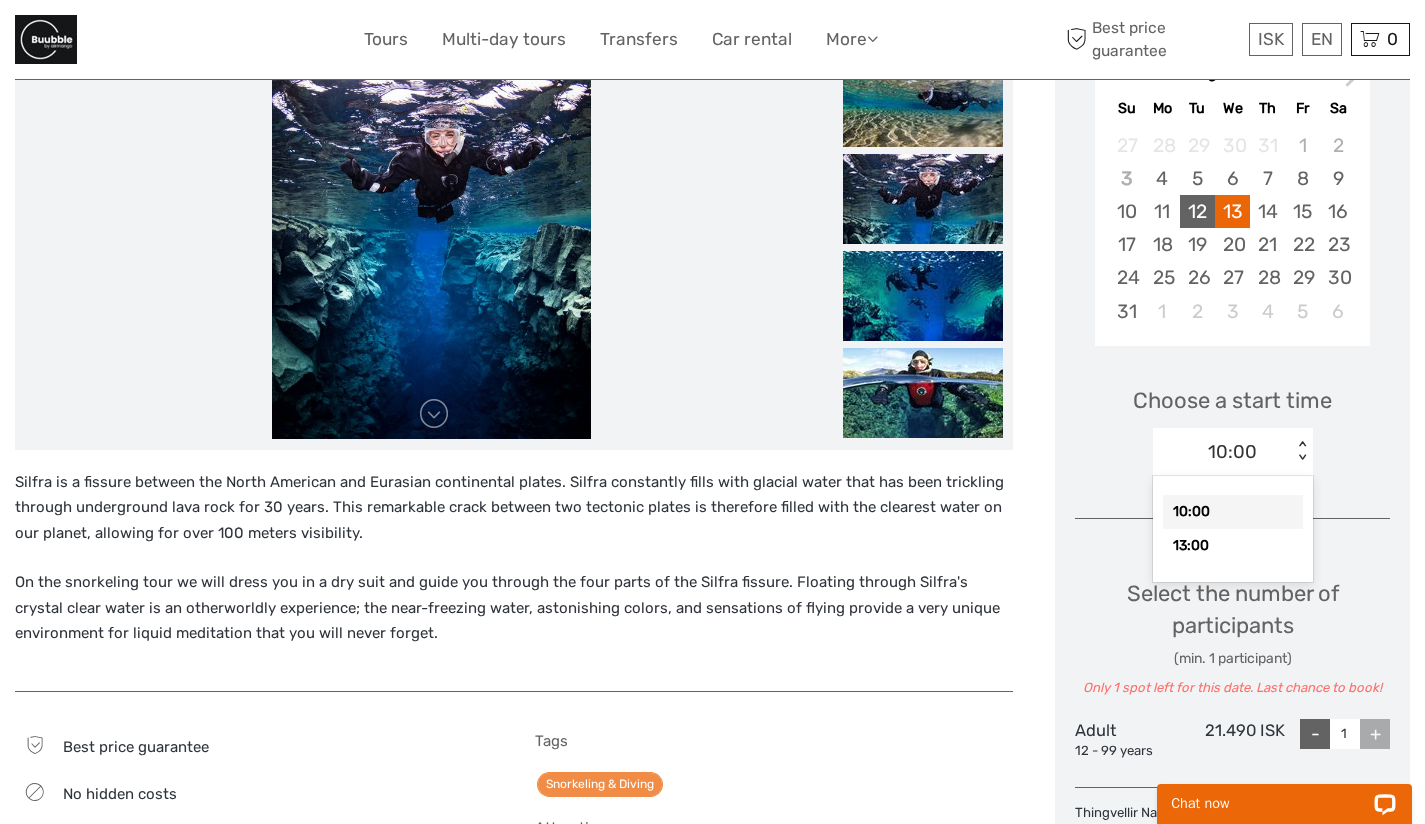 click on "12" at bounding box center (1197, 211) 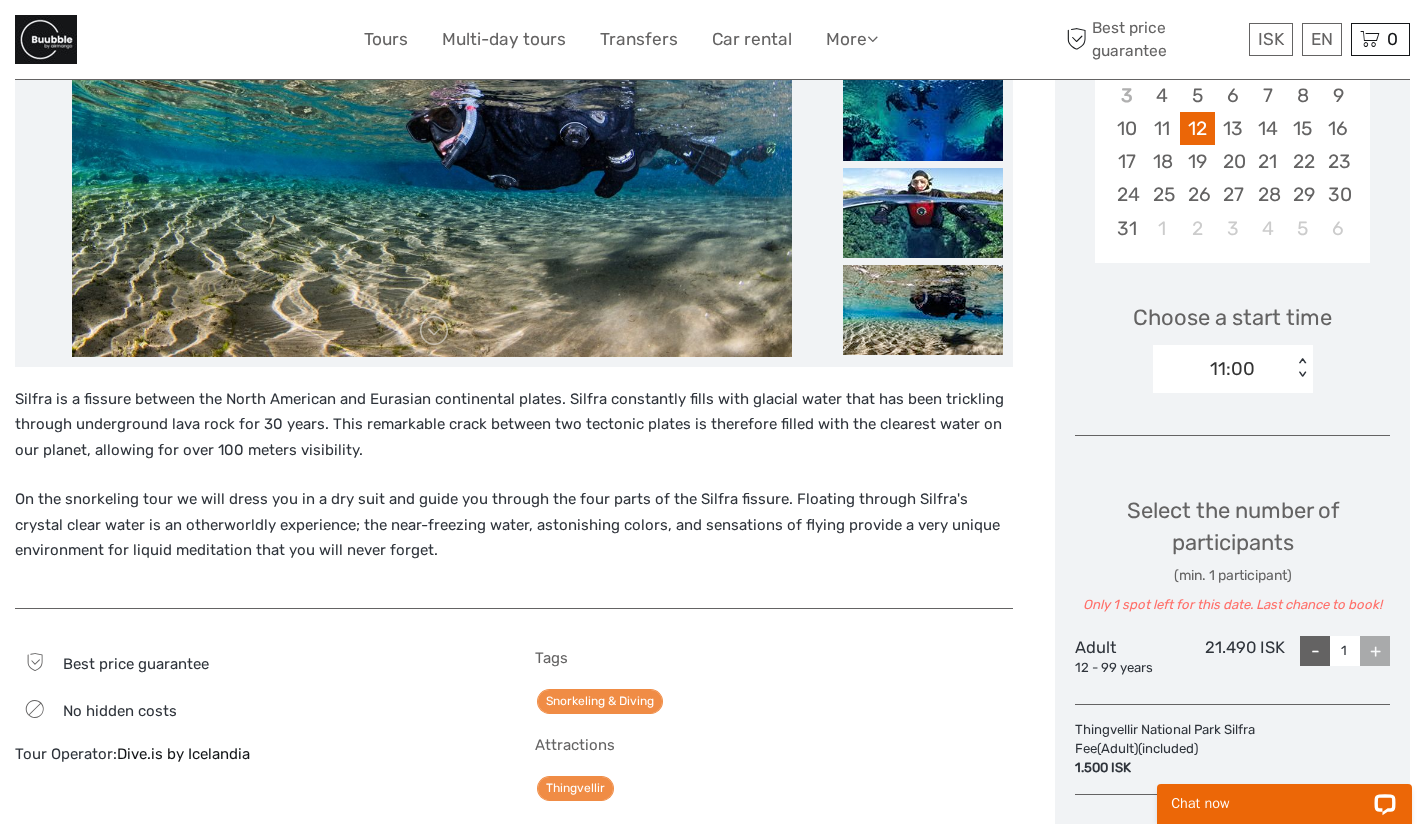 scroll, scrollTop: 489, scrollLeft: 0, axis: vertical 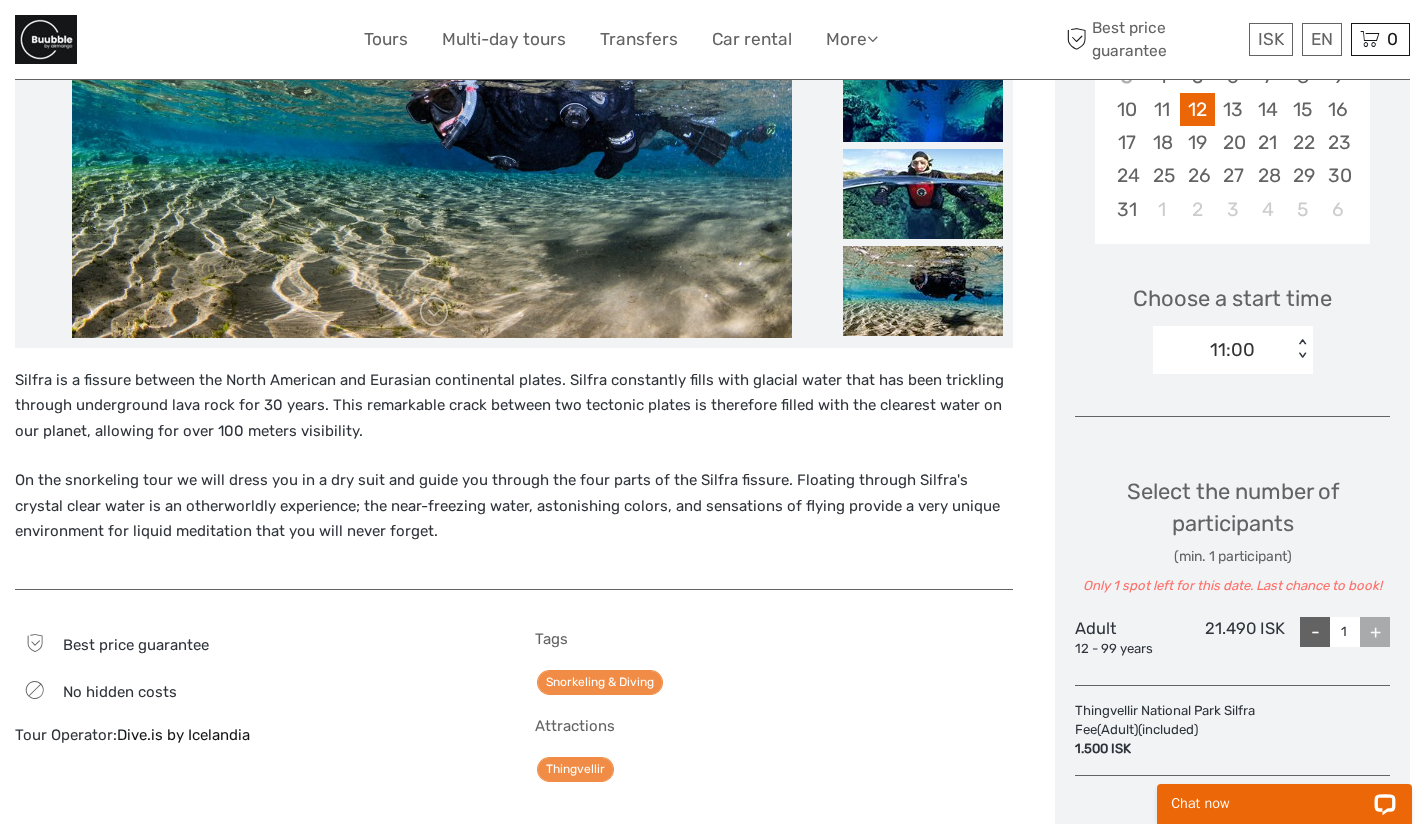 click on "+" at bounding box center (1375, 632) 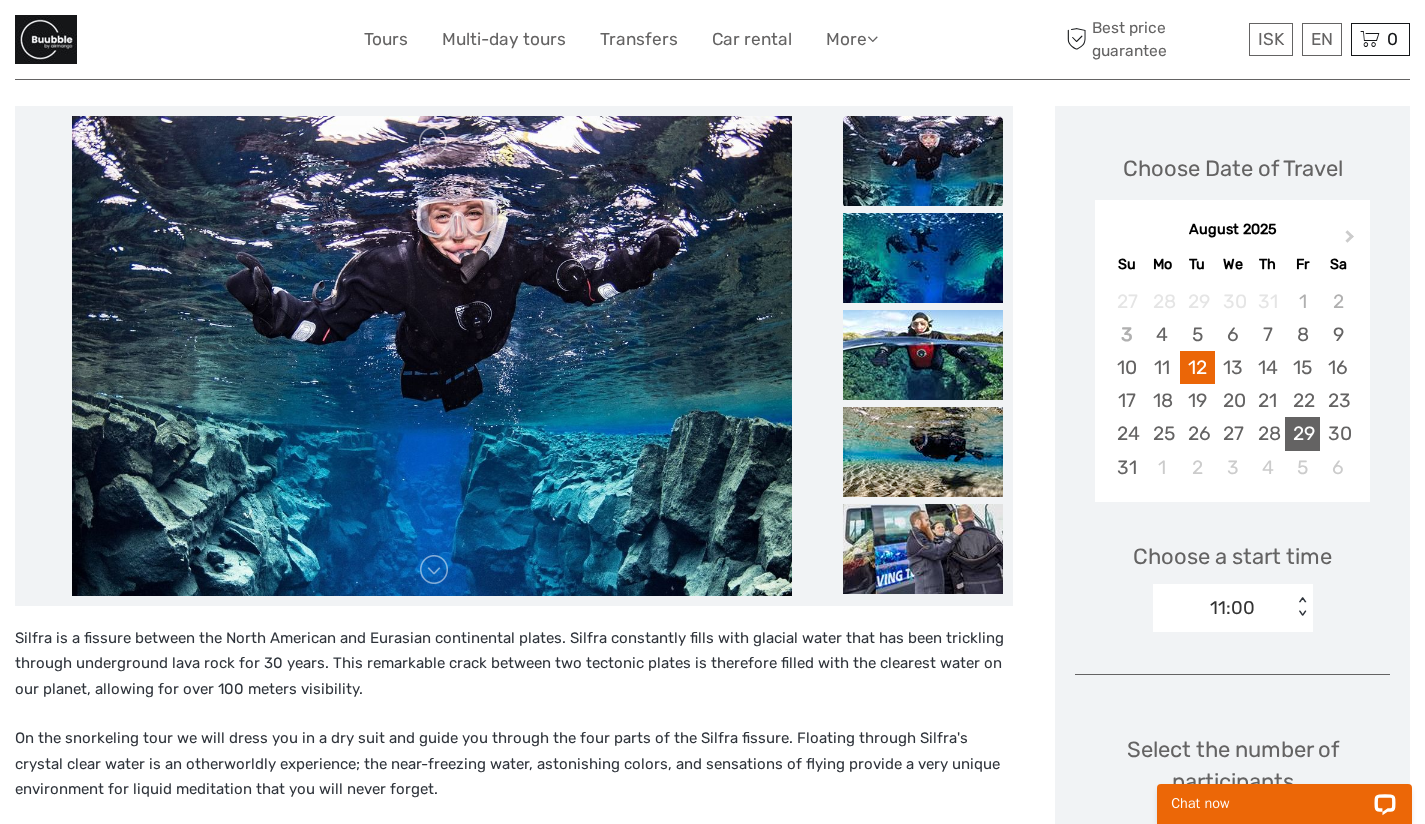 scroll, scrollTop: 228, scrollLeft: 0, axis: vertical 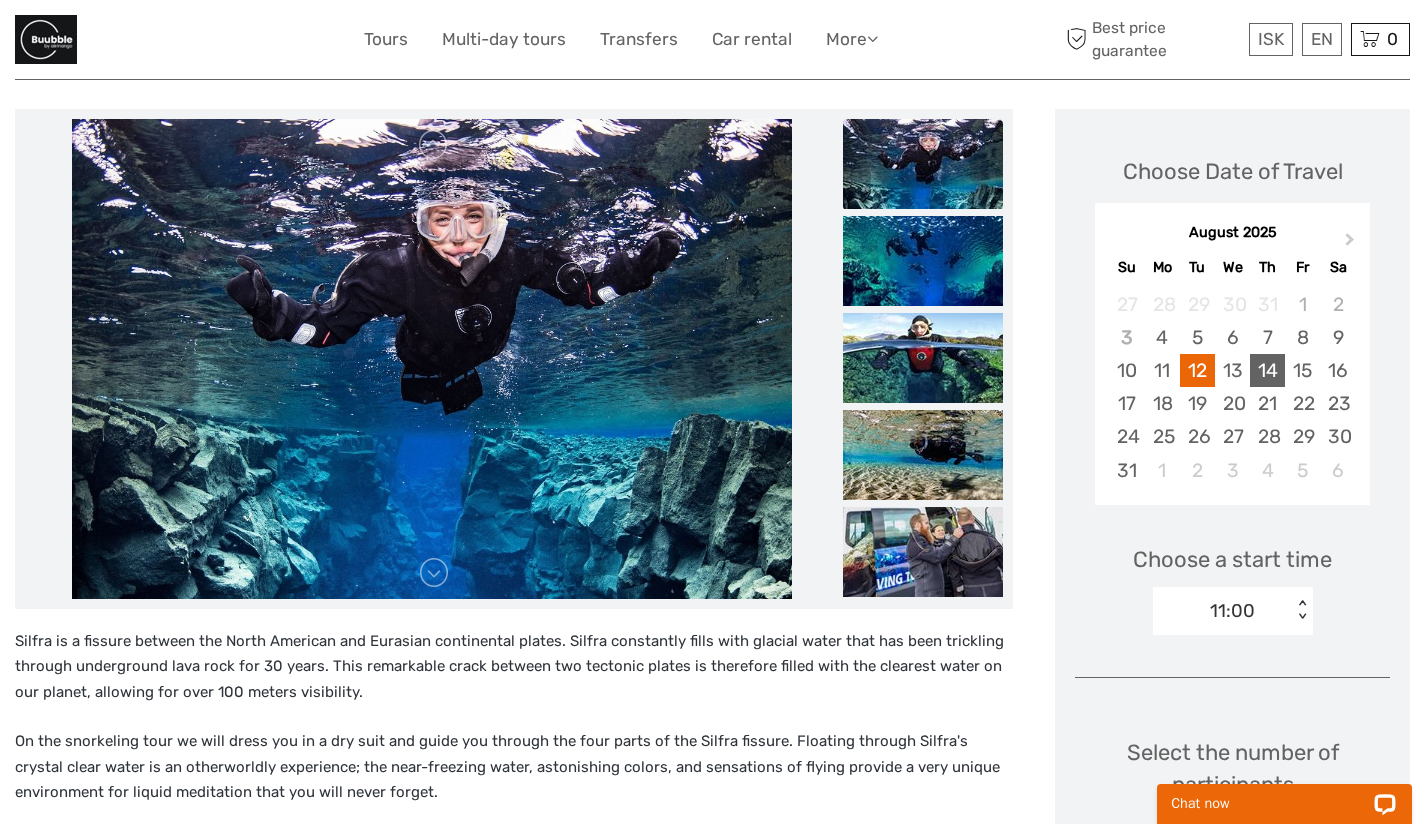 click on "14" at bounding box center (1267, 370) 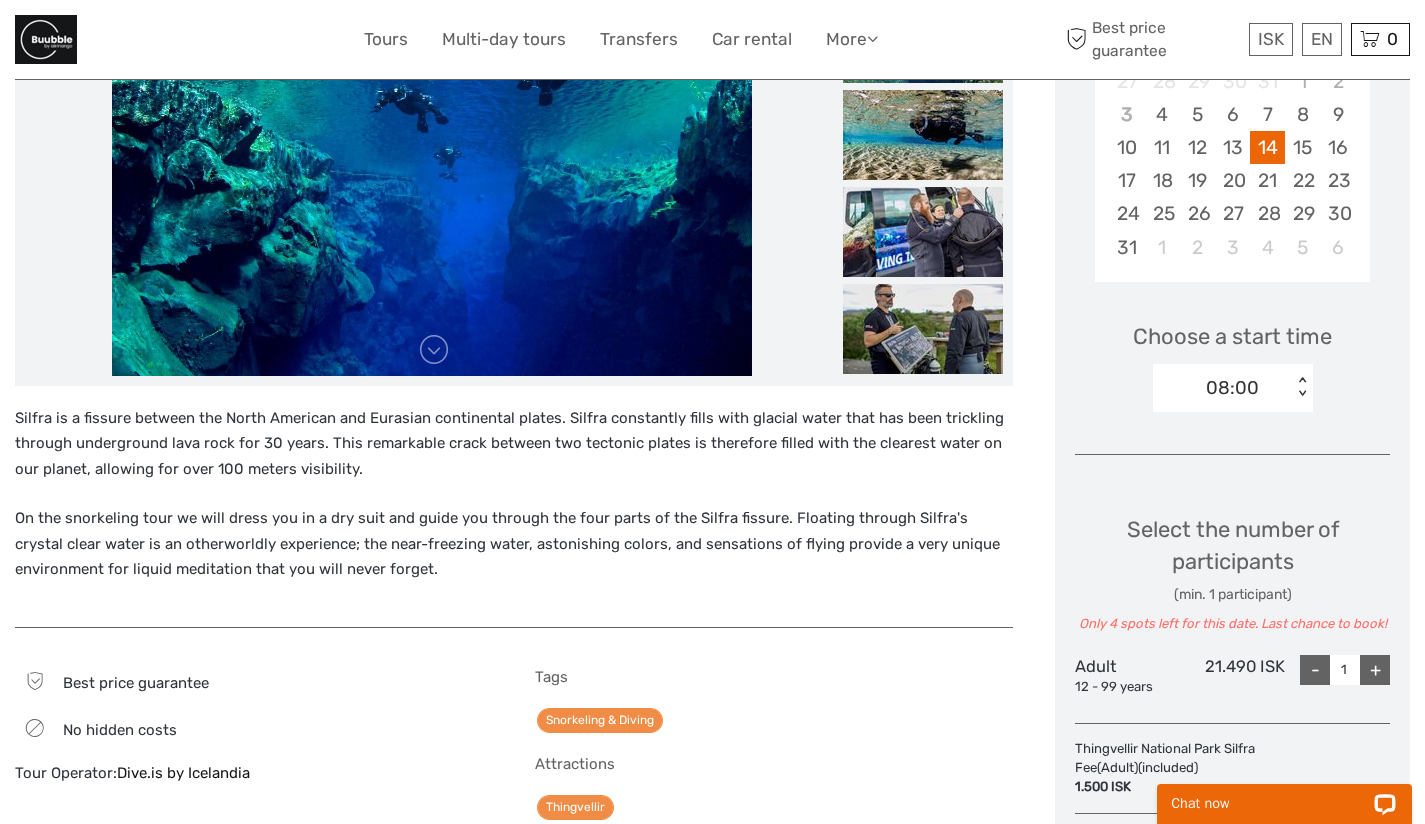 scroll, scrollTop: 452, scrollLeft: 0, axis: vertical 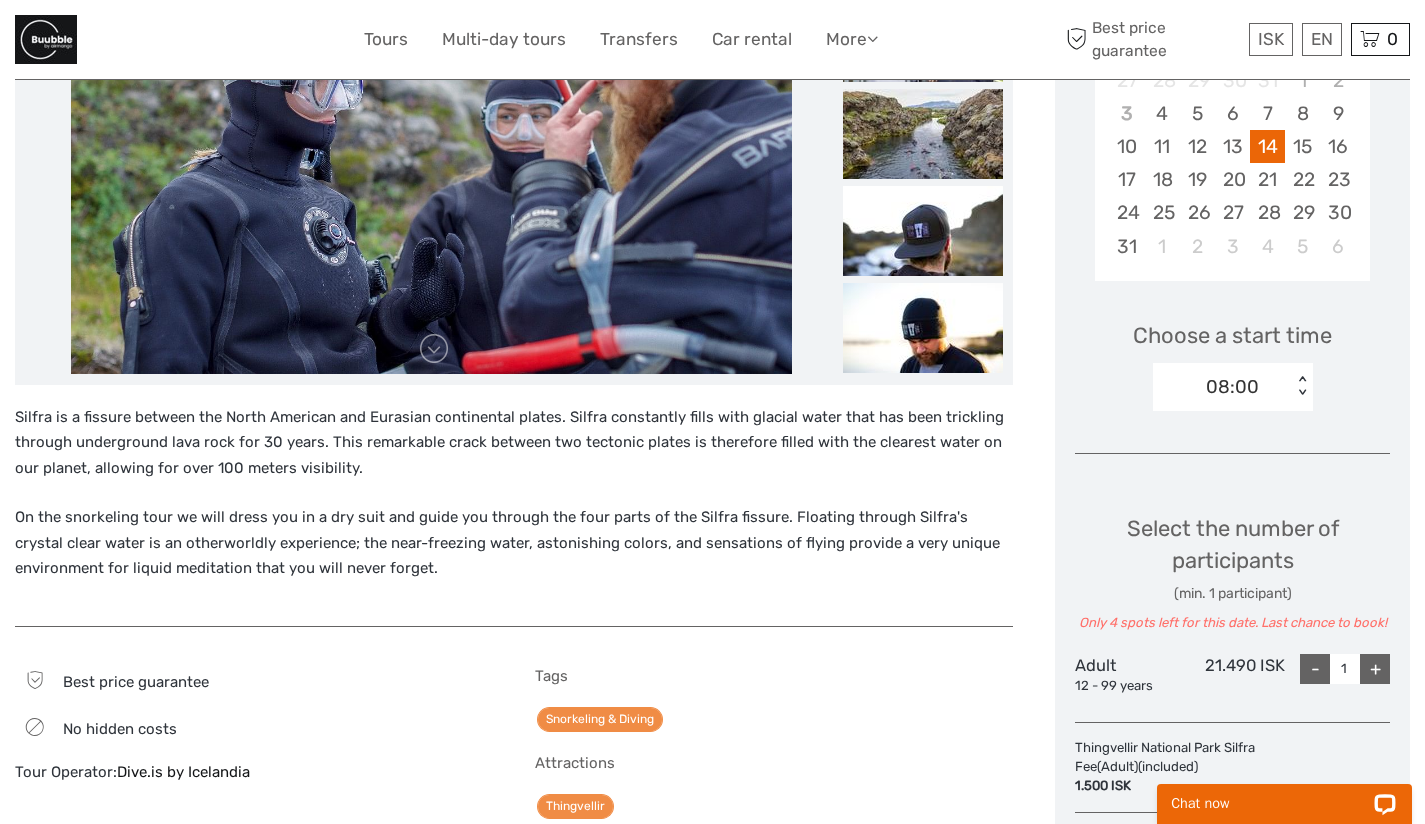 click on "< >" at bounding box center [1301, 386] 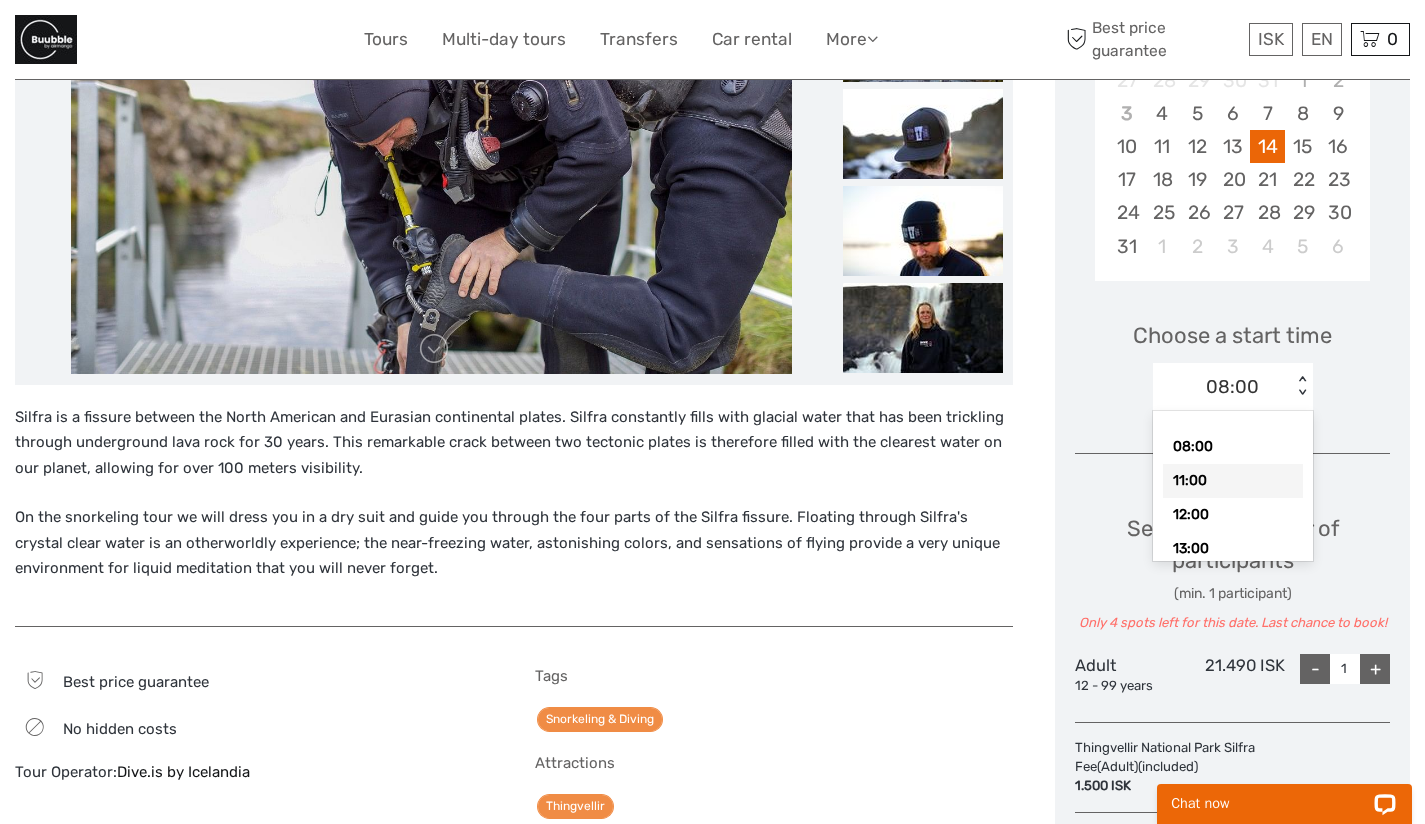 click on "11:00" at bounding box center [1233, 481] 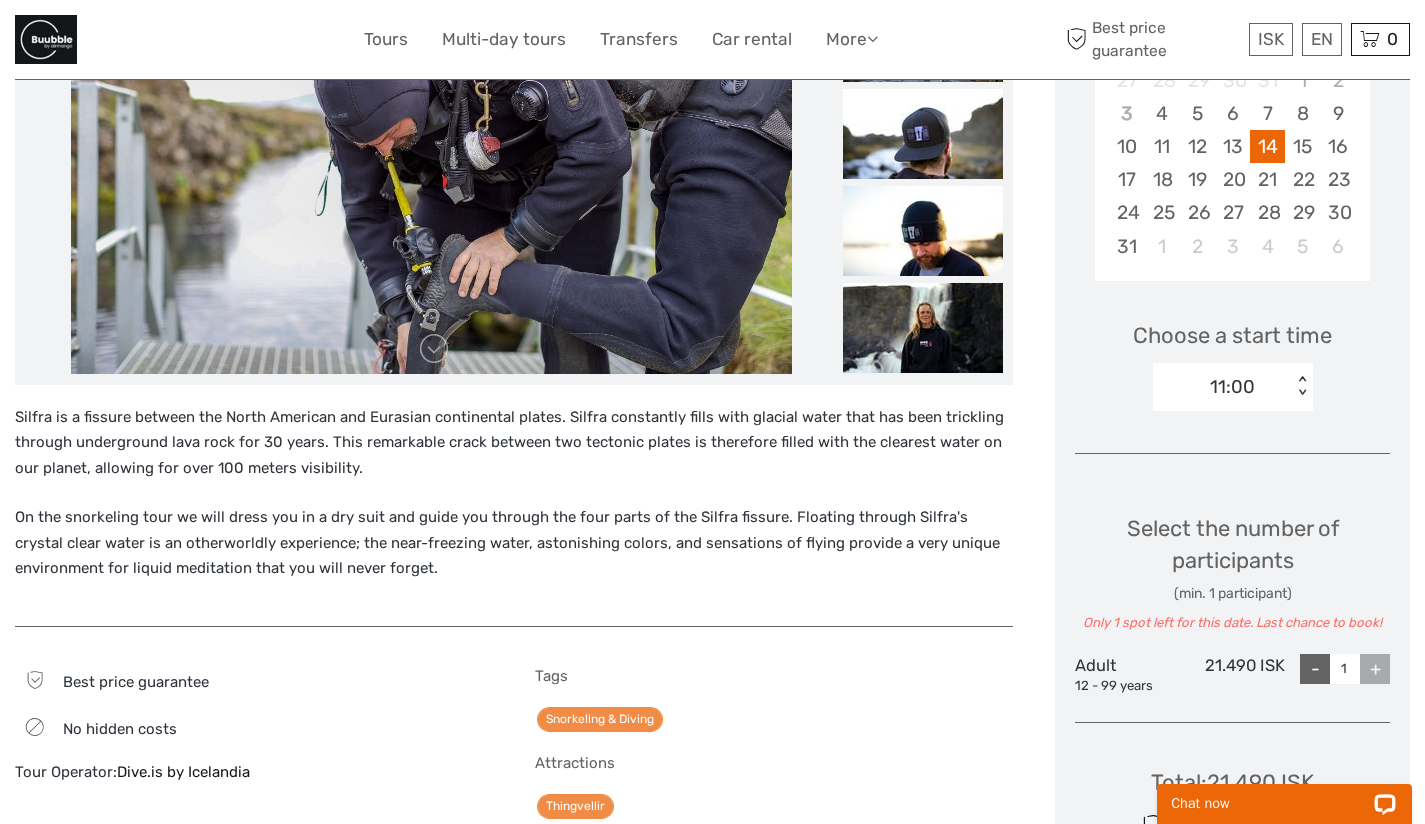 click on "< >" at bounding box center (1301, 386) 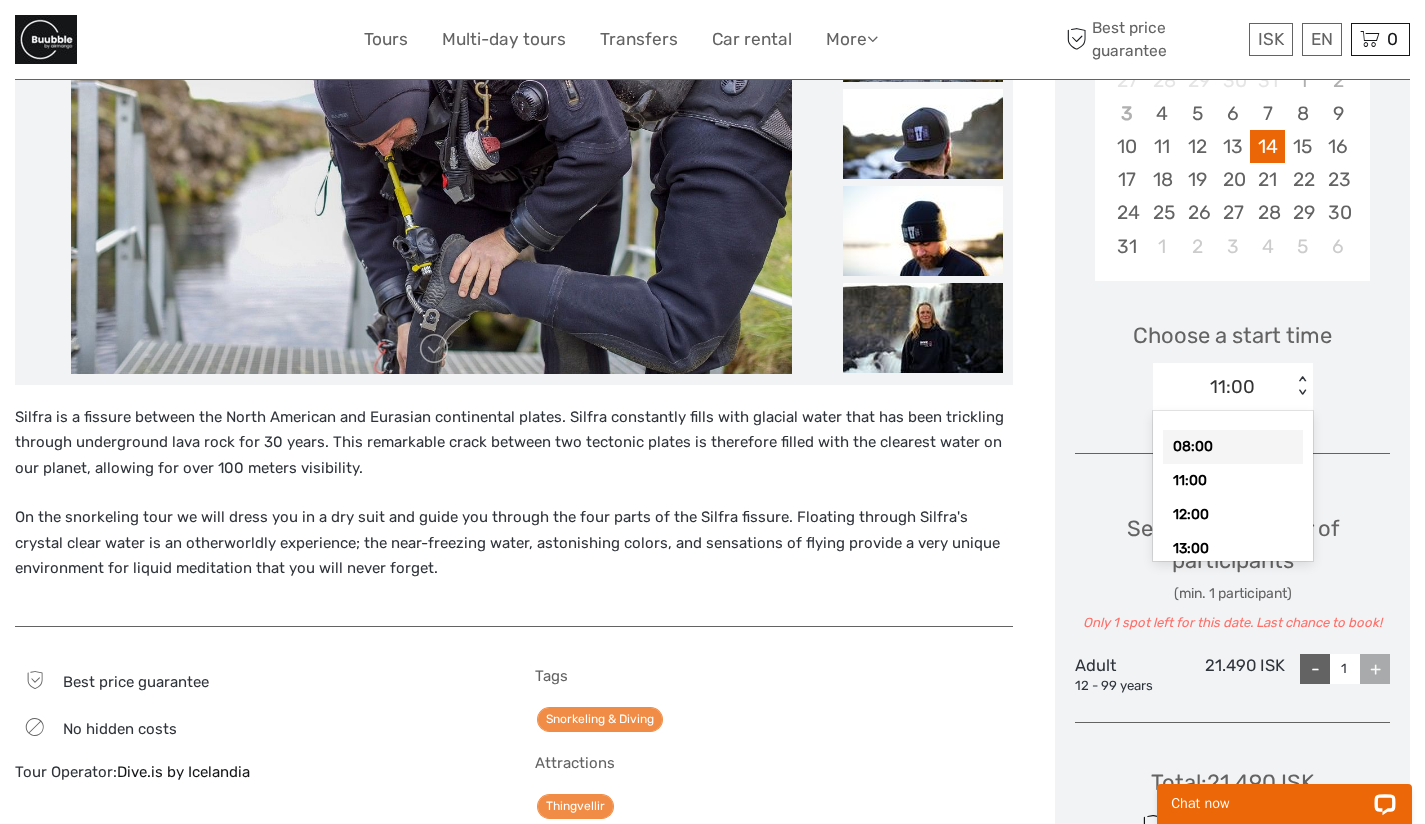 click on "08:00" at bounding box center [1233, 447] 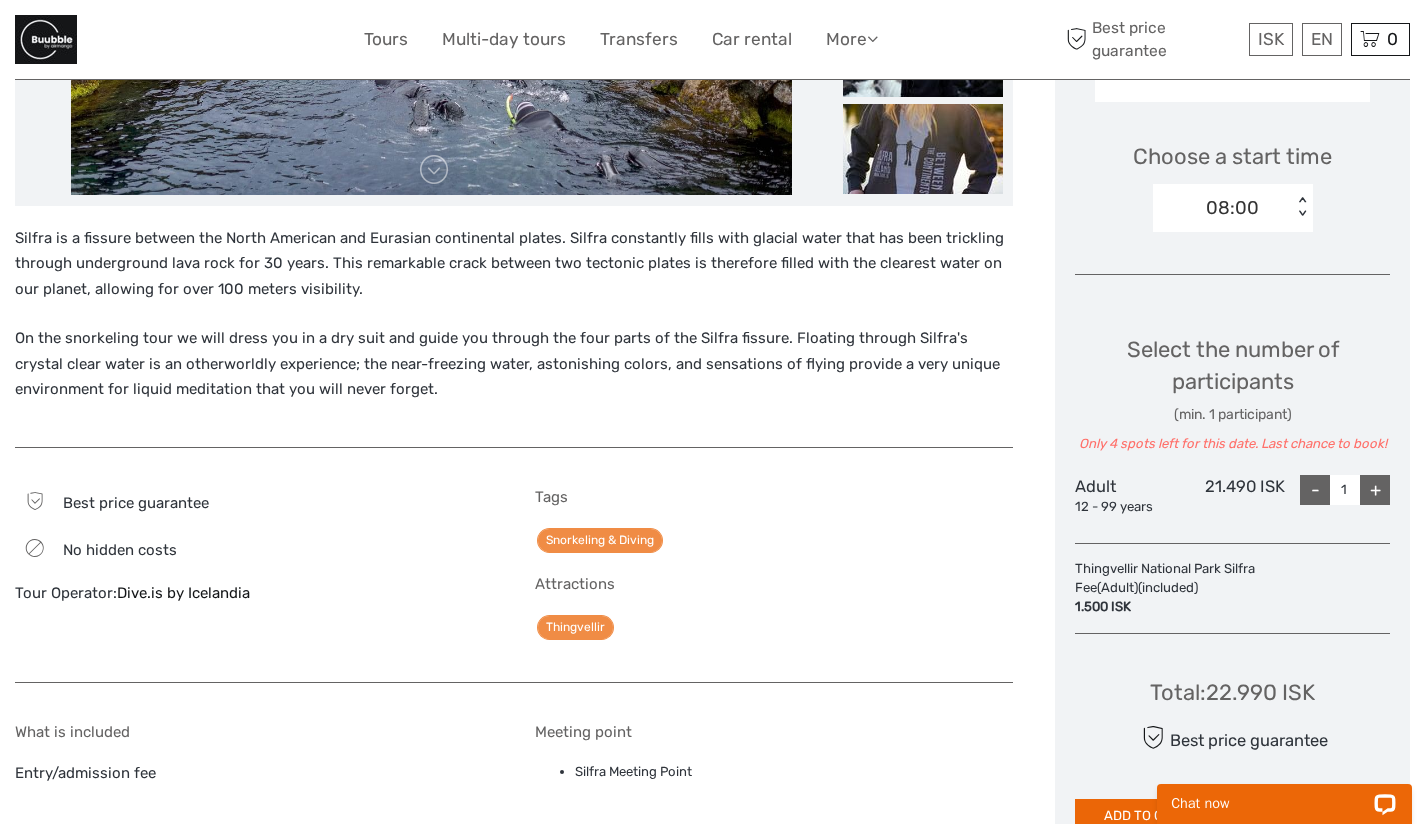 scroll, scrollTop: 633, scrollLeft: 0, axis: vertical 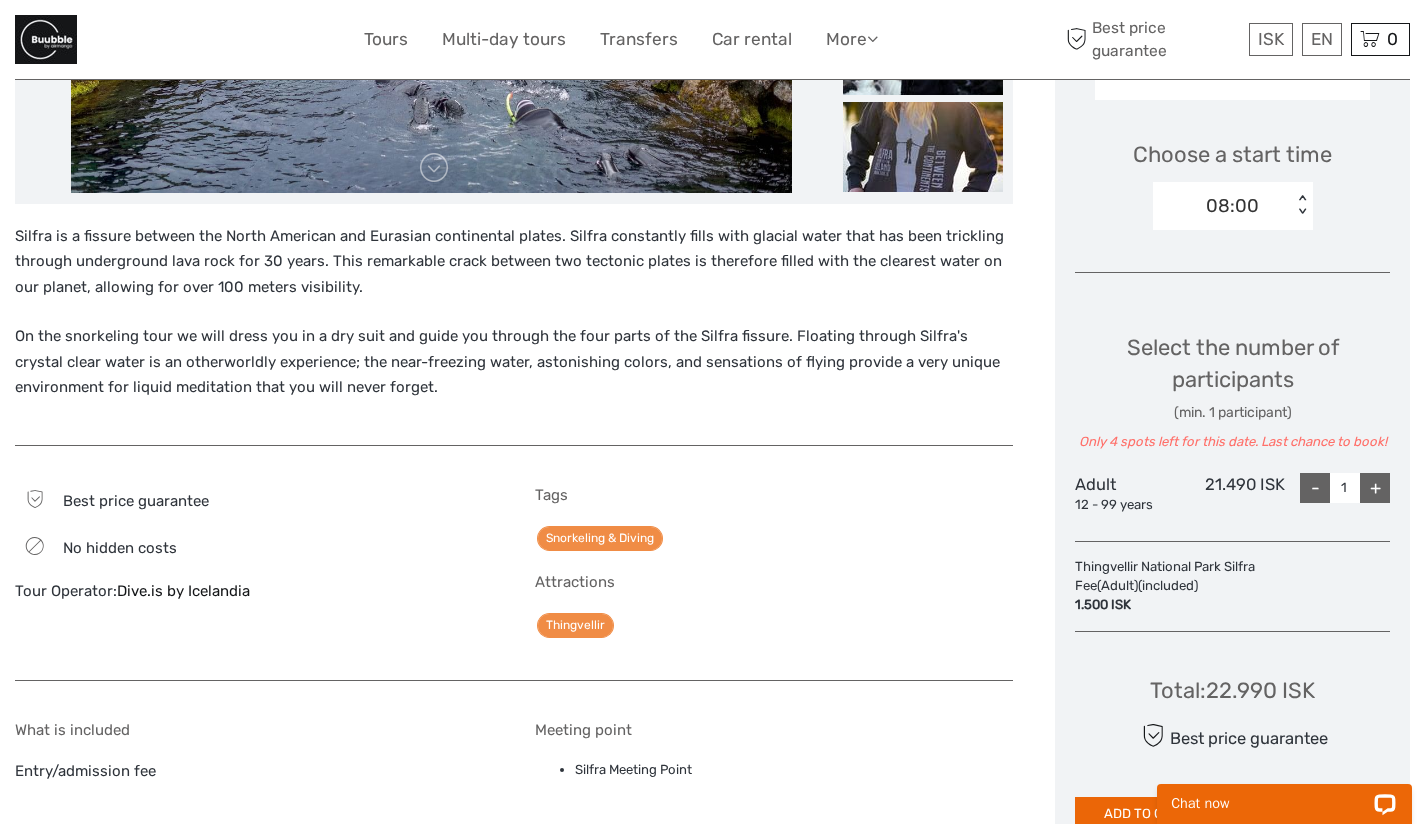 click on "+" at bounding box center (1375, 488) 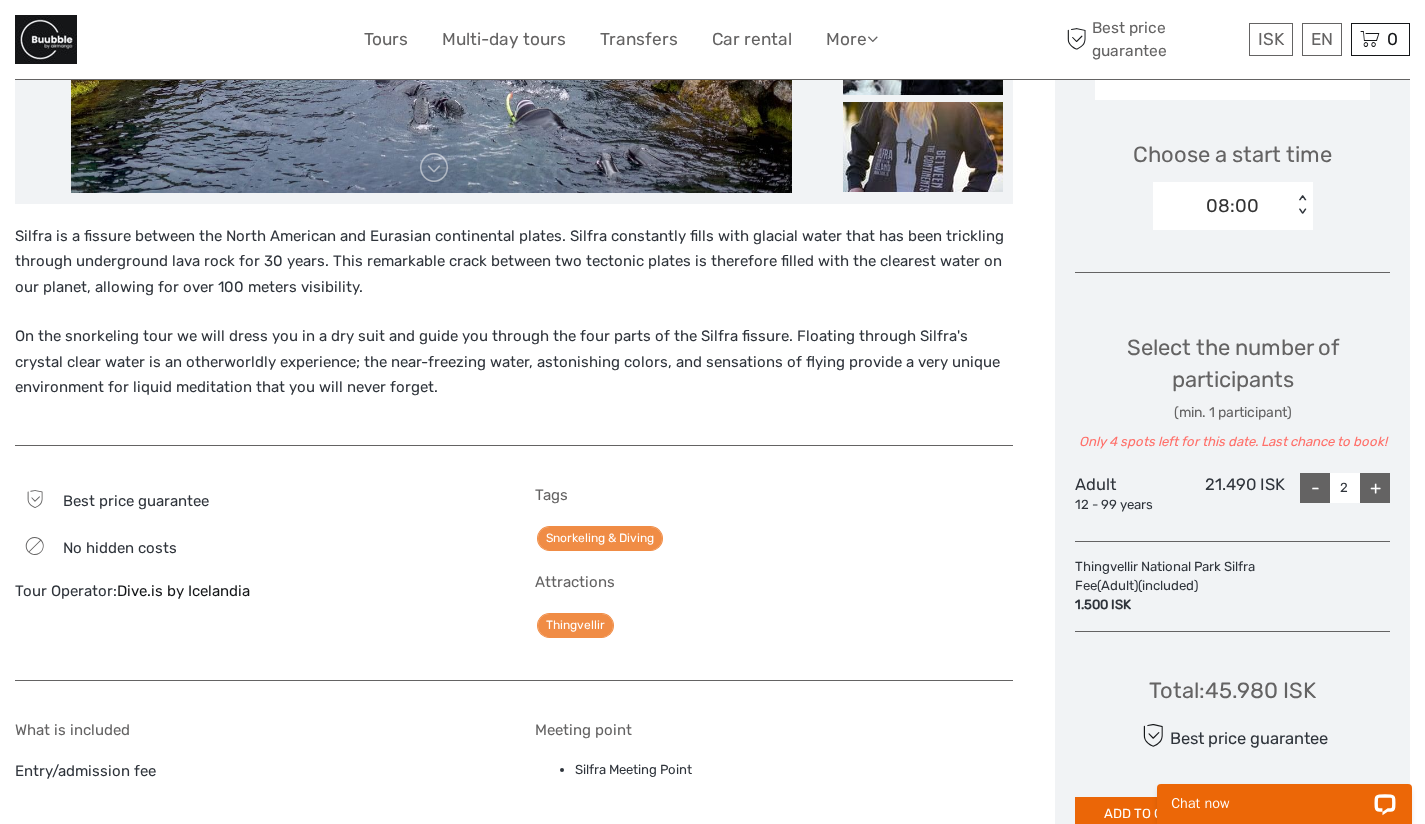 click on "+" at bounding box center [1375, 488] 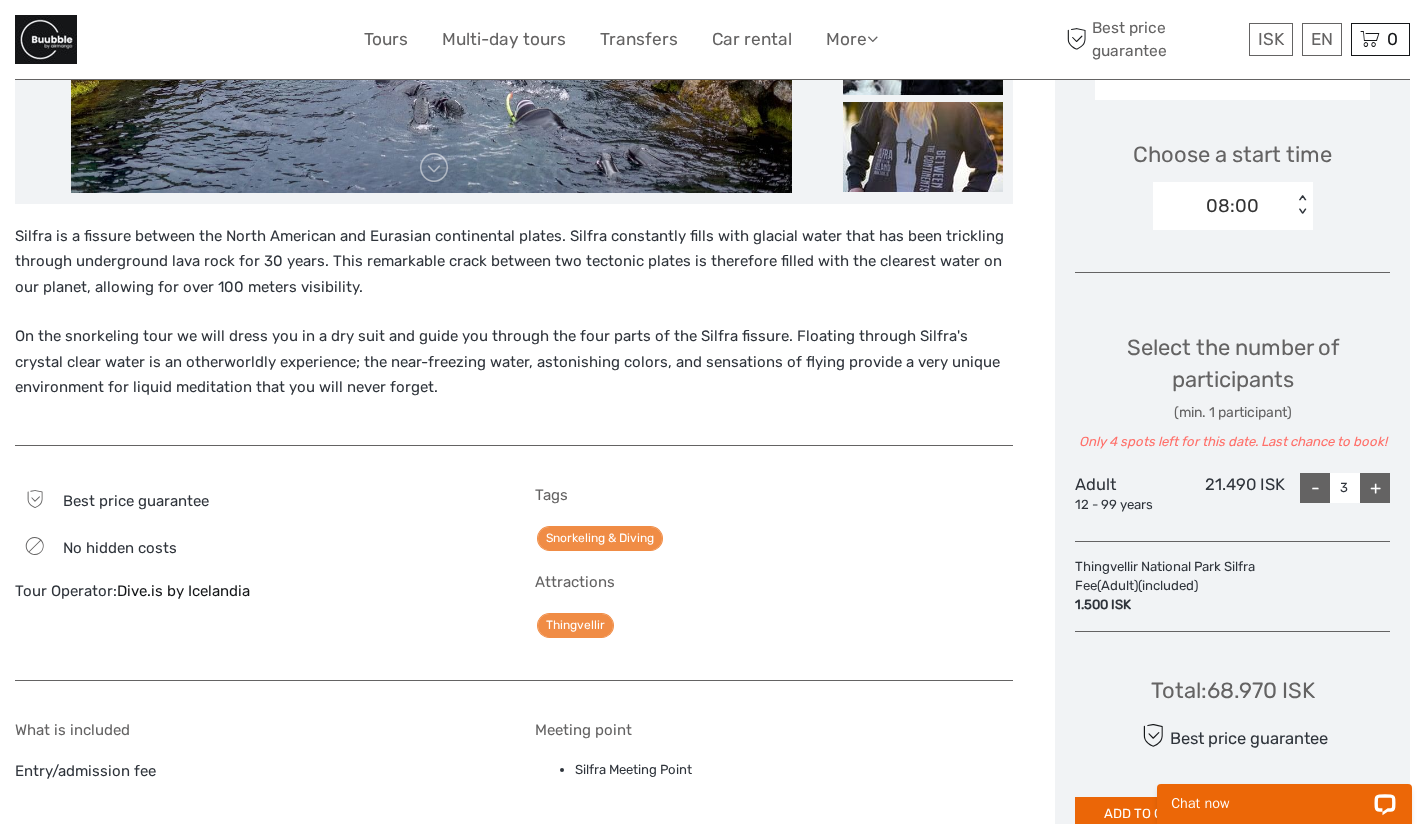 click on "+" at bounding box center [1375, 488] 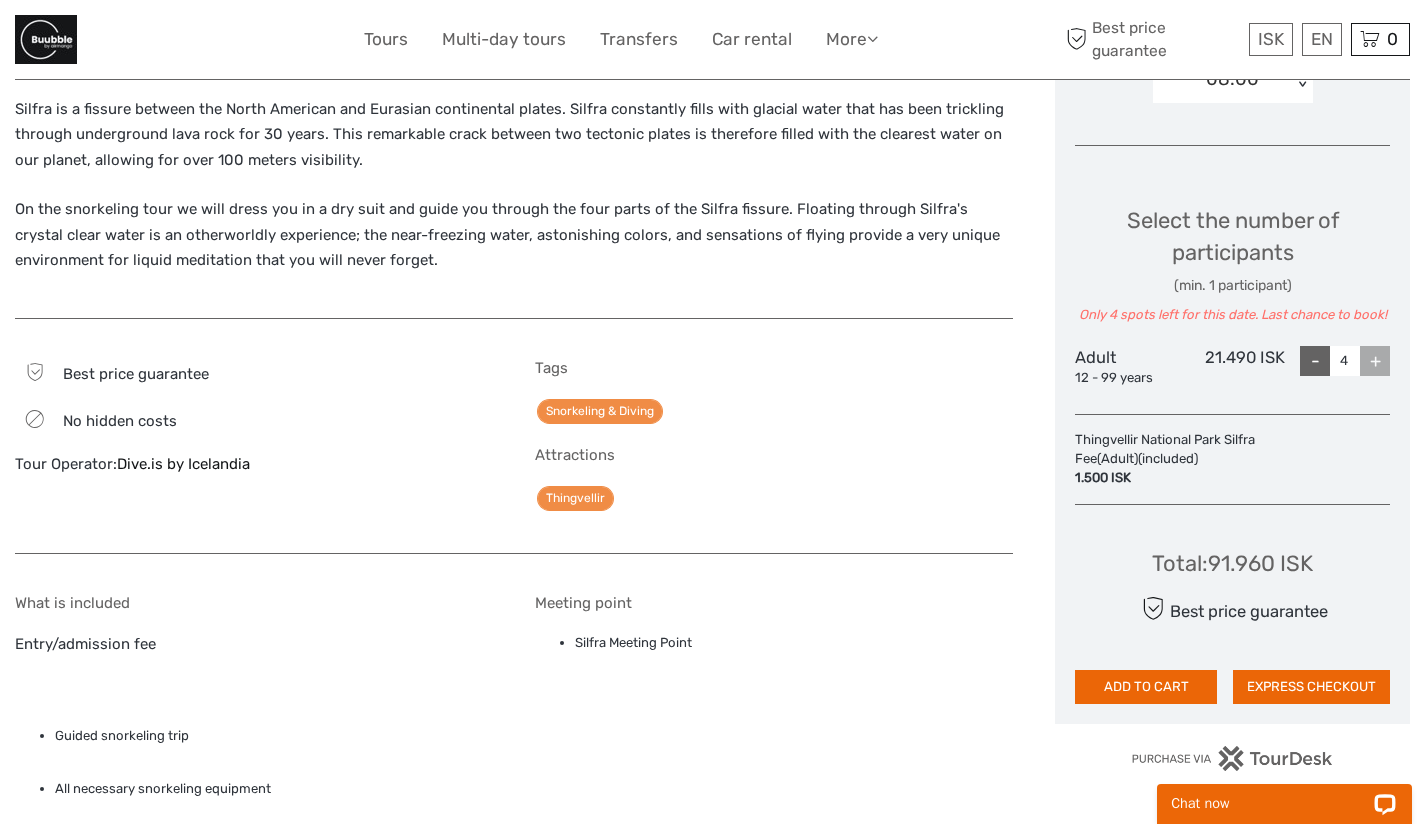 scroll, scrollTop: 716, scrollLeft: 0, axis: vertical 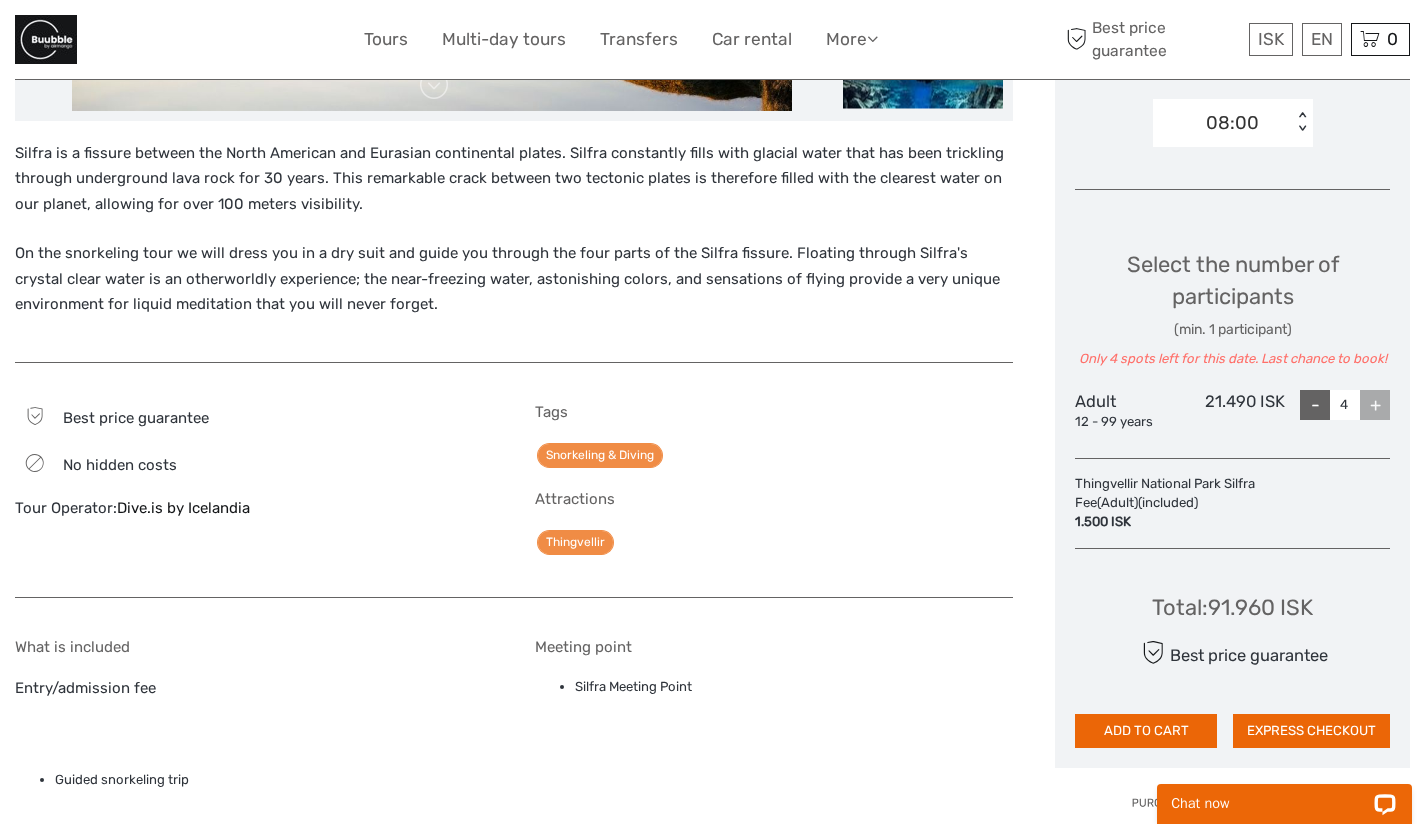 click on "-" at bounding box center [1315, 405] 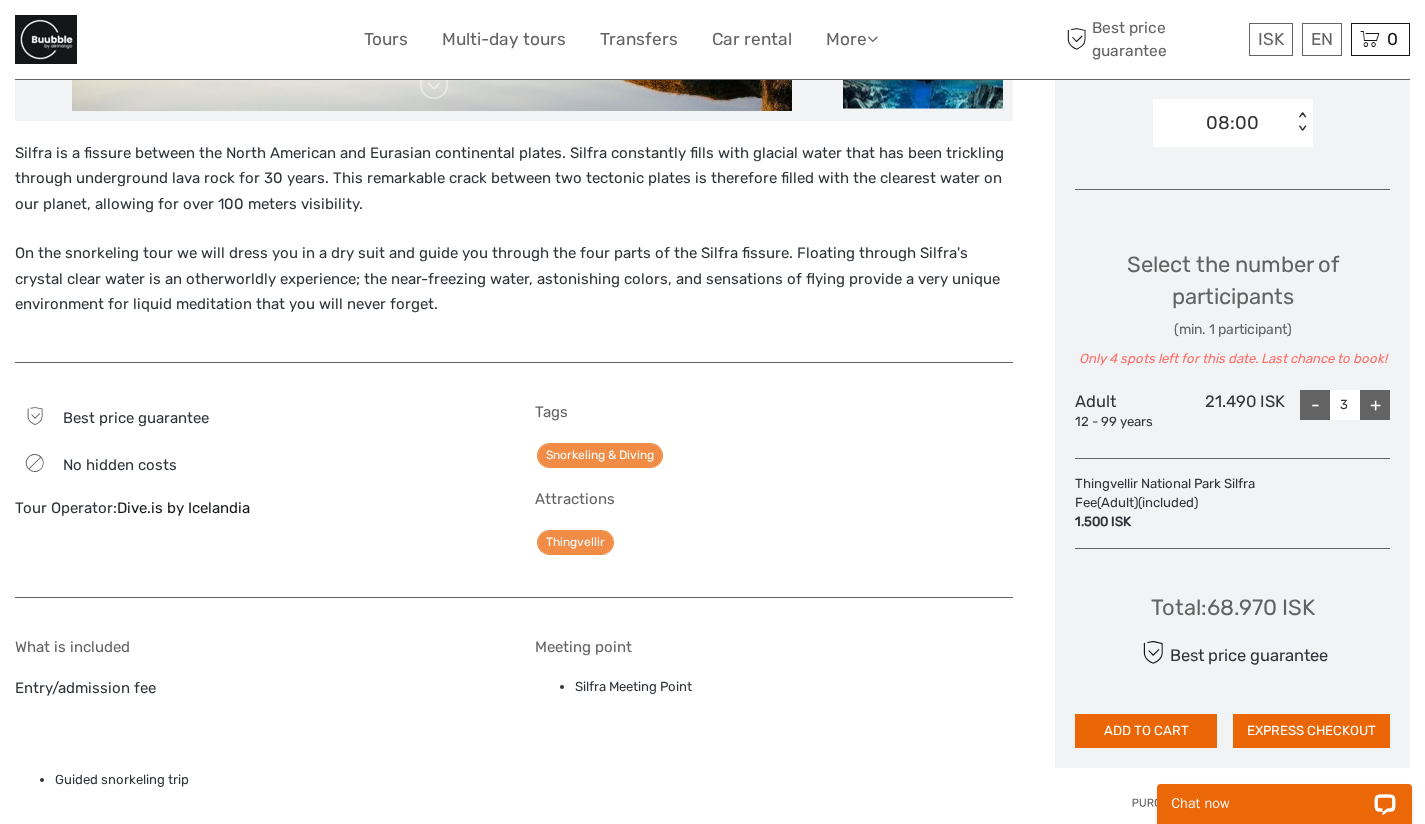 click on "-" at bounding box center [1315, 405] 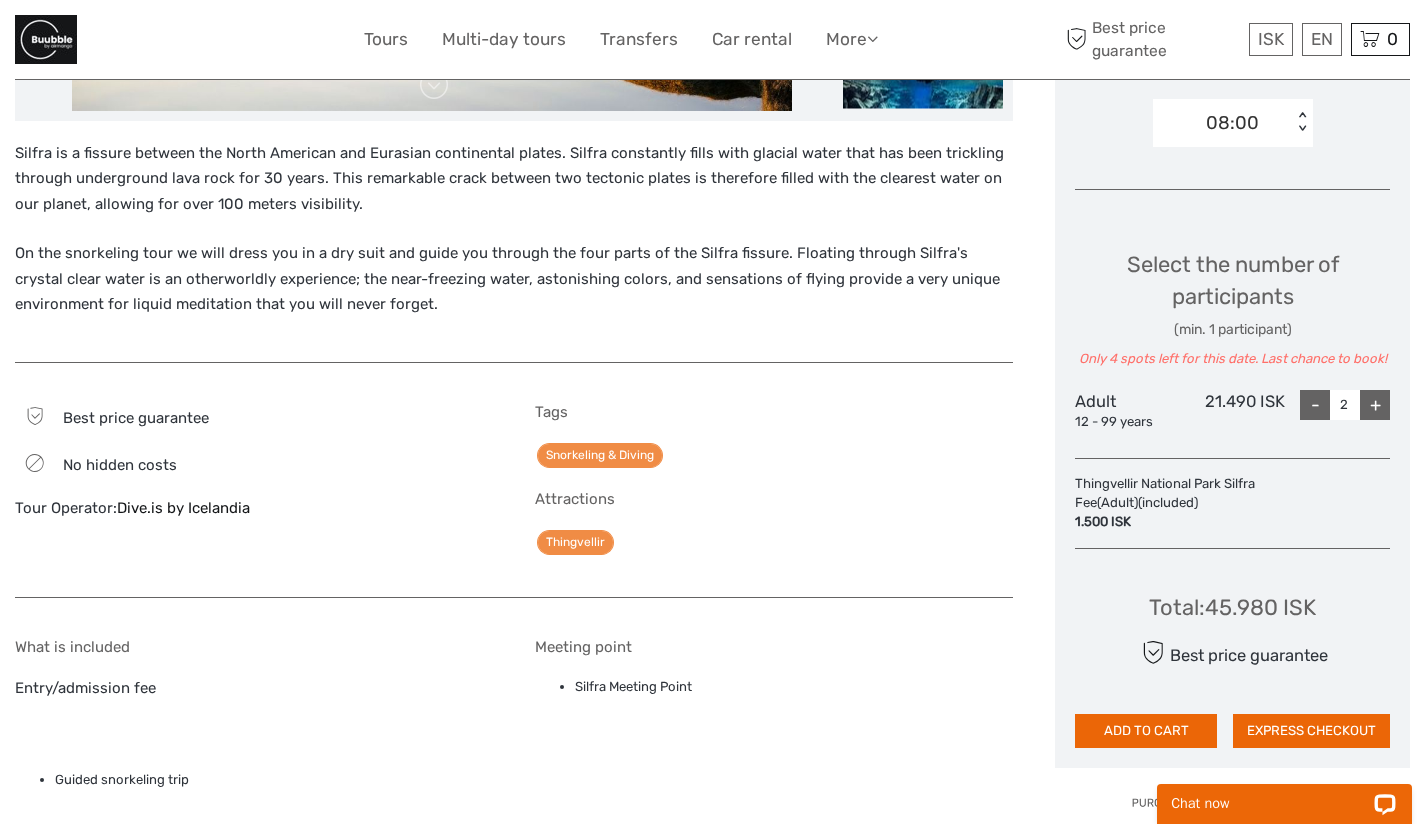 click on "-" at bounding box center (1315, 405) 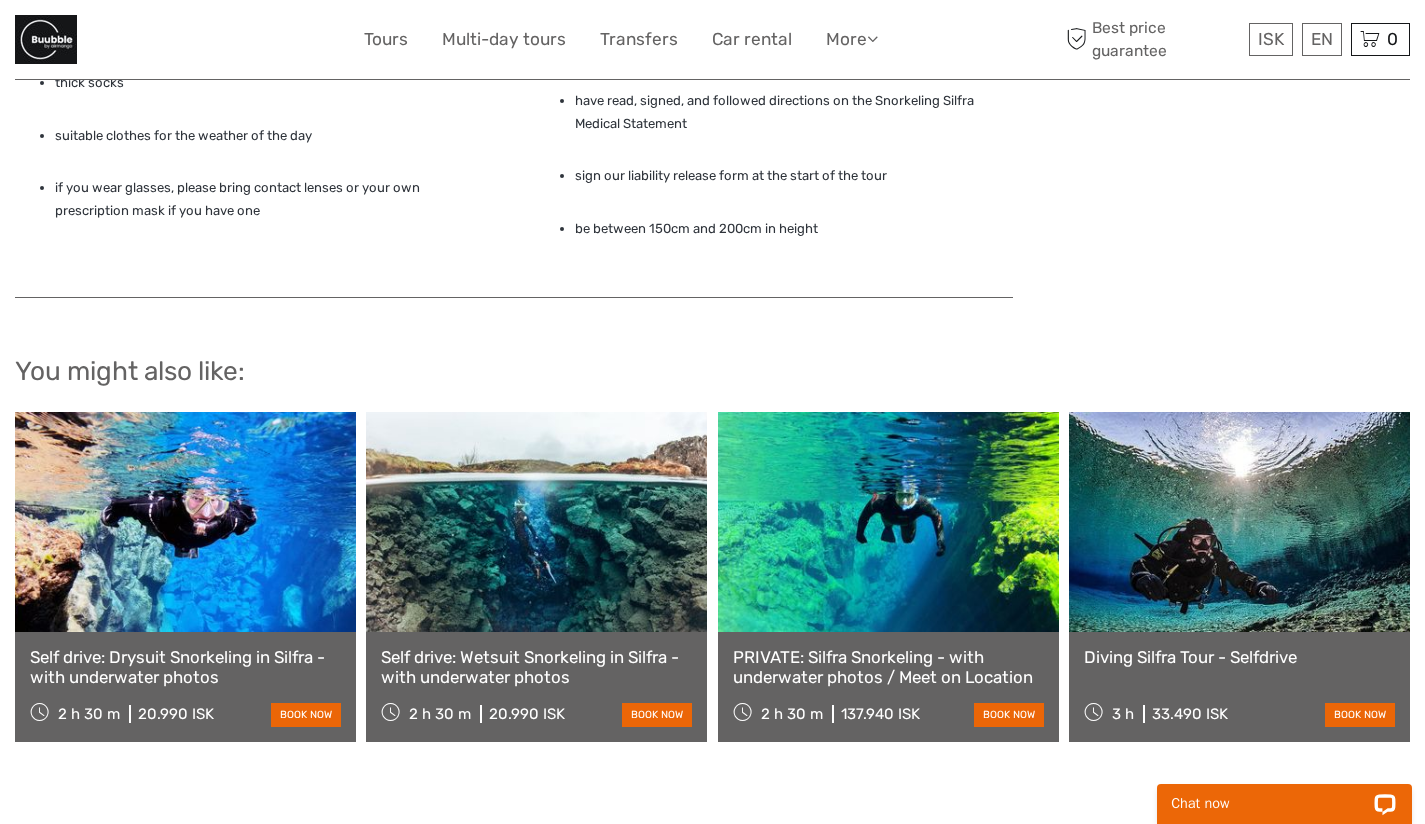 scroll, scrollTop: 1780, scrollLeft: 0, axis: vertical 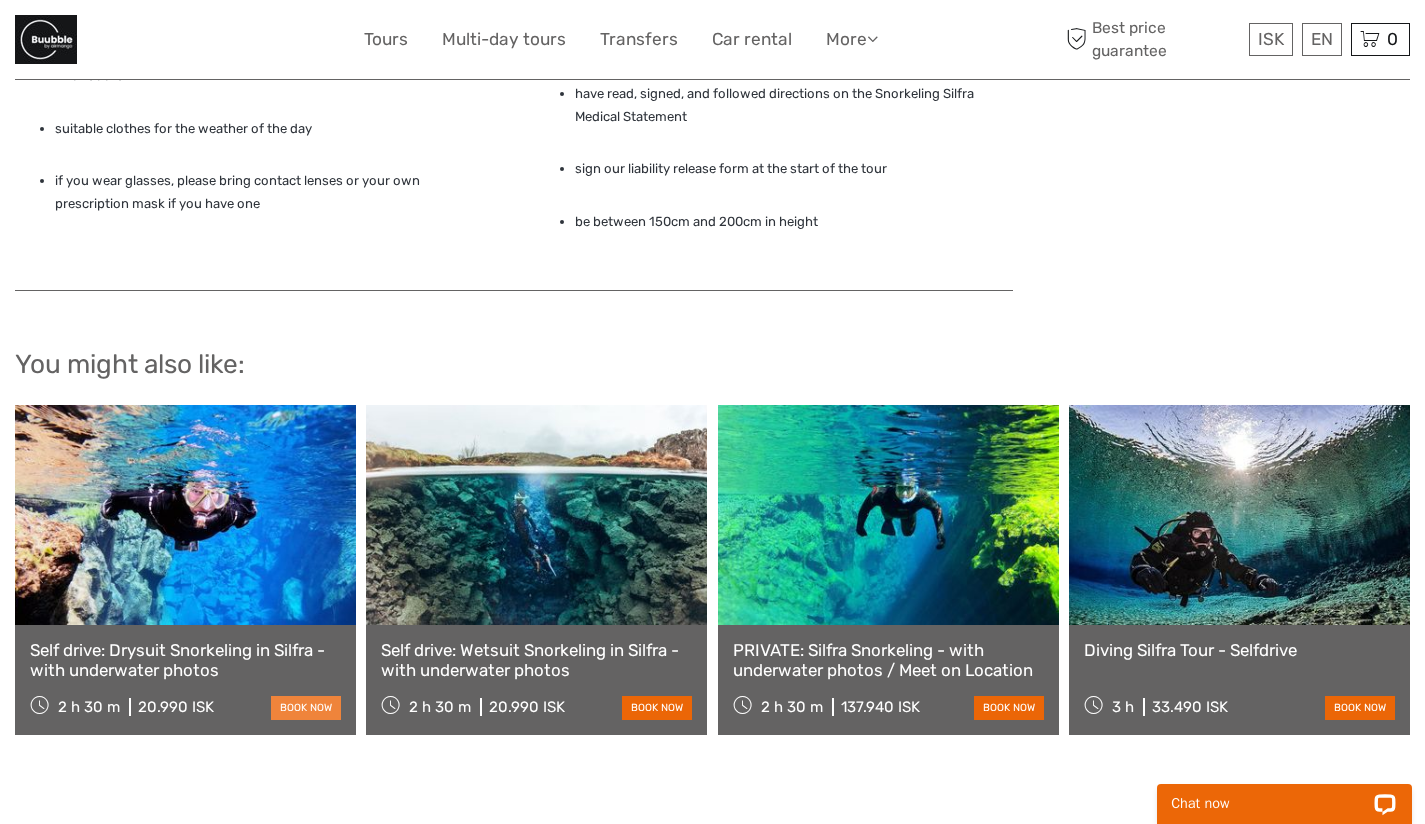 click on "book now" at bounding box center [306, 707] 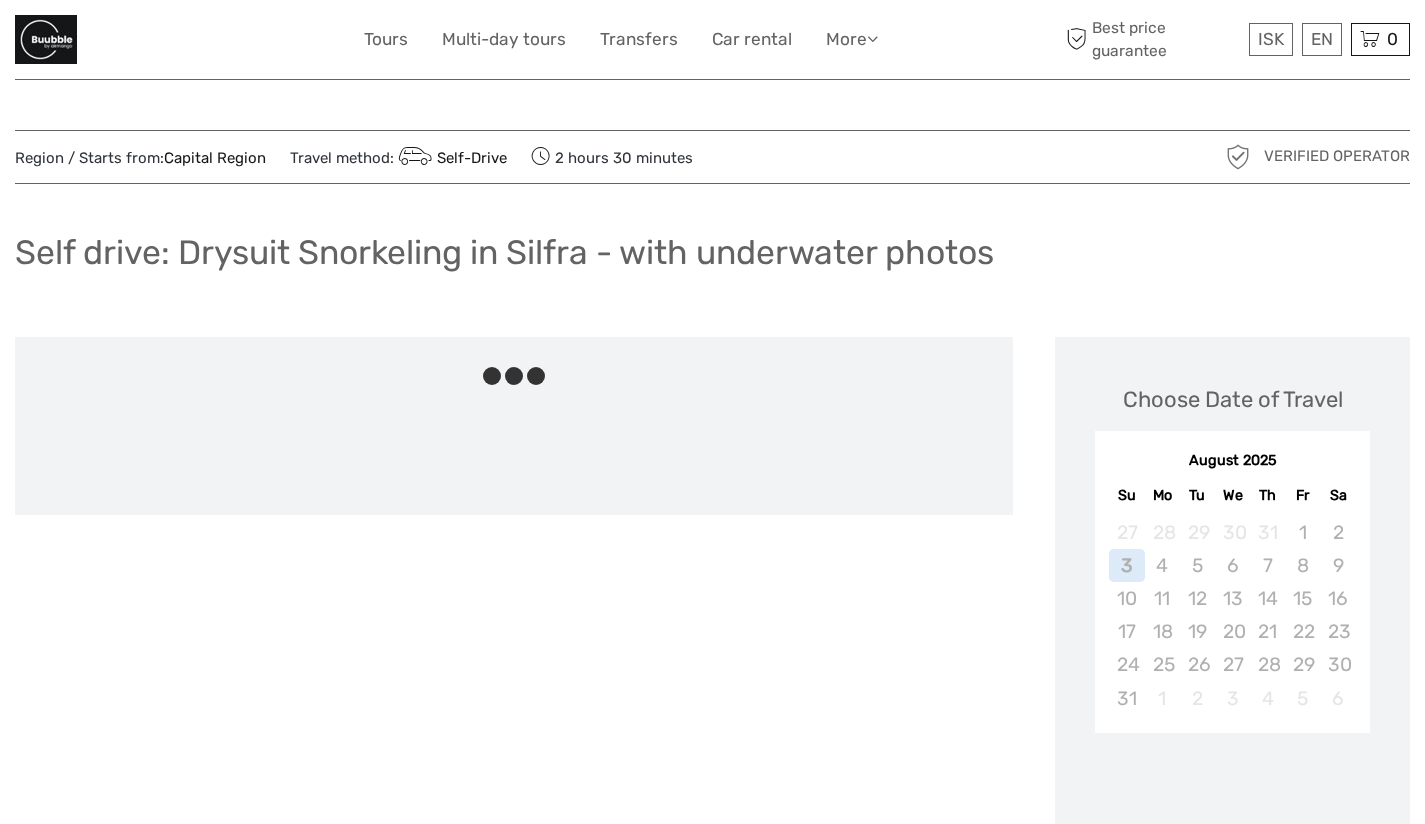 scroll, scrollTop: 0, scrollLeft: 0, axis: both 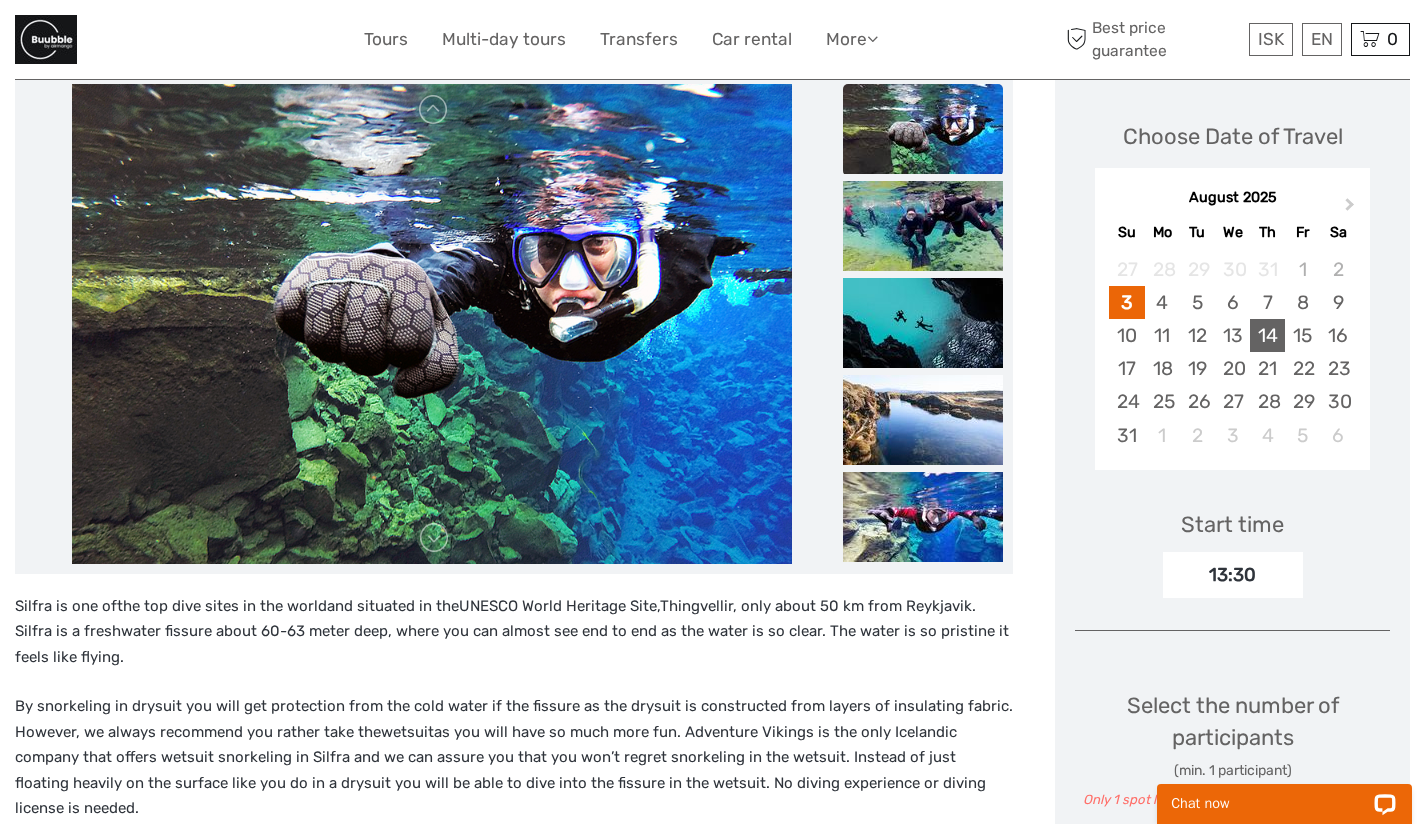 click on "14" at bounding box center [1267, 335] 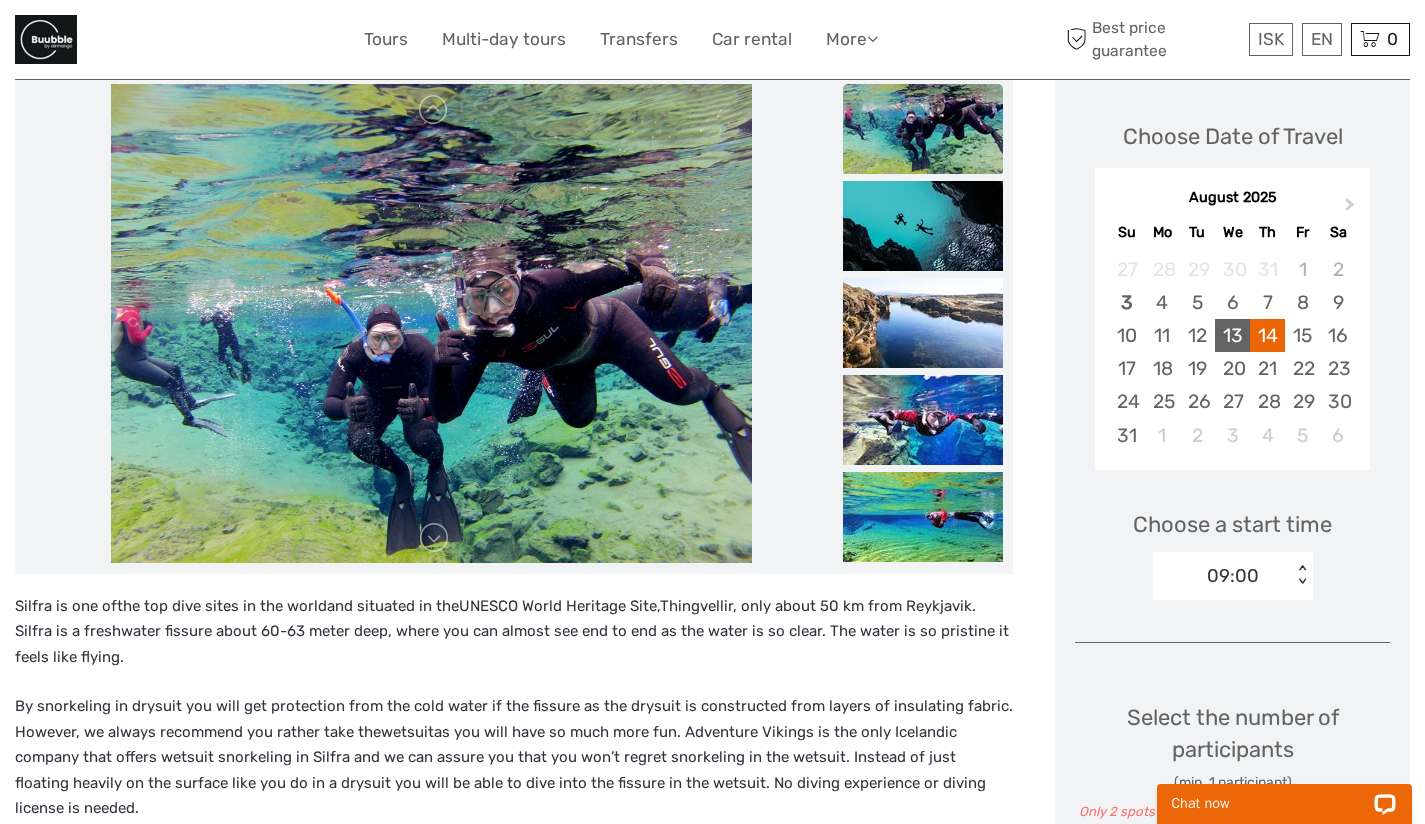 click on "13" at bounding box center [1232, 335] 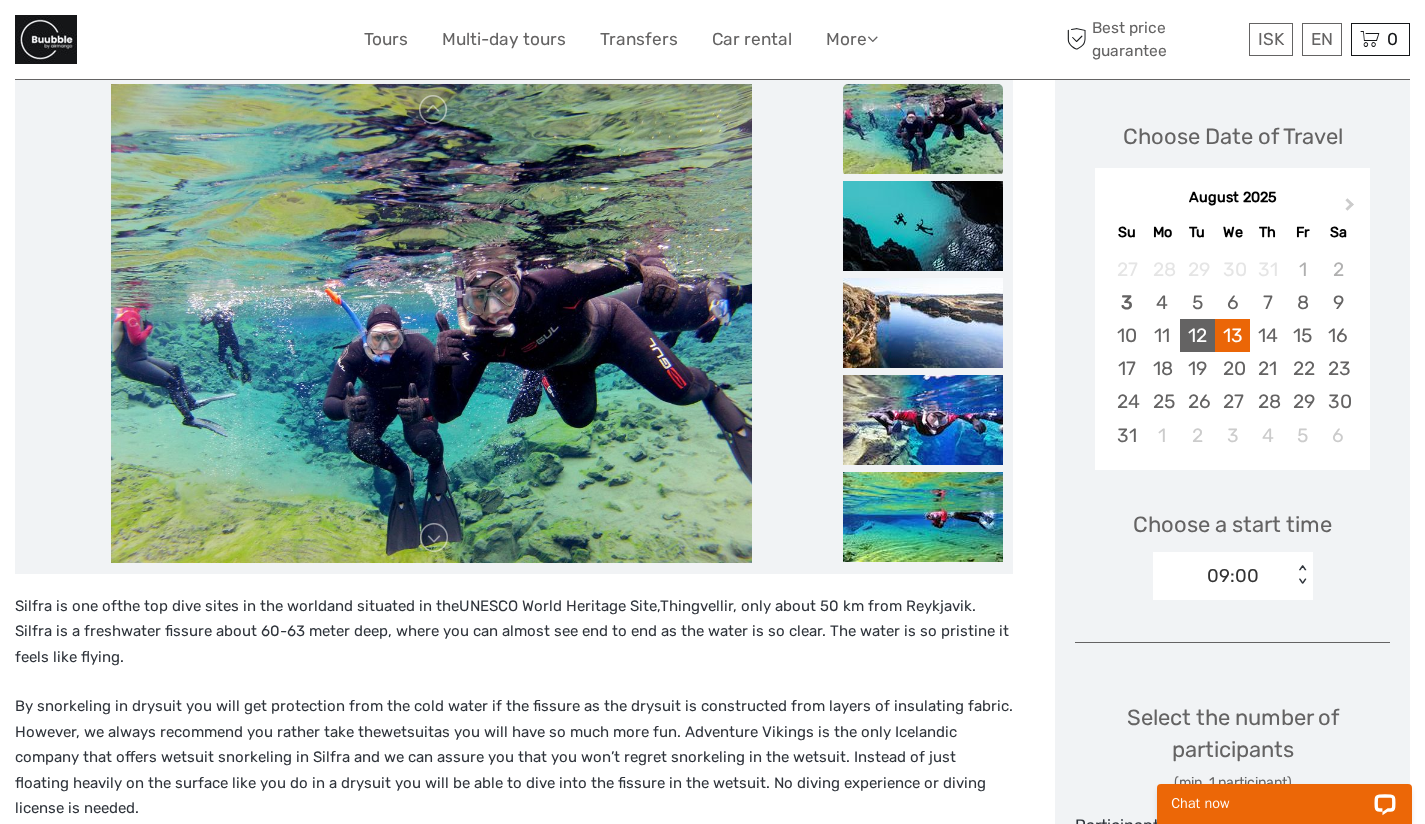 click on "12" at bounding box center (1197, 335) 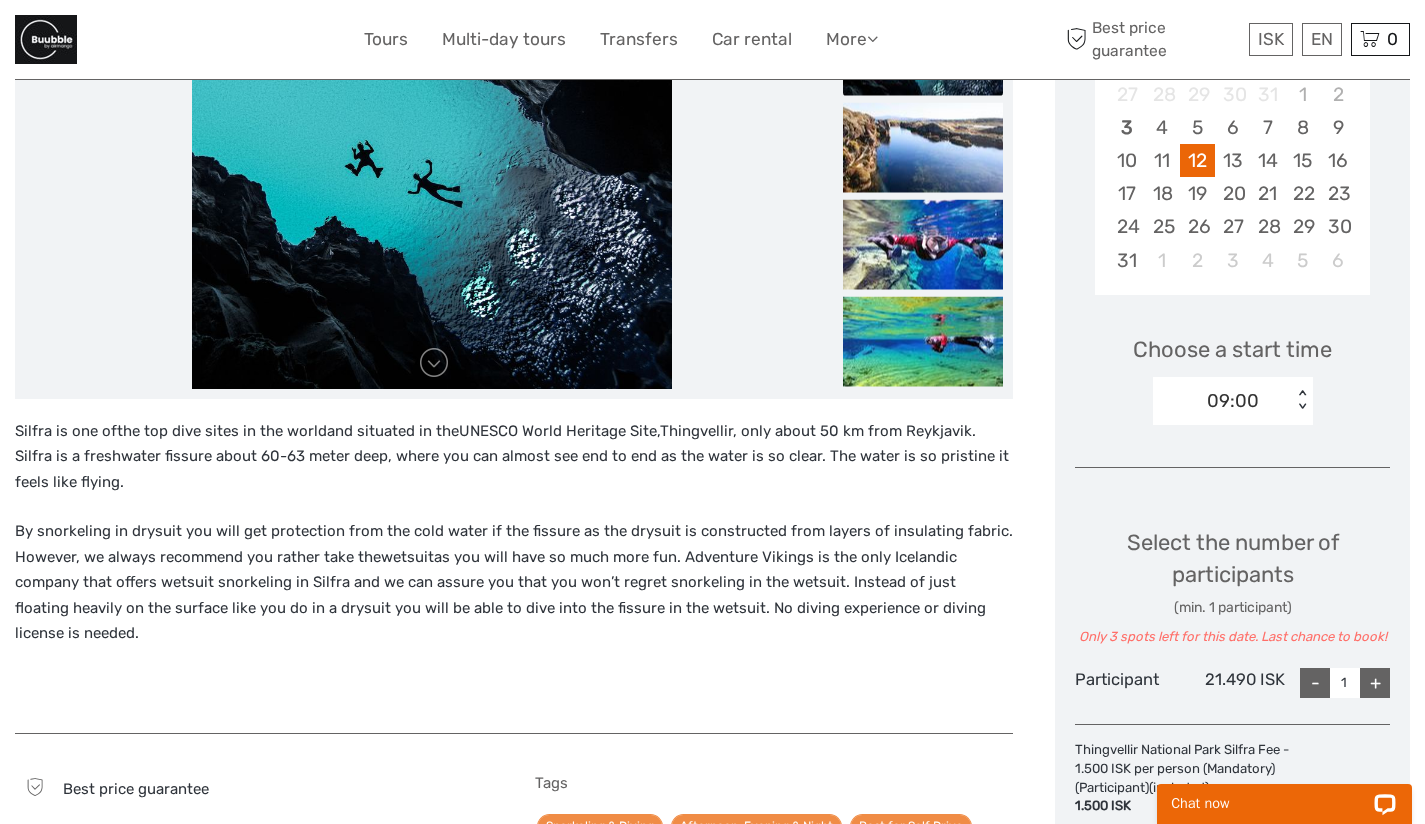 scroll, scrollTop: 435, scrollLeft: 0, axis: vertical 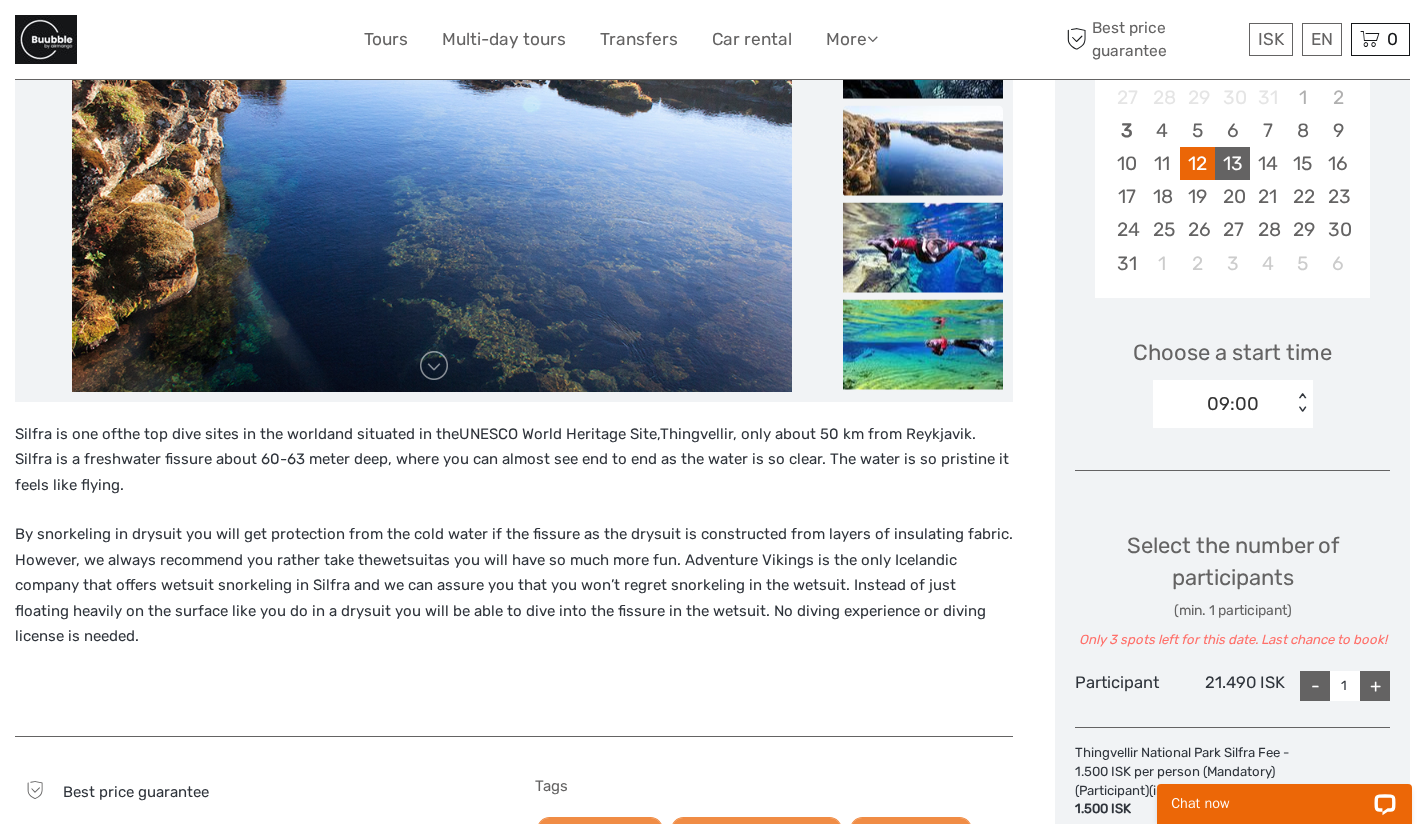 click on "13" at bounding box center (1232, 163) 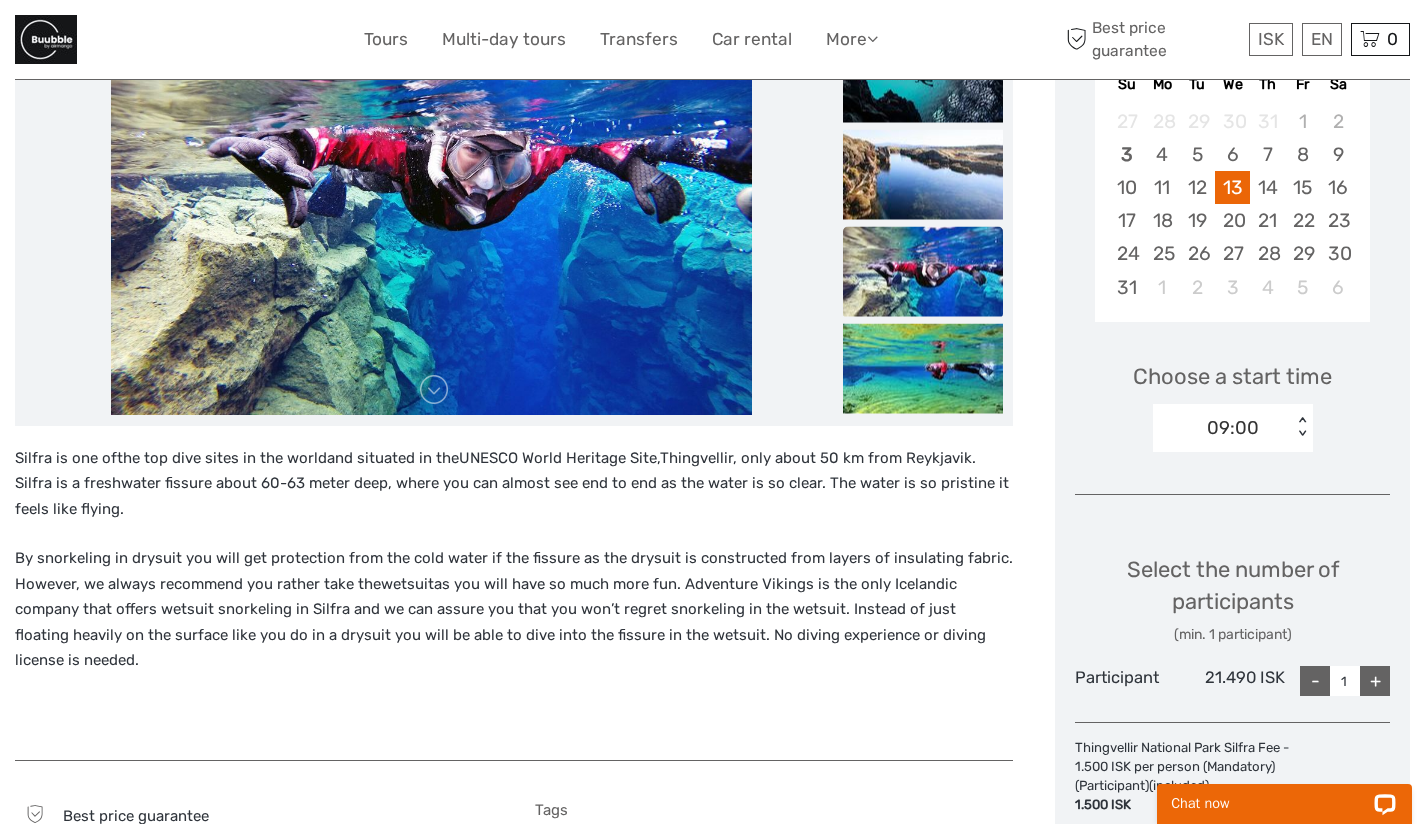 scroll, scrollTop: 401, scrollLeft: 0, axis: vertical 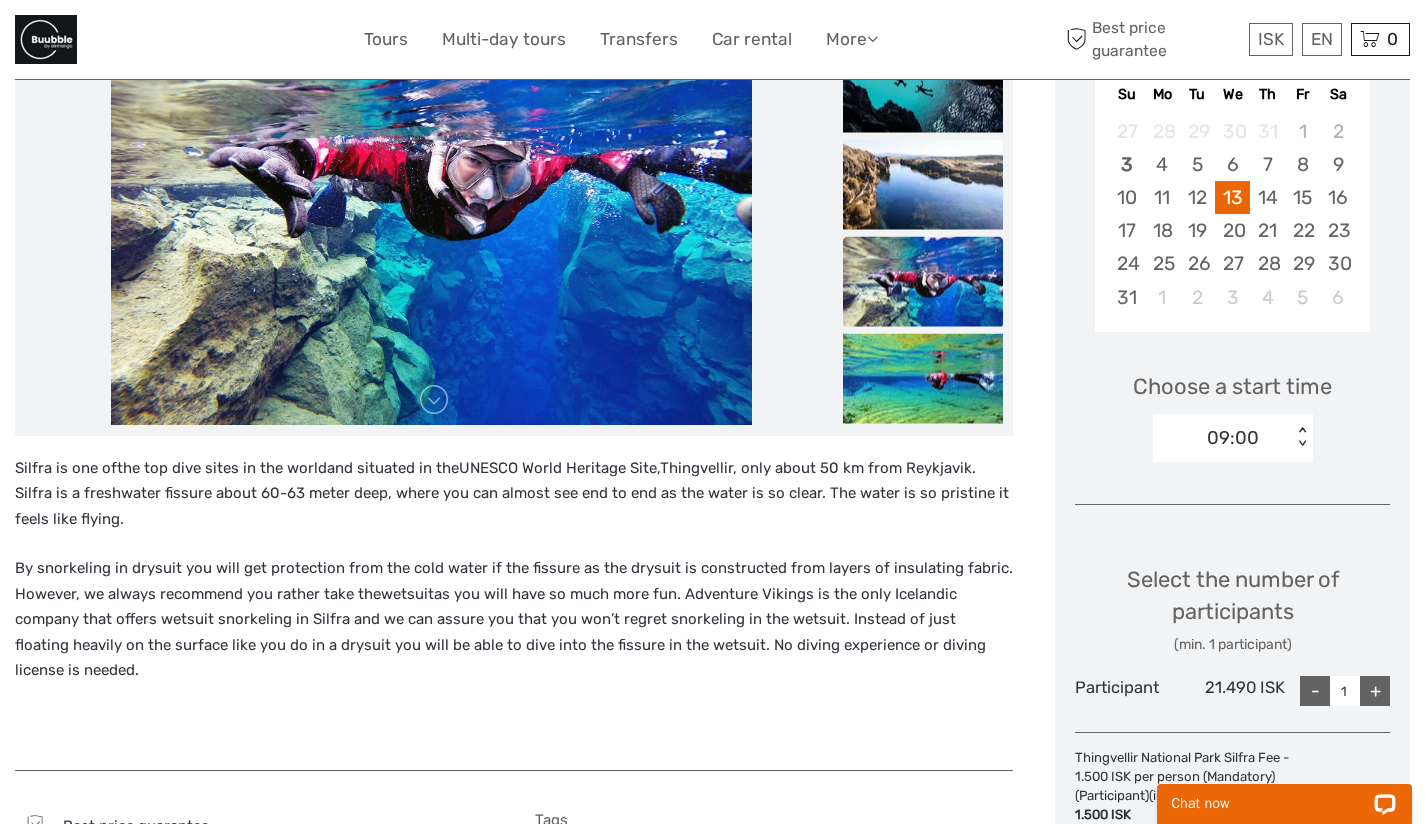 click on "+" at bounding box center (1375, 691) 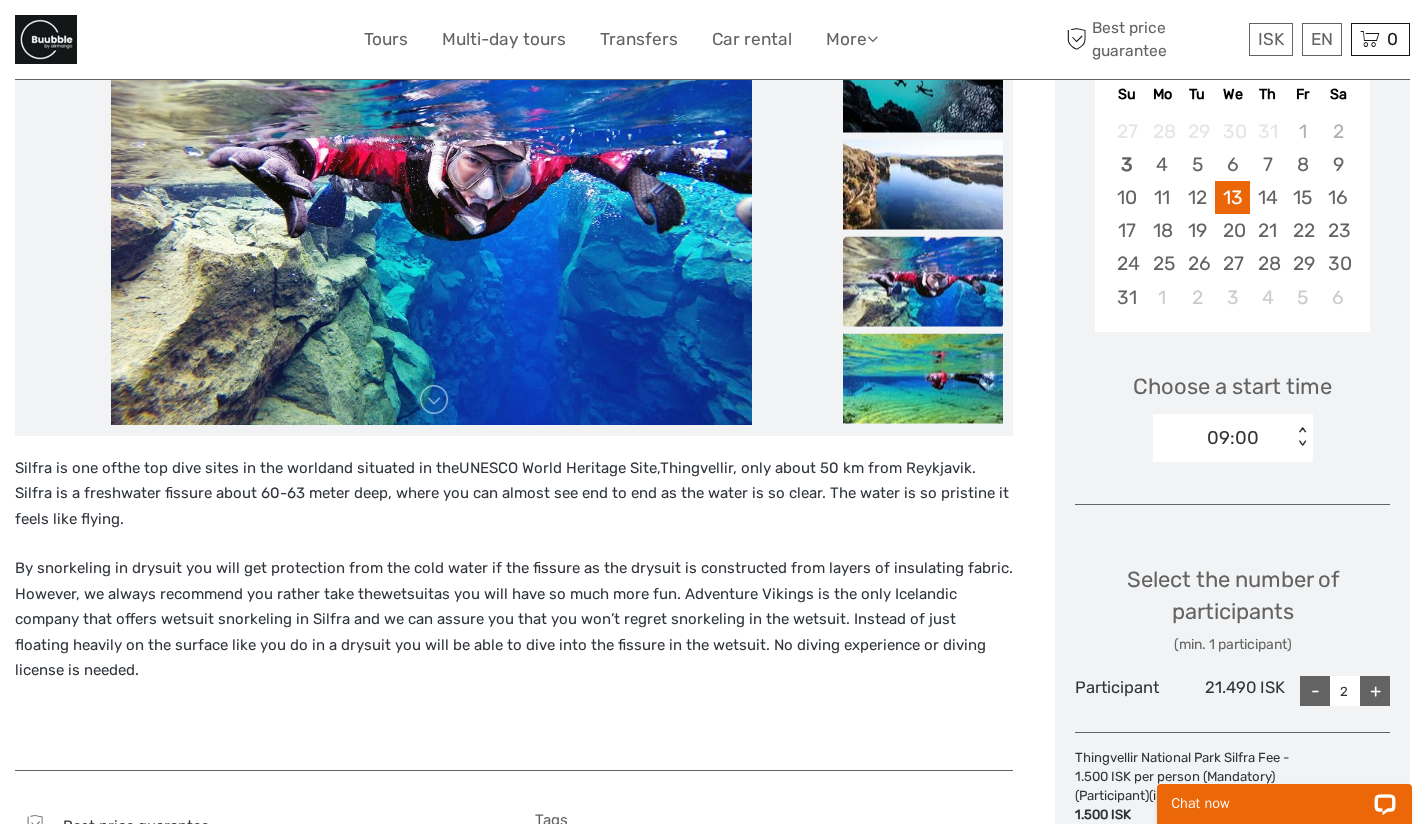 click on "+" at bounding box center [1375, 691] 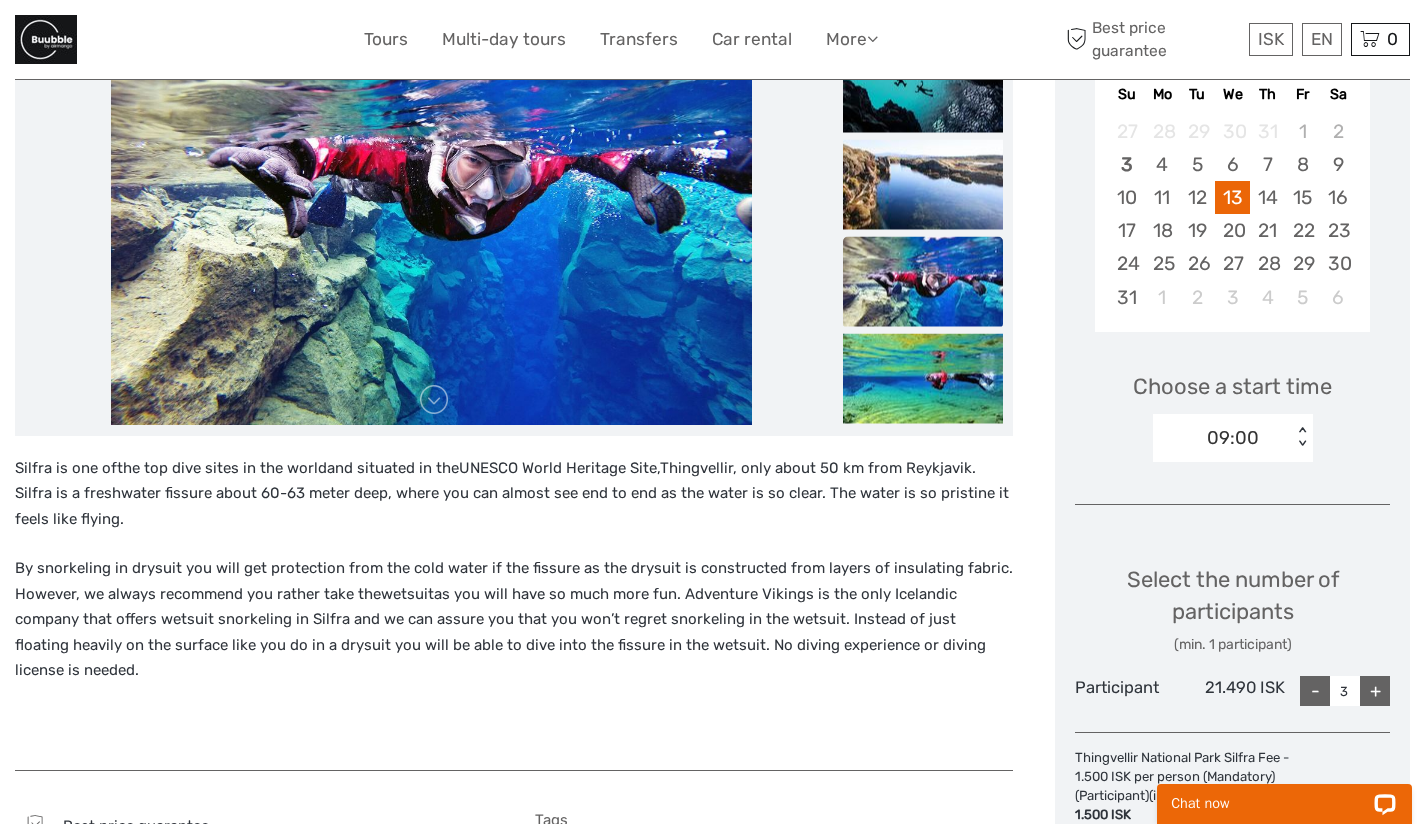 click on "+" at bounding box center [1375, 691] 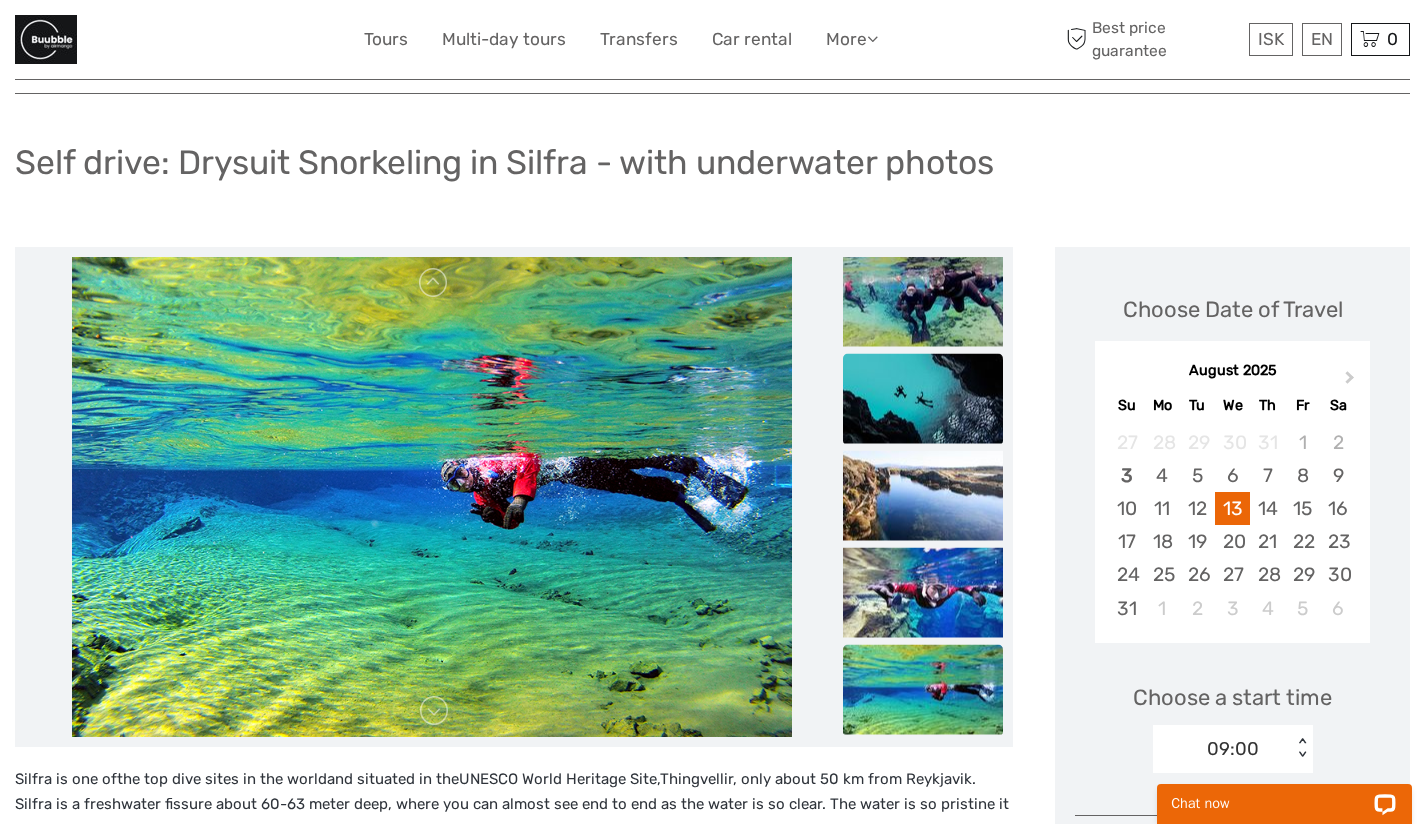 scroll, scrollTop: 92, scrollLeft: 0, axis: vertical 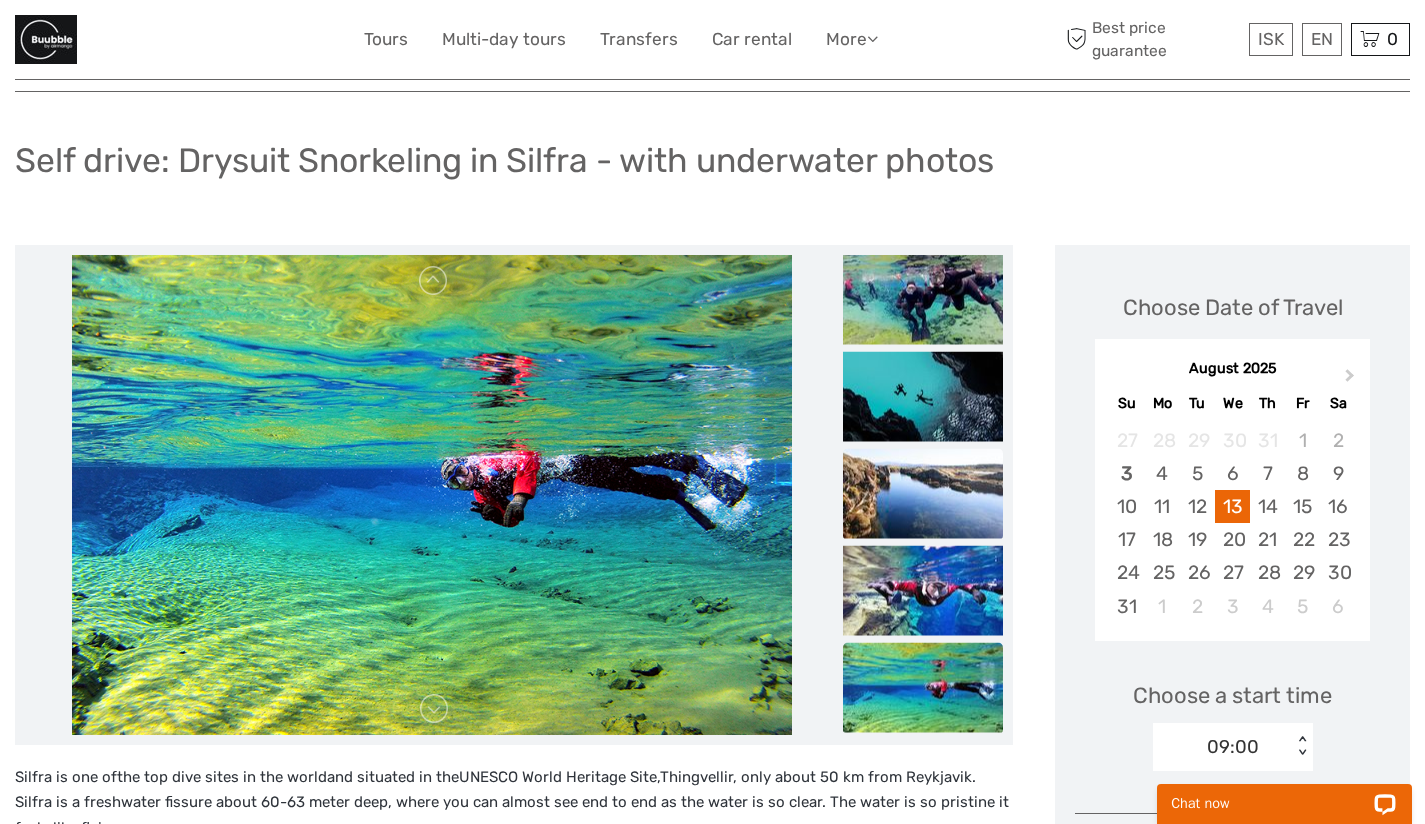 click at bounding box center [923, 493] 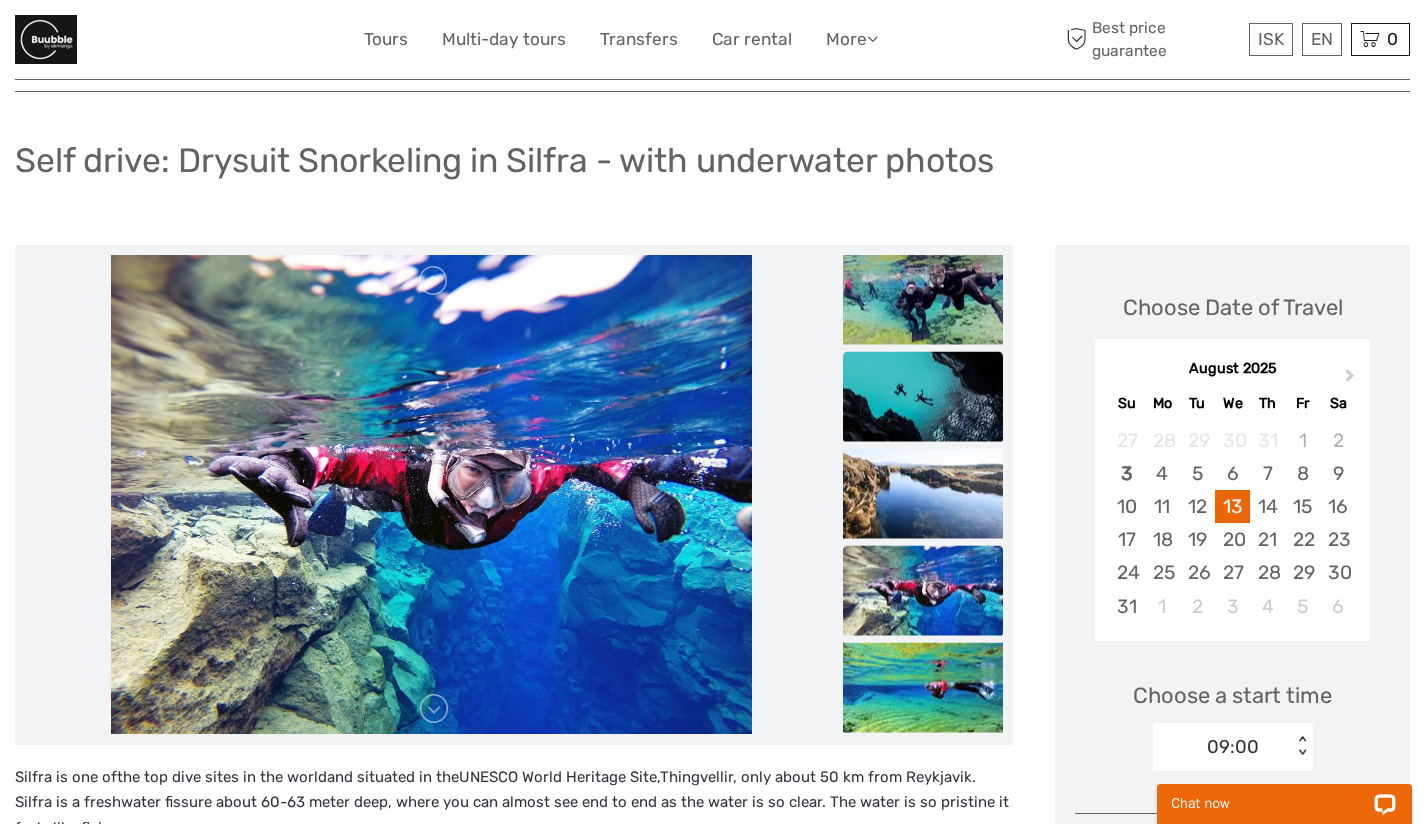 click at bounding box center [923, 396] 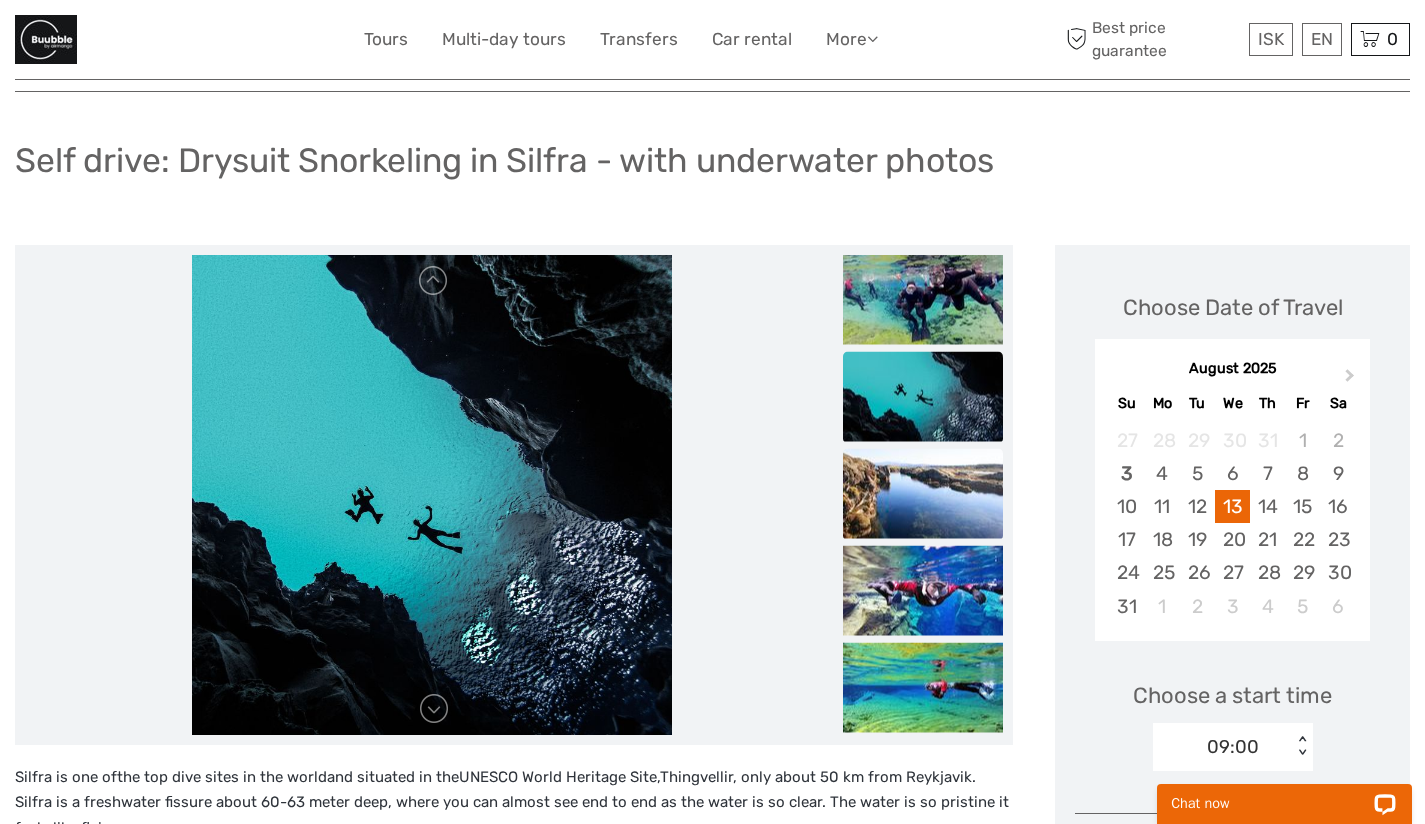click at bounding box center [923, 493] 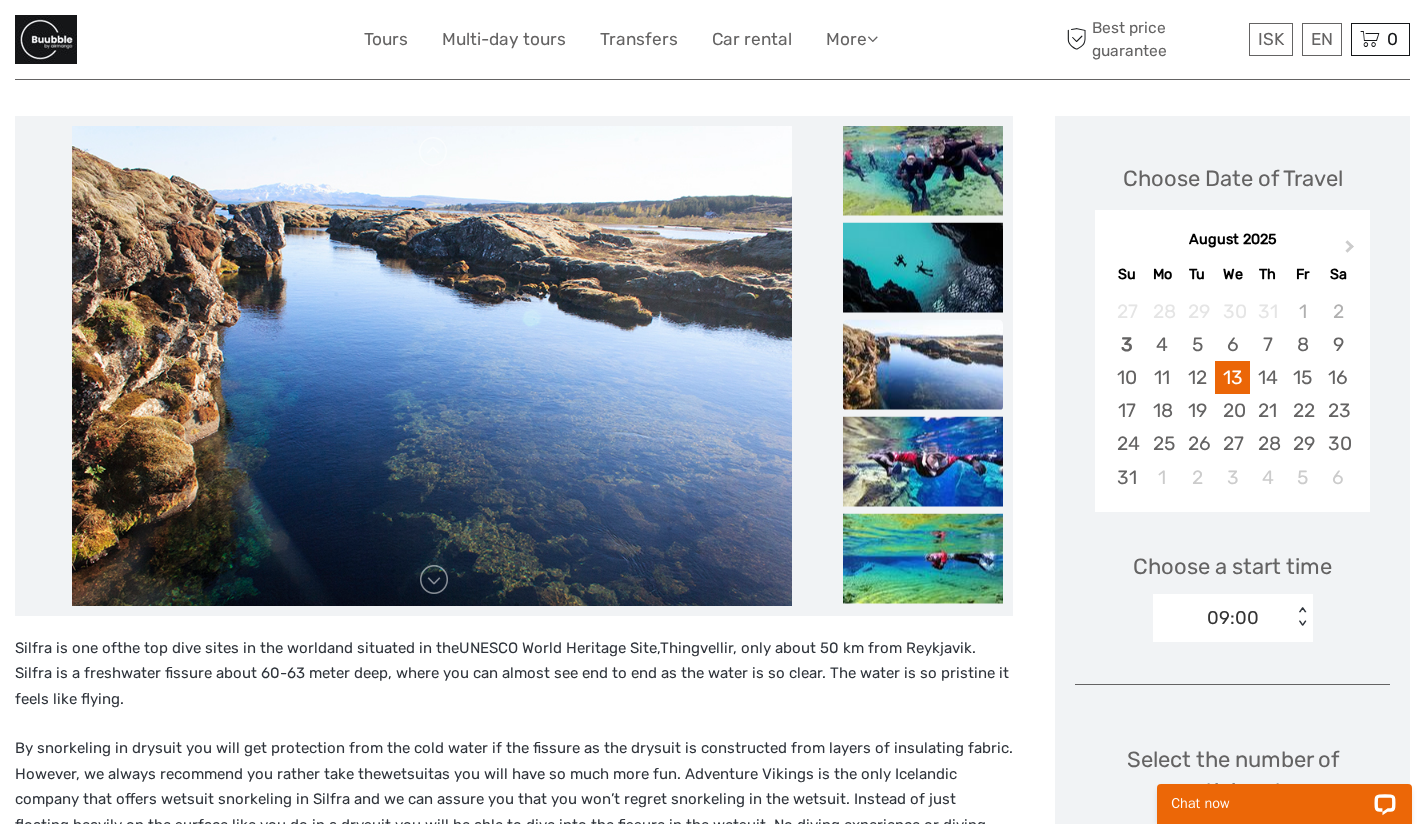 scroll, scrollTop: 262, scrollLeft: 0, axis: vertical 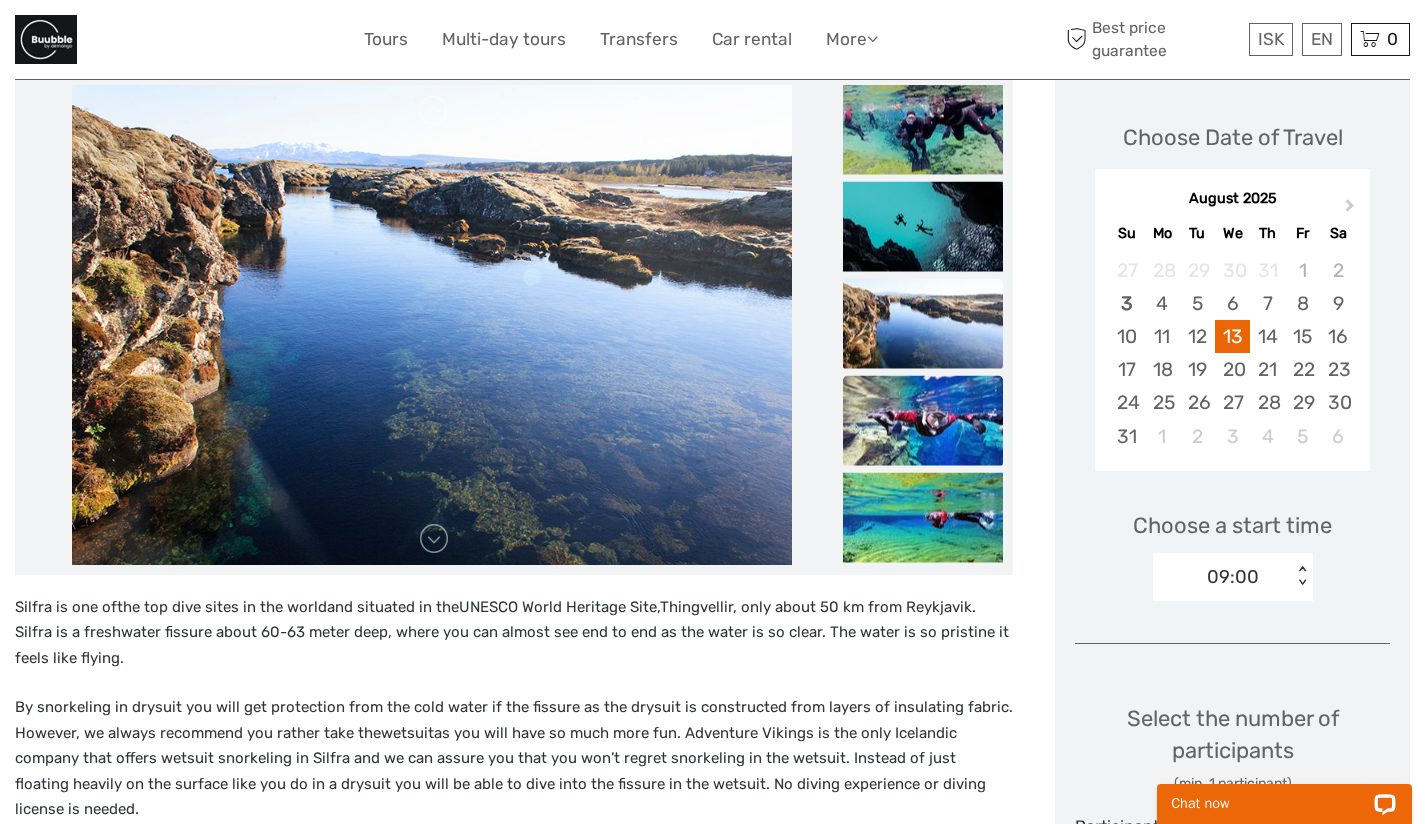 click at bounding box center [923, 420] 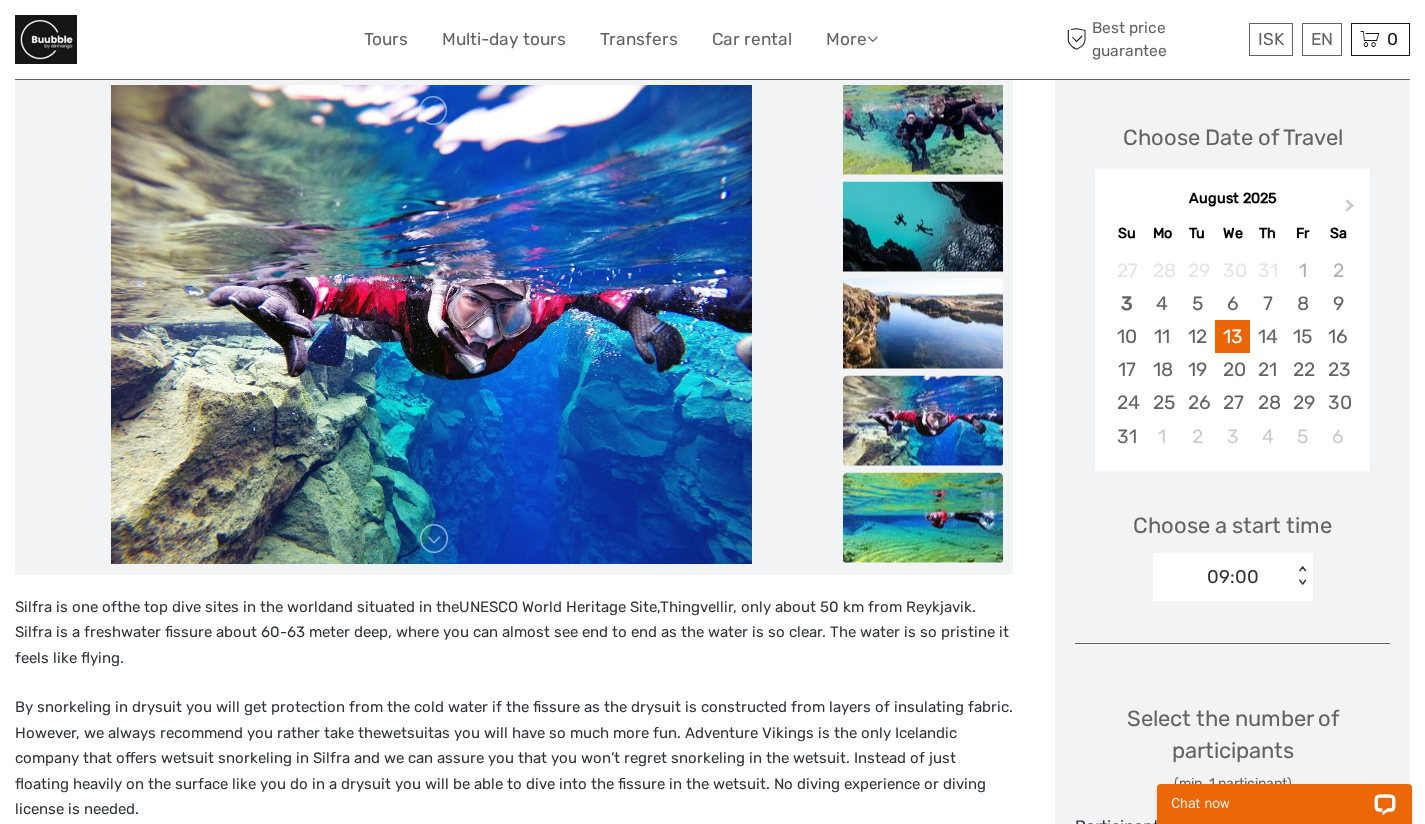 click at bounding box center [923, 517] 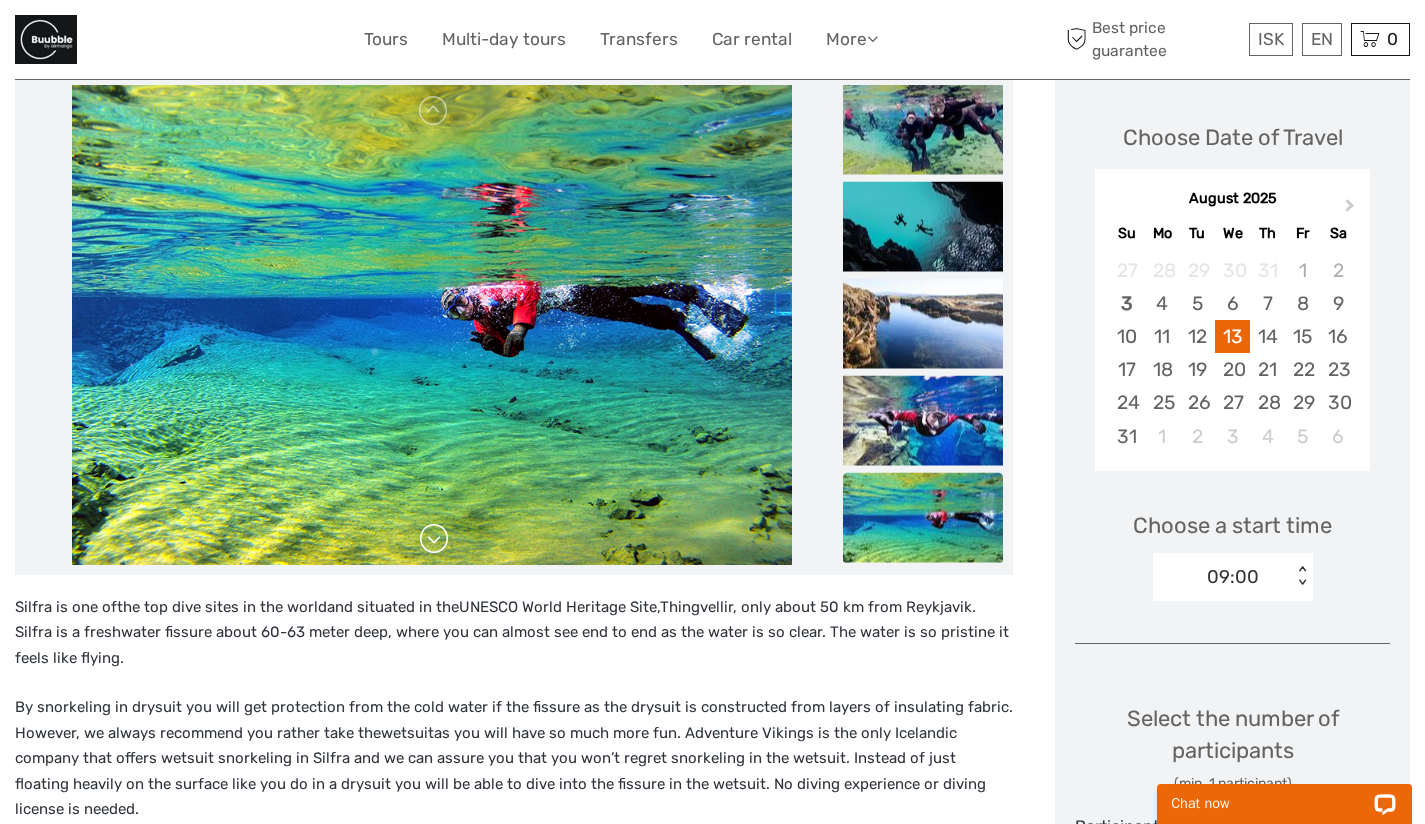 click at bounding box center [434, 539] 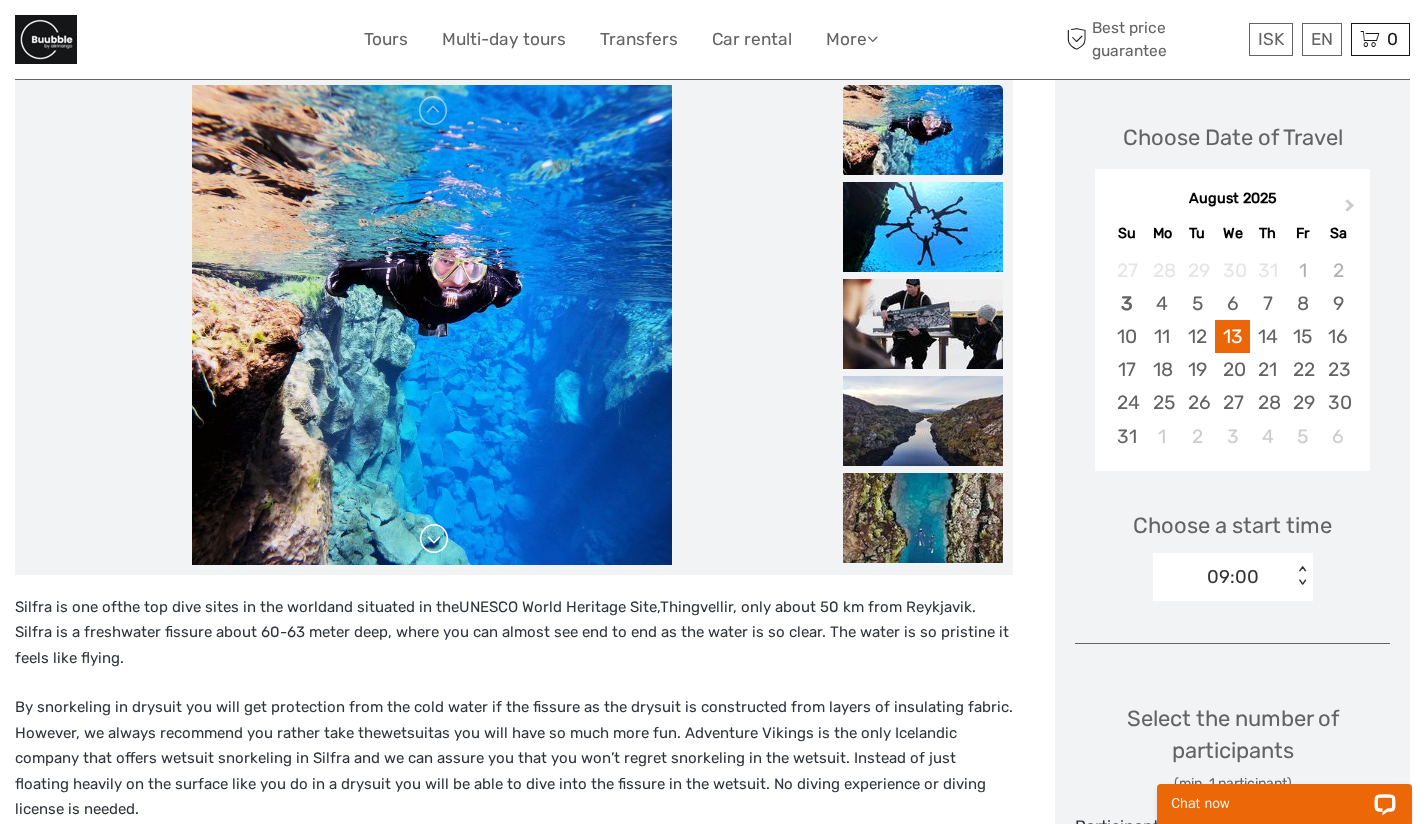 click at bounding box center [434, 539] 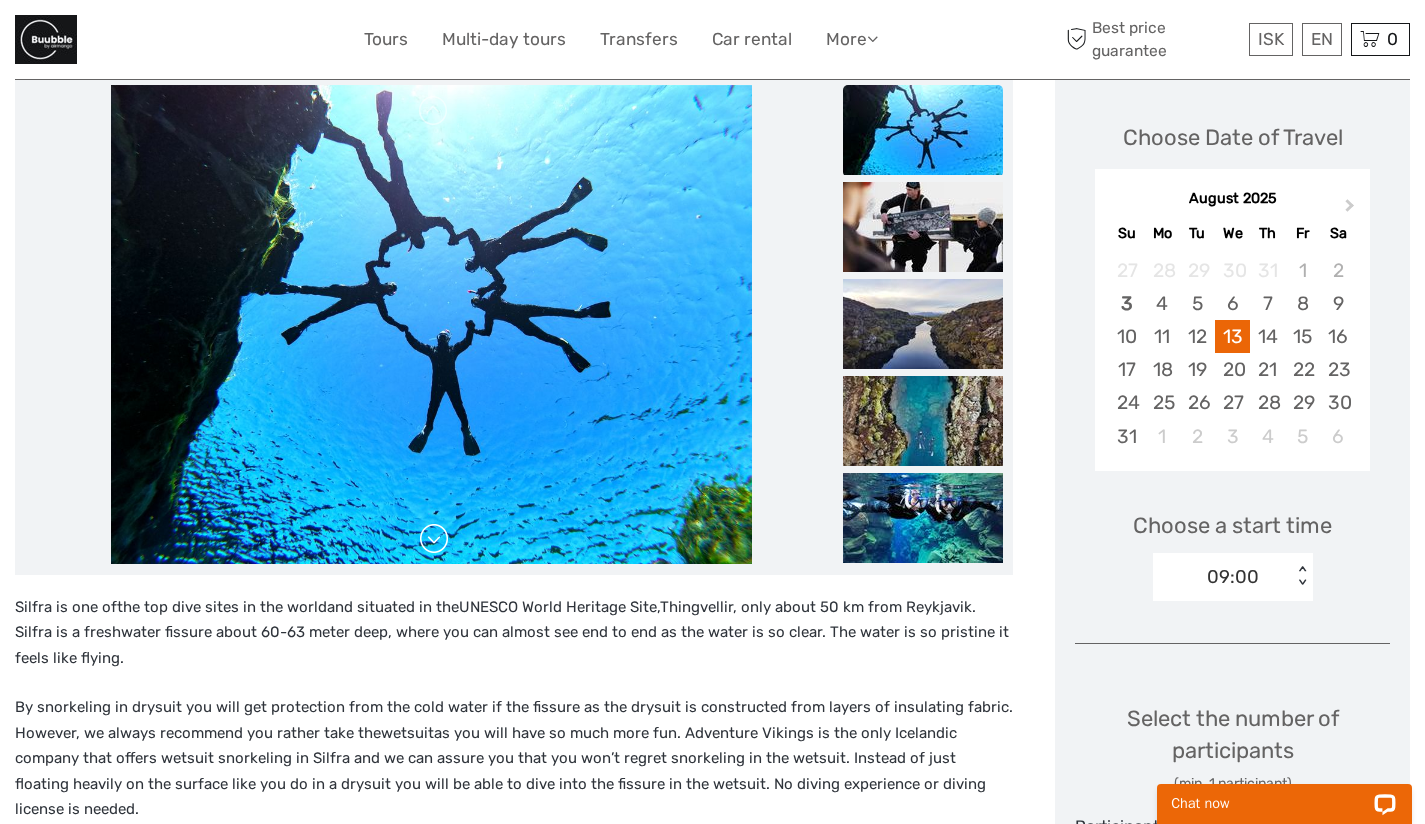 click at bounding box center [434, 539] 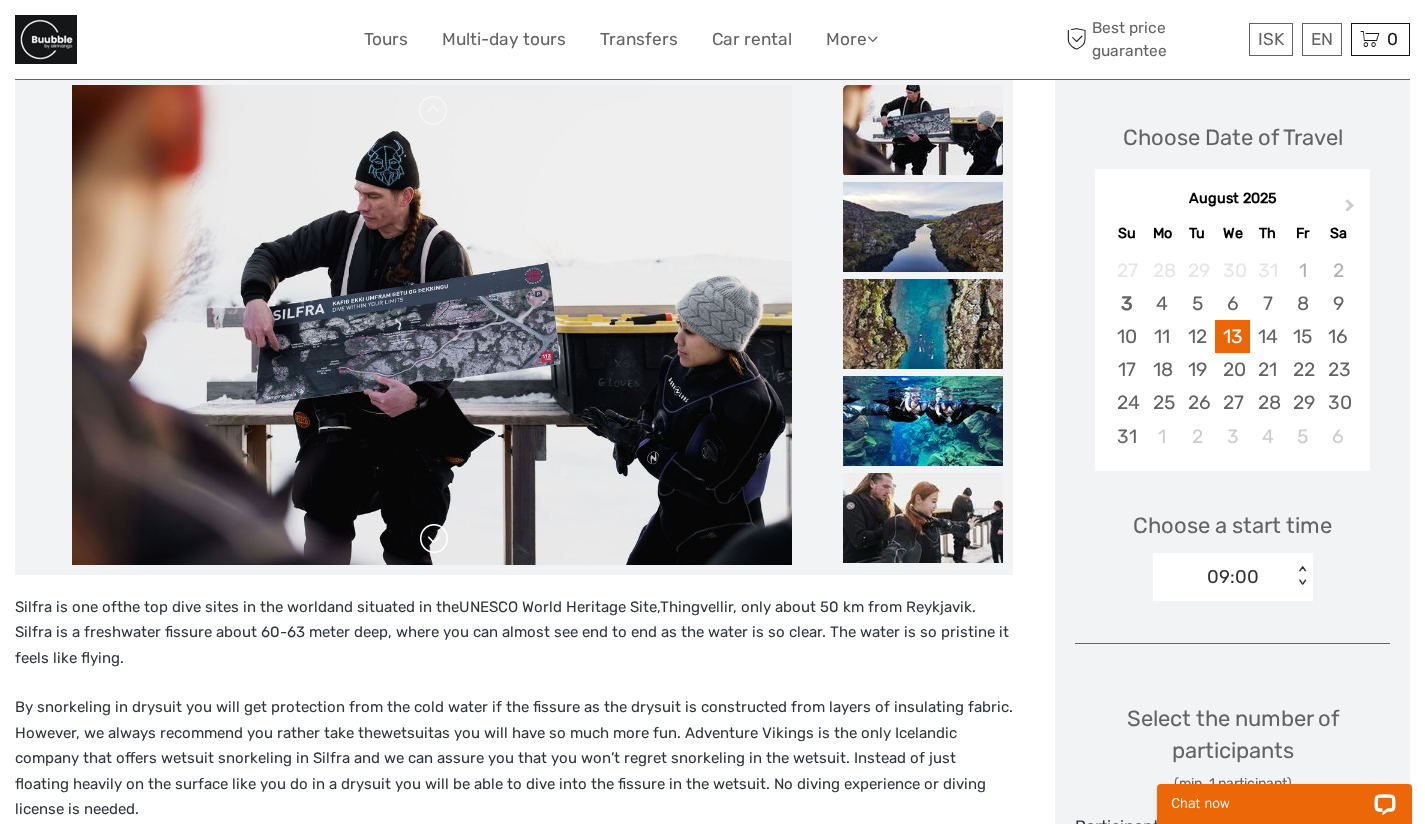 click at bounding box center (434, 539) 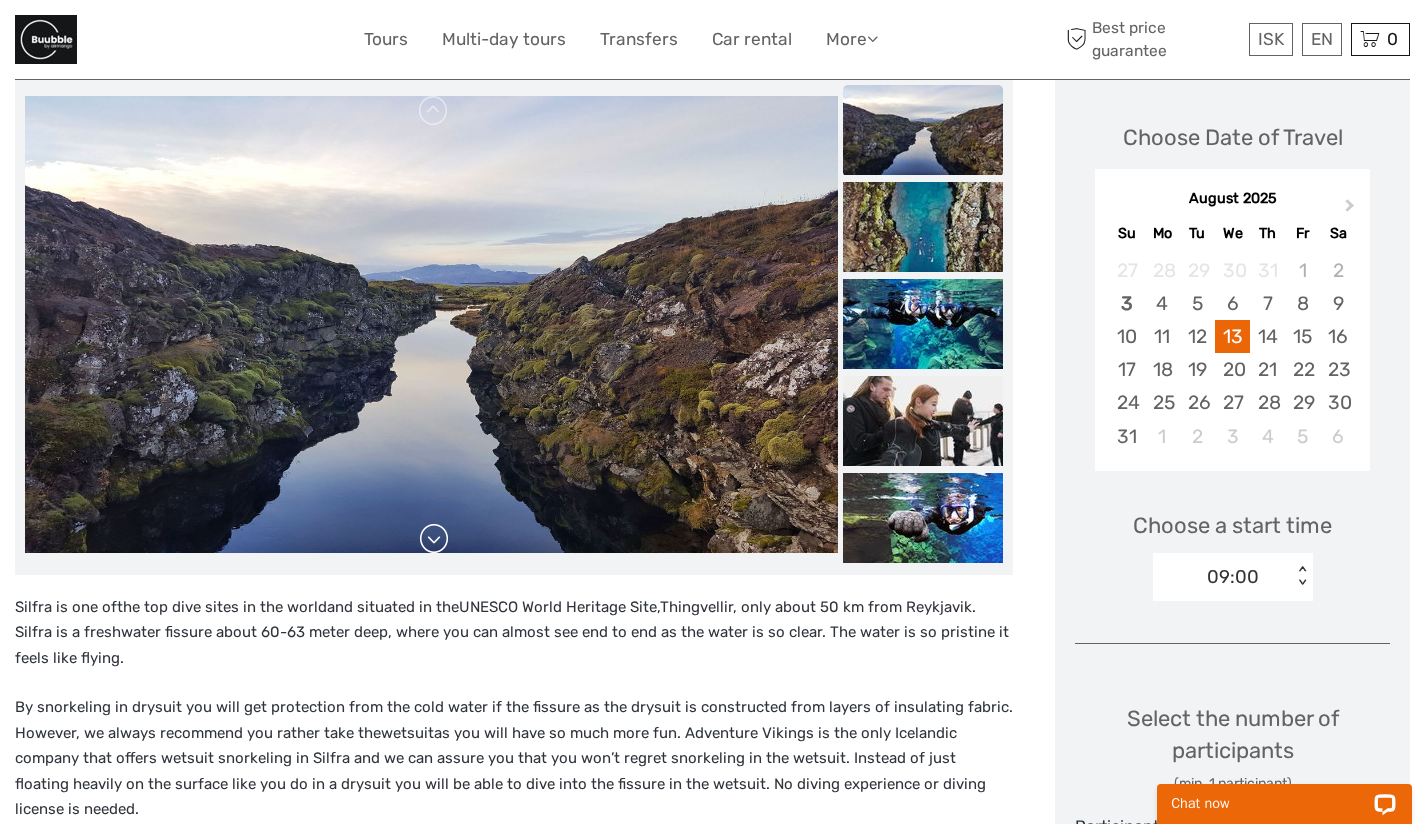click at bounding box center [434, 539] 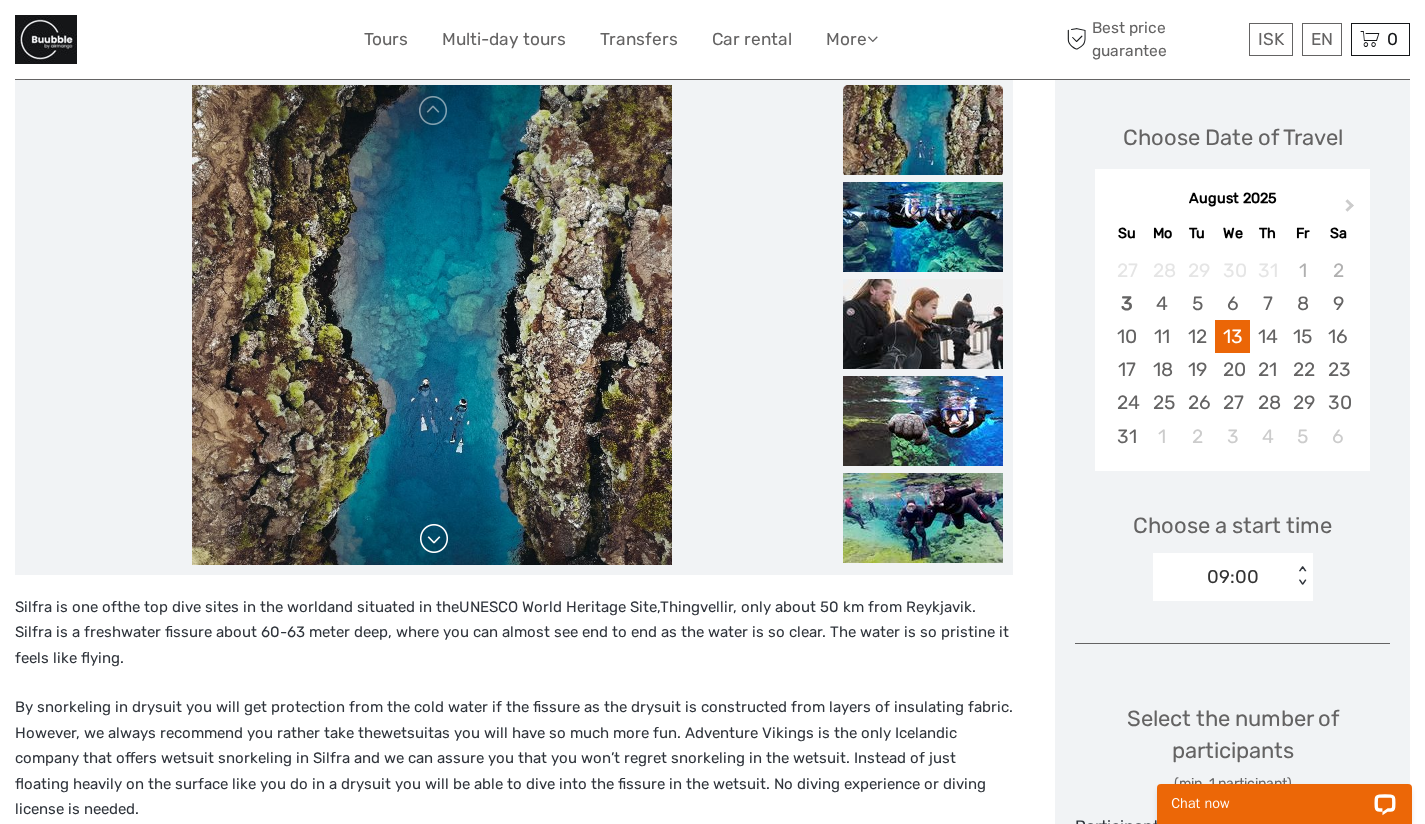 click at bounding box center [434, 539] 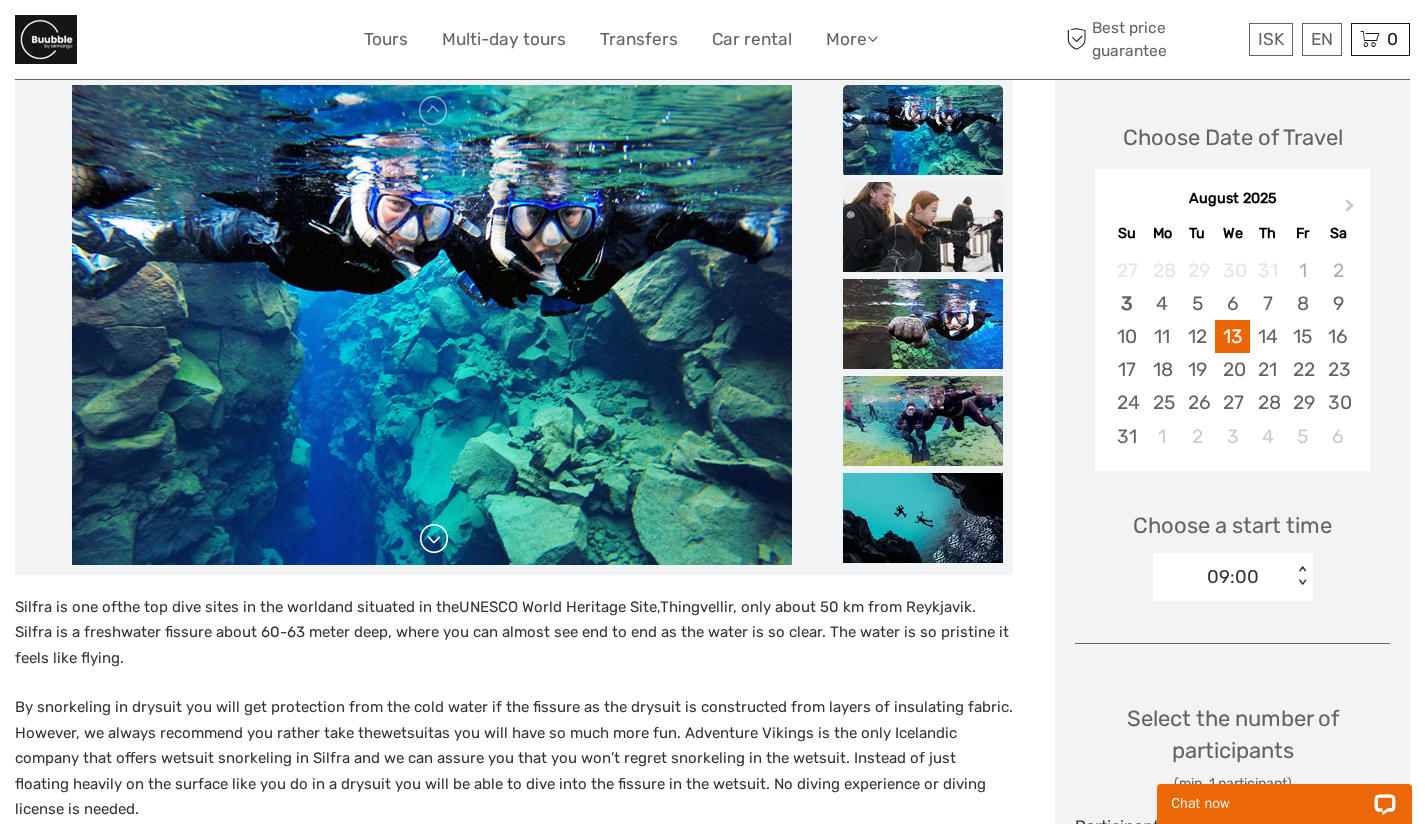 click at bounding box center (434, 539) 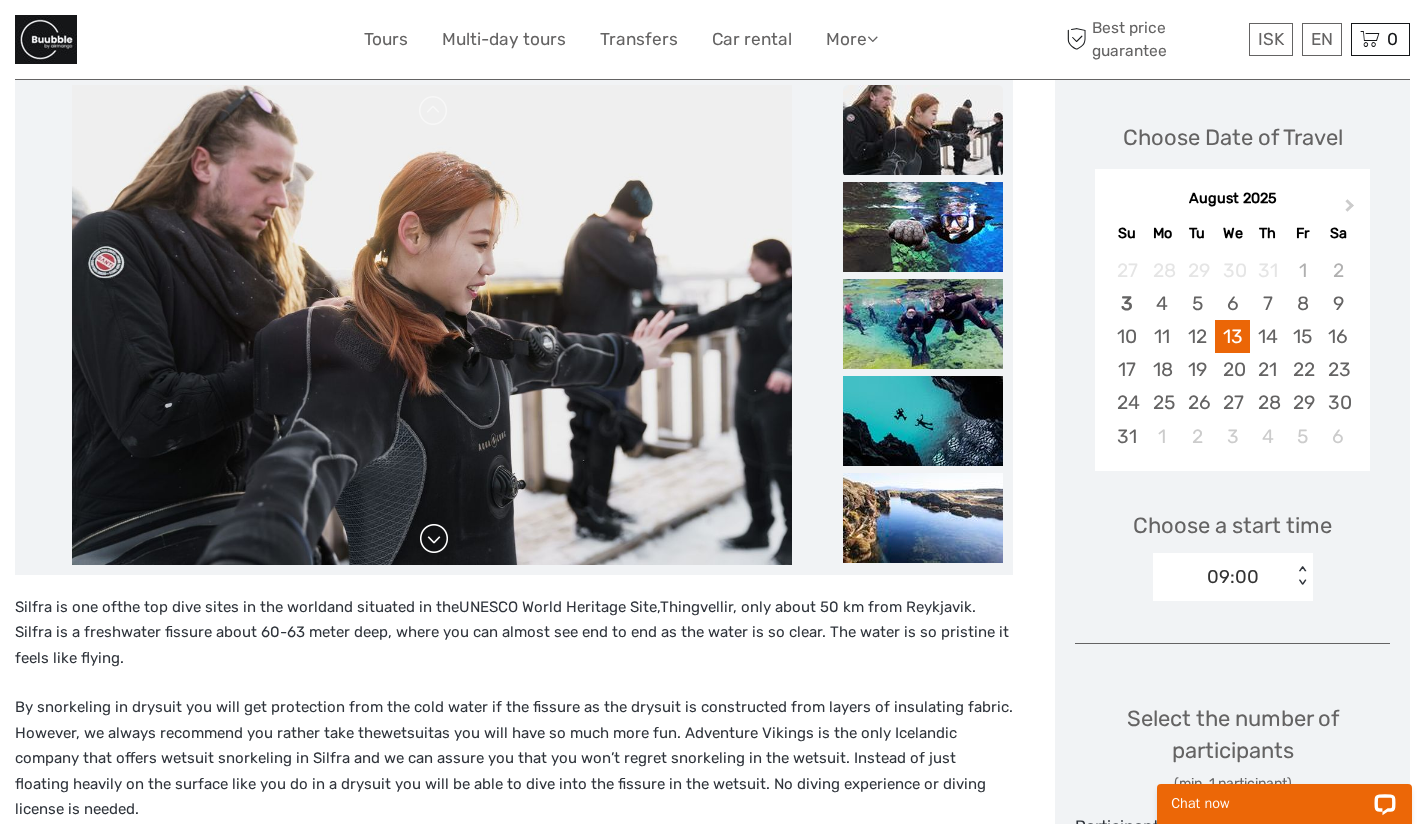 click at bounding box center (434, 539) 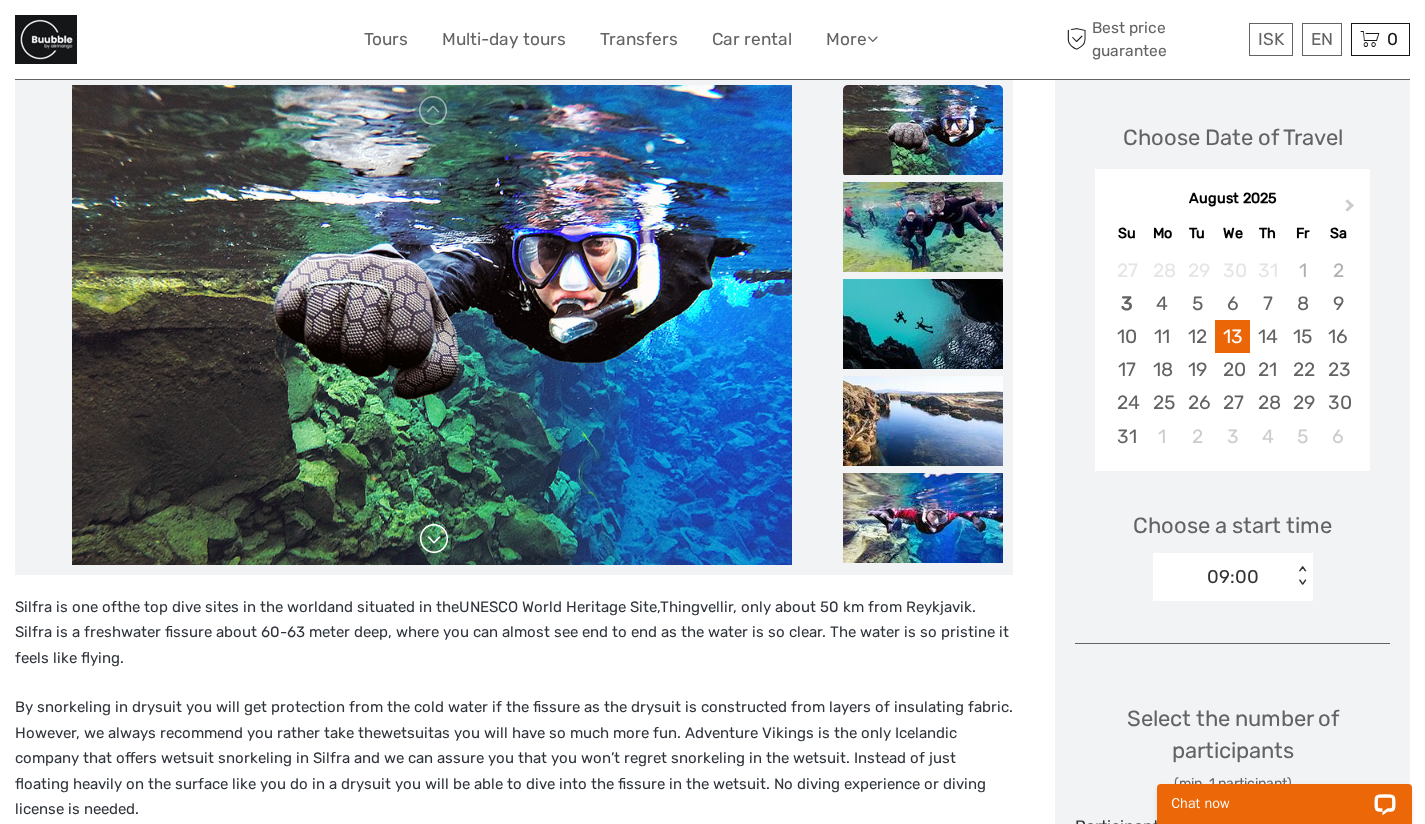 click at bounding box center [434, 539] 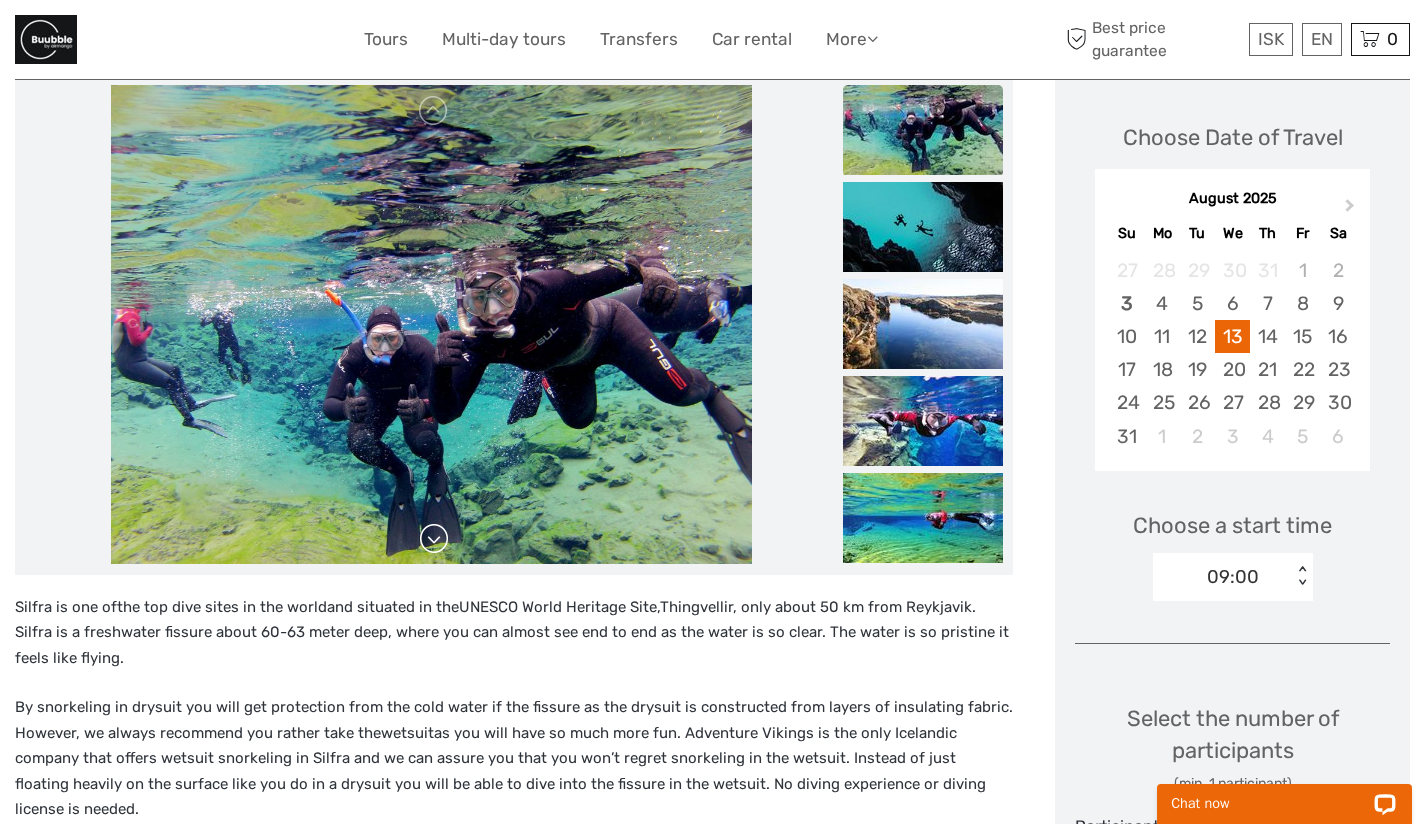 click at bounding box center [434, 539] 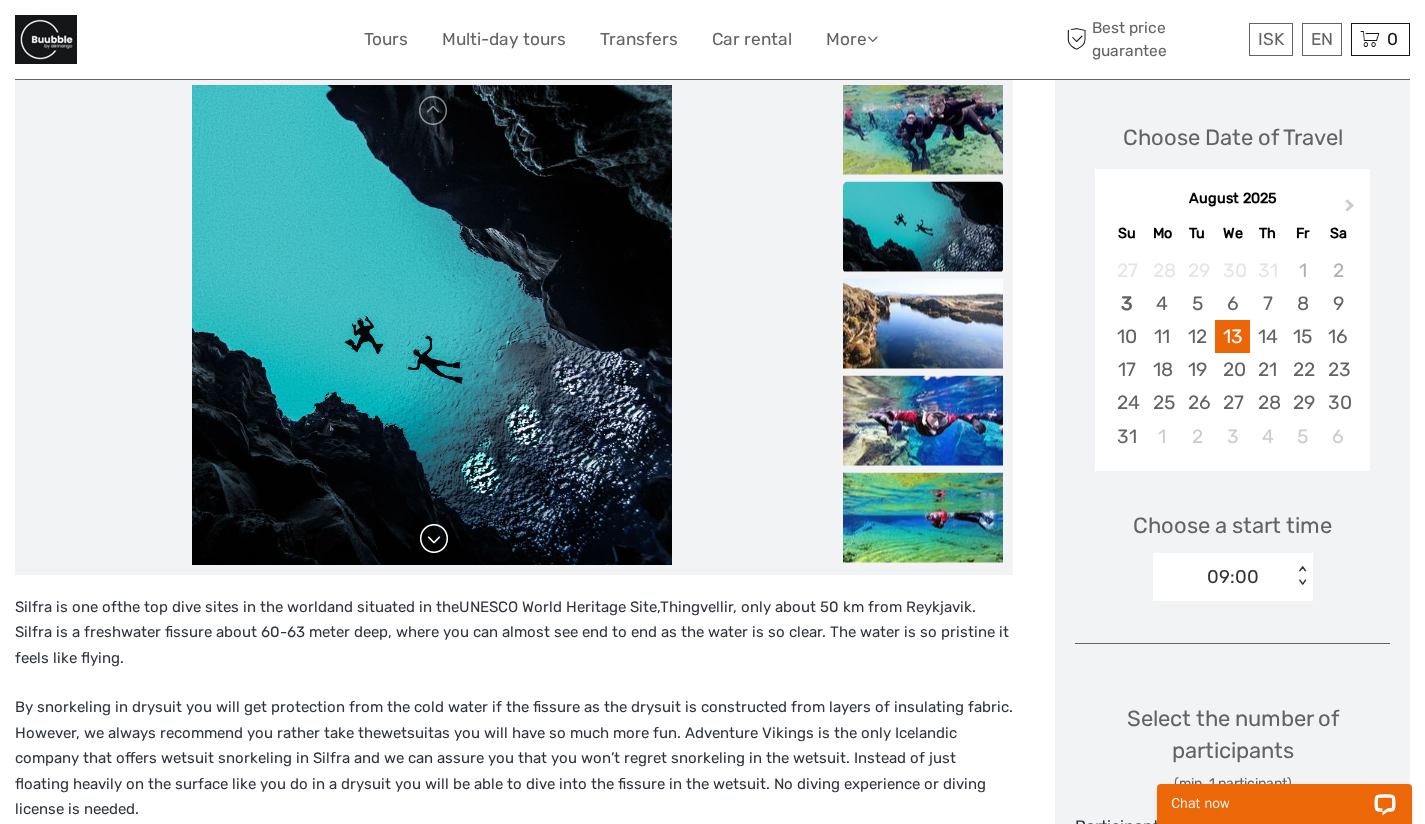 click at bounding box center [434, 539] 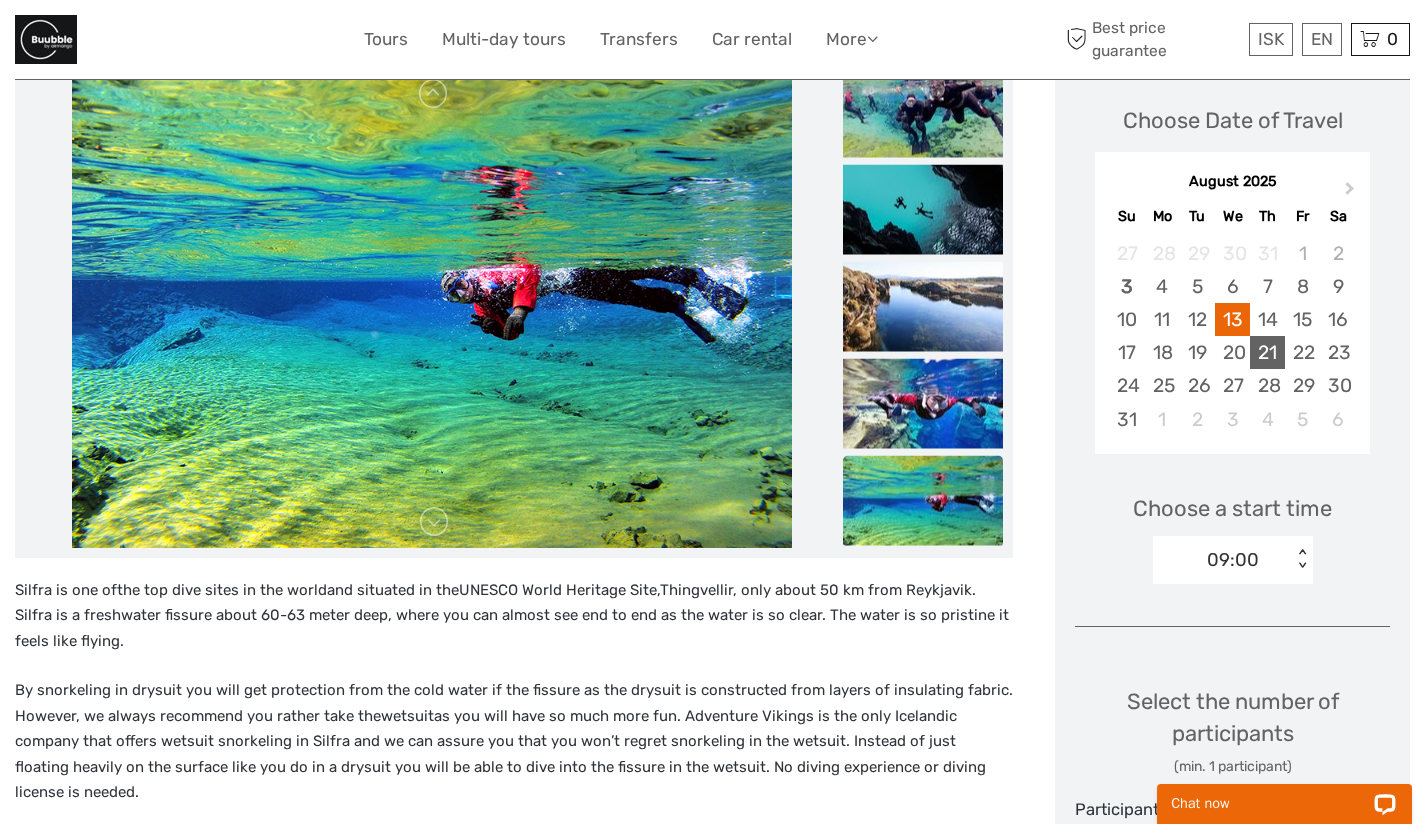 scroll, scrollTop: 227, scrollLeft: 0, axis: vertical 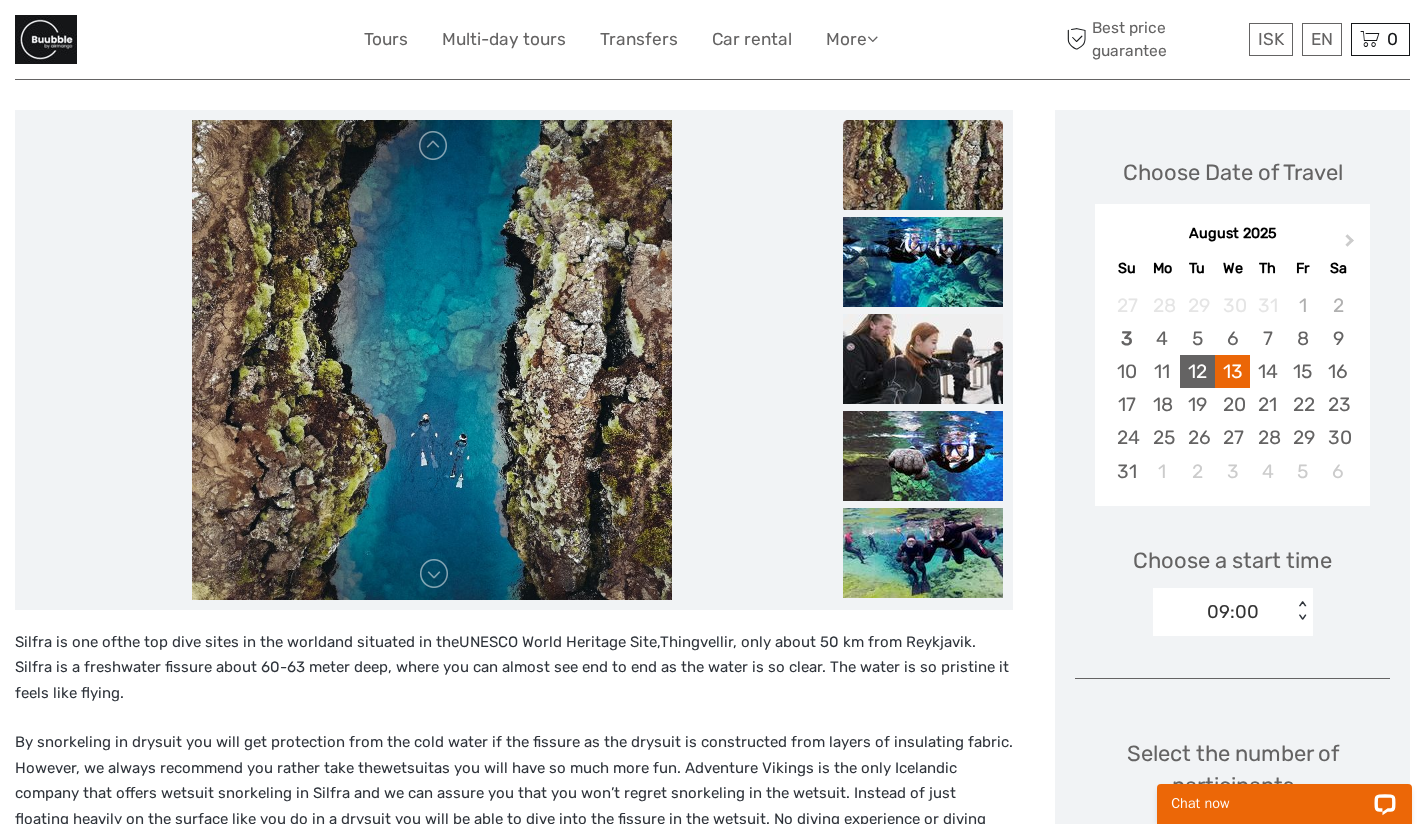 click on "12" at bounding box center (1197, 371) 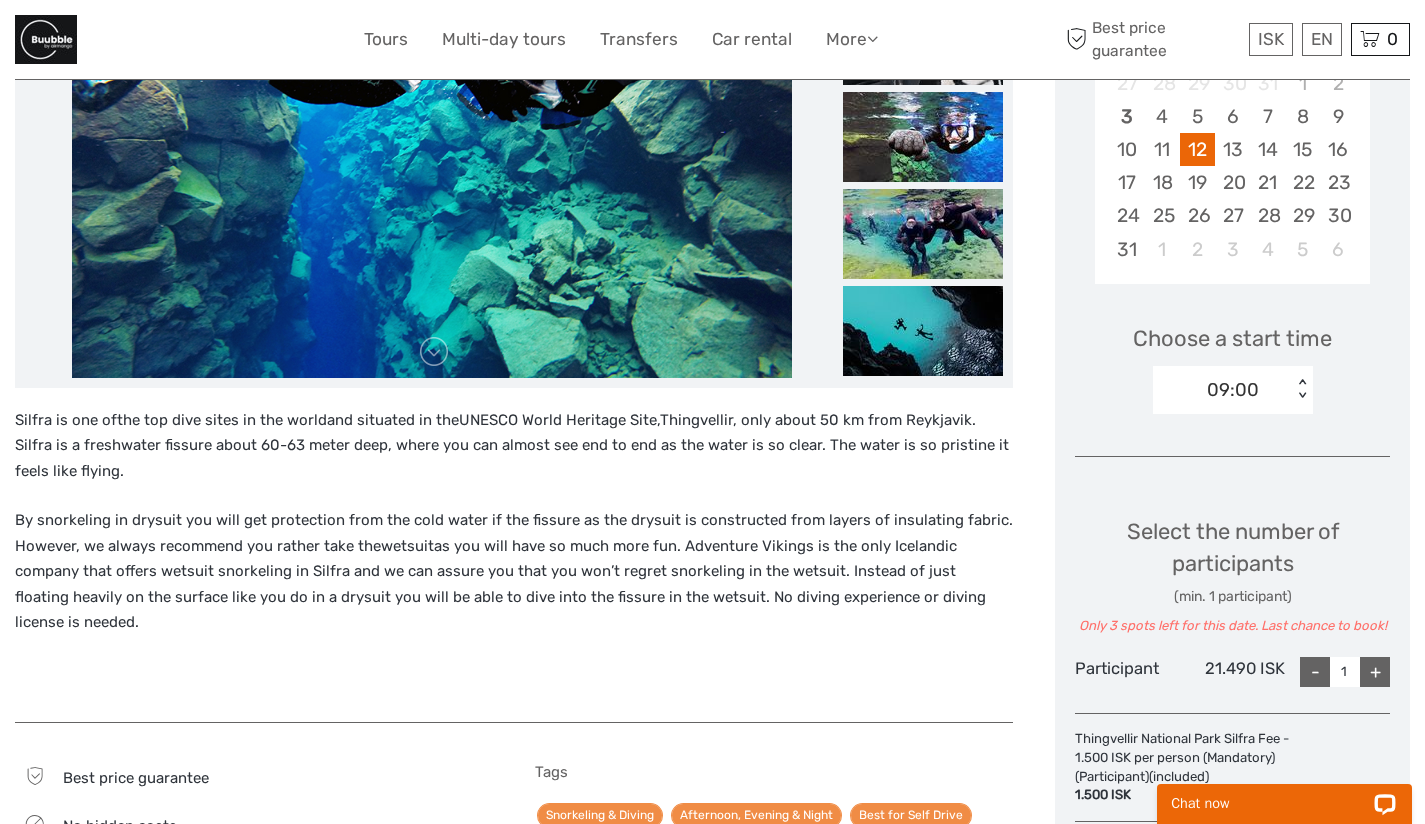 scroll, scrollTop: 453, scrollLeft: 0, axis: vertical 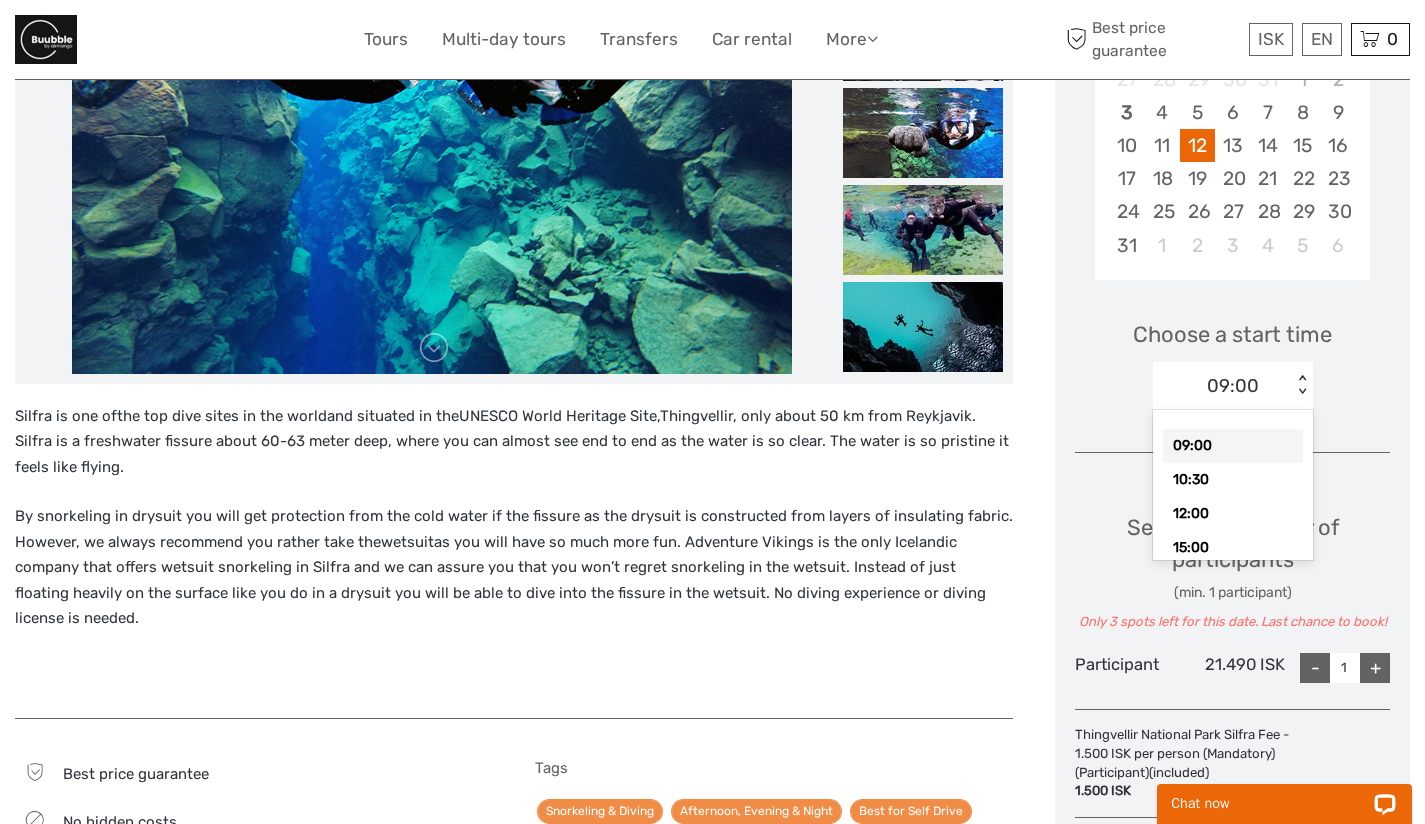click on "< >" at bounding box center (1301, 385) 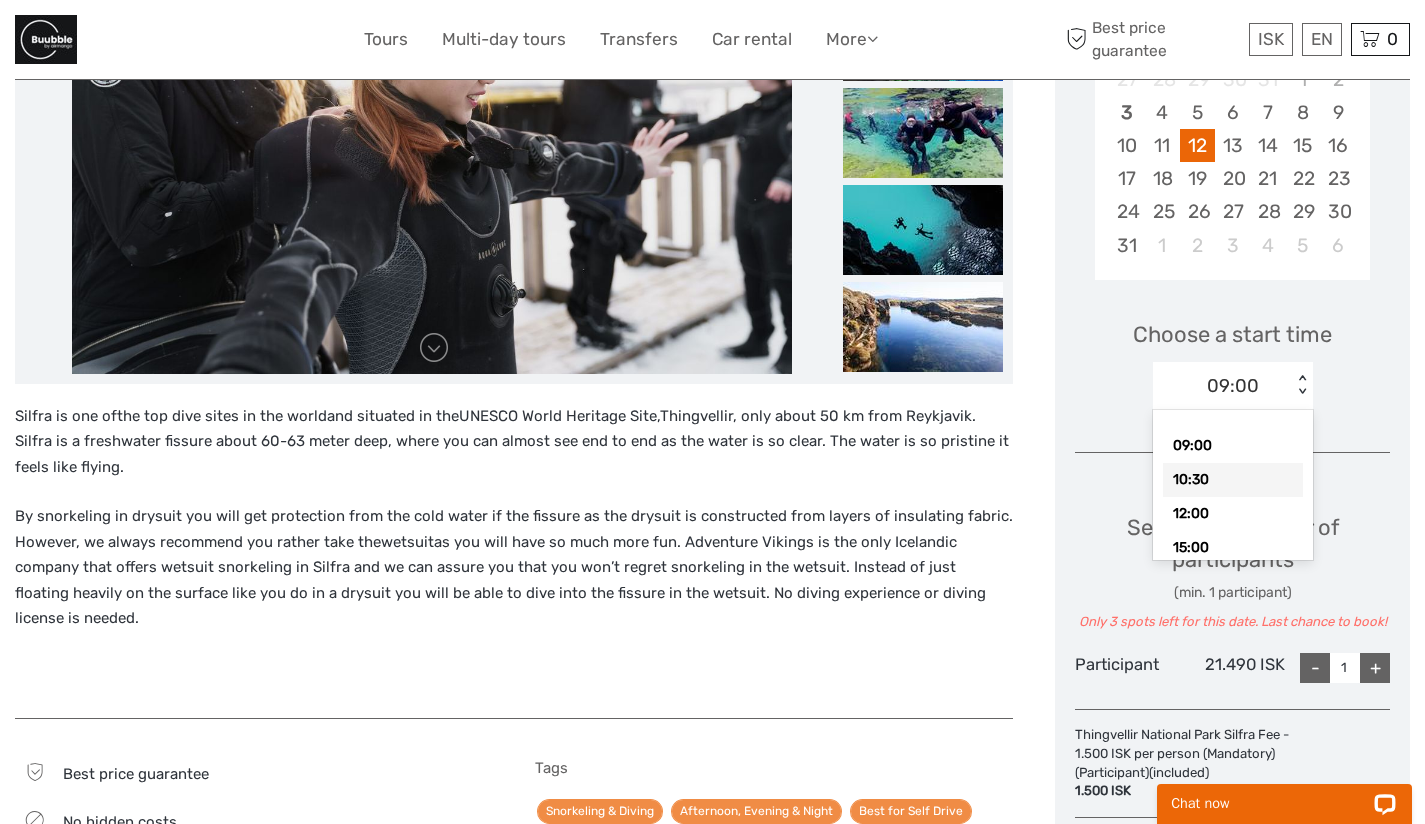 click on "10:30" at bounding box center (1233, 480) 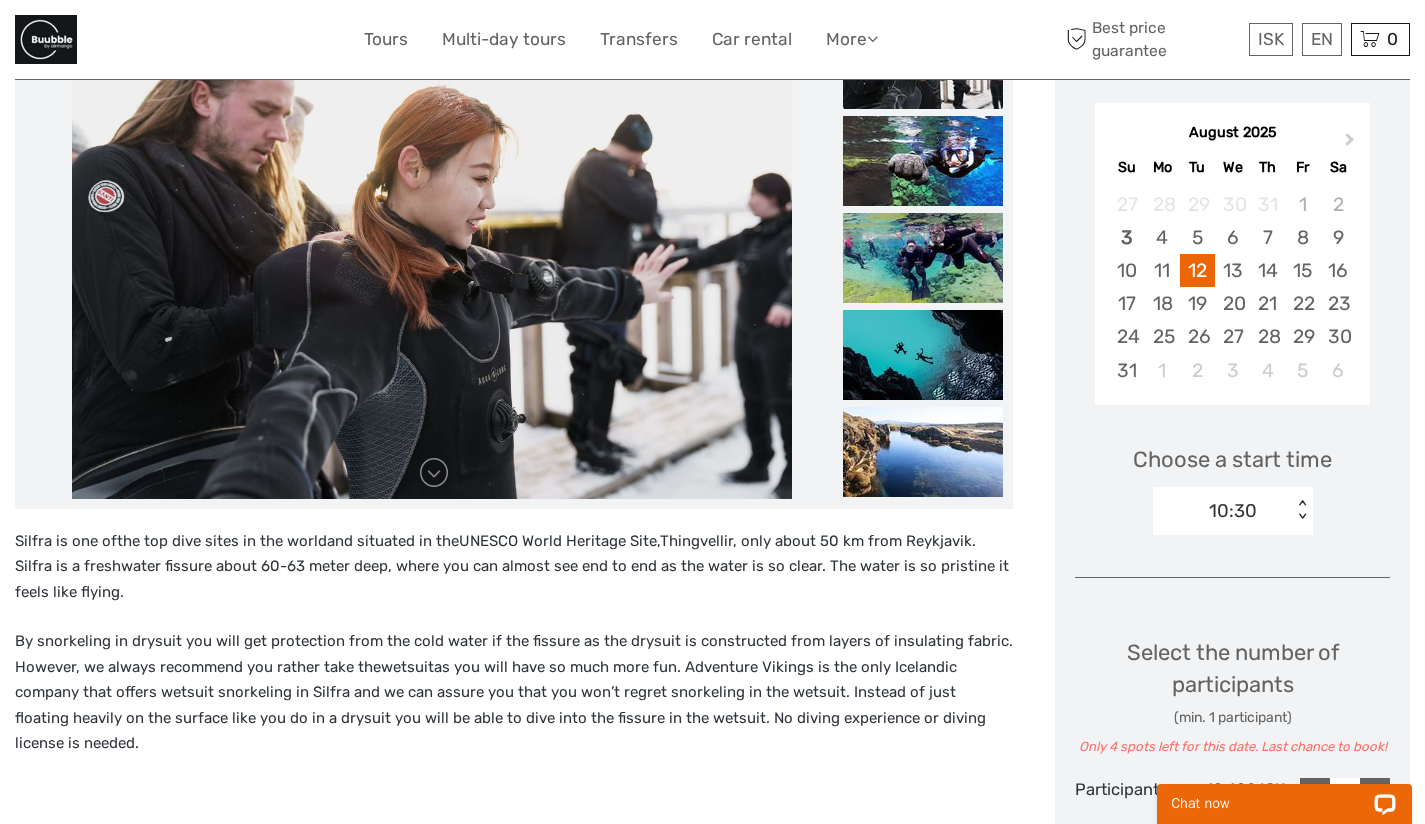 scroll, scrollTop: 300, scrollLeft: 0, axis: vertical 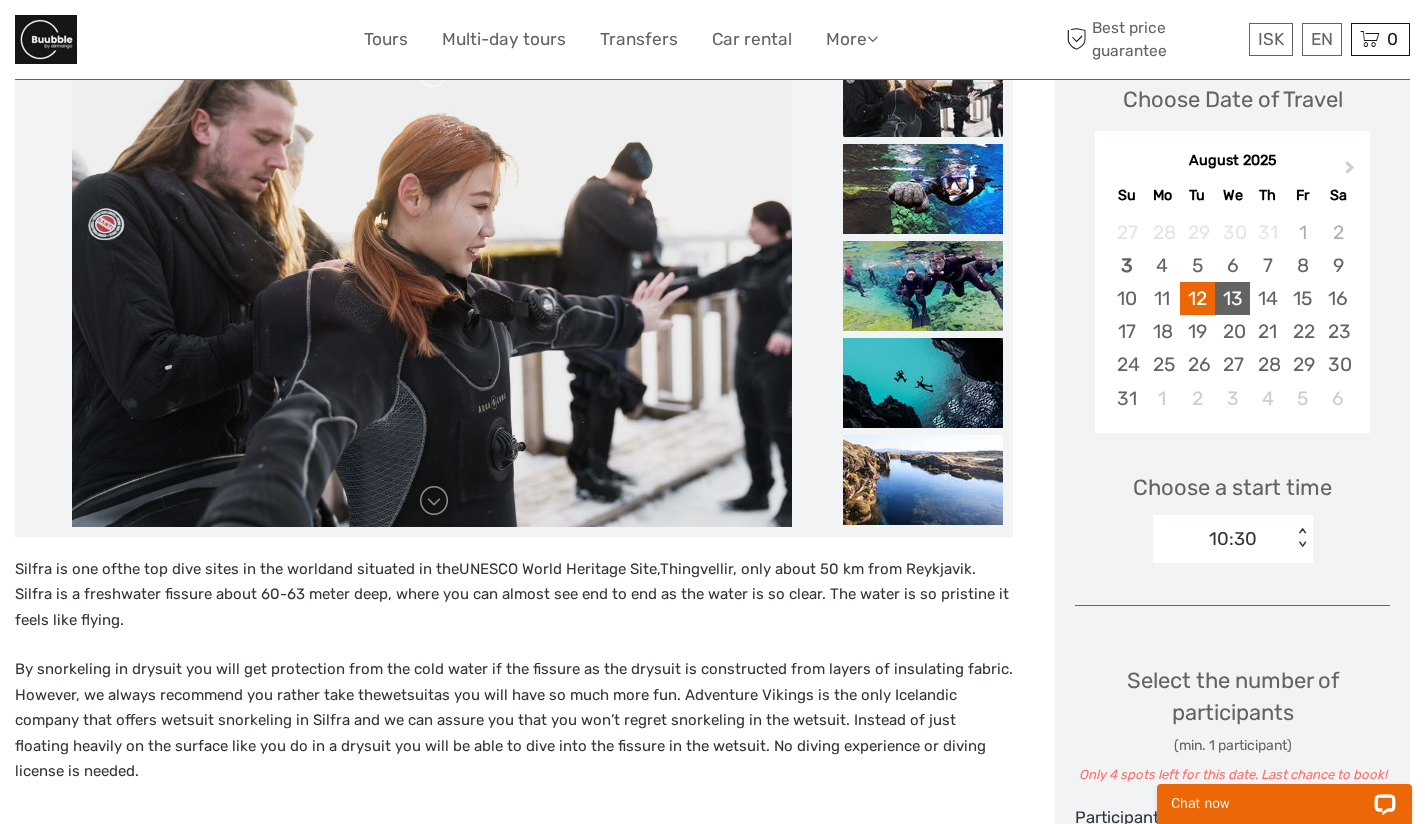 click on "13" at bounding box center (1232, 298) 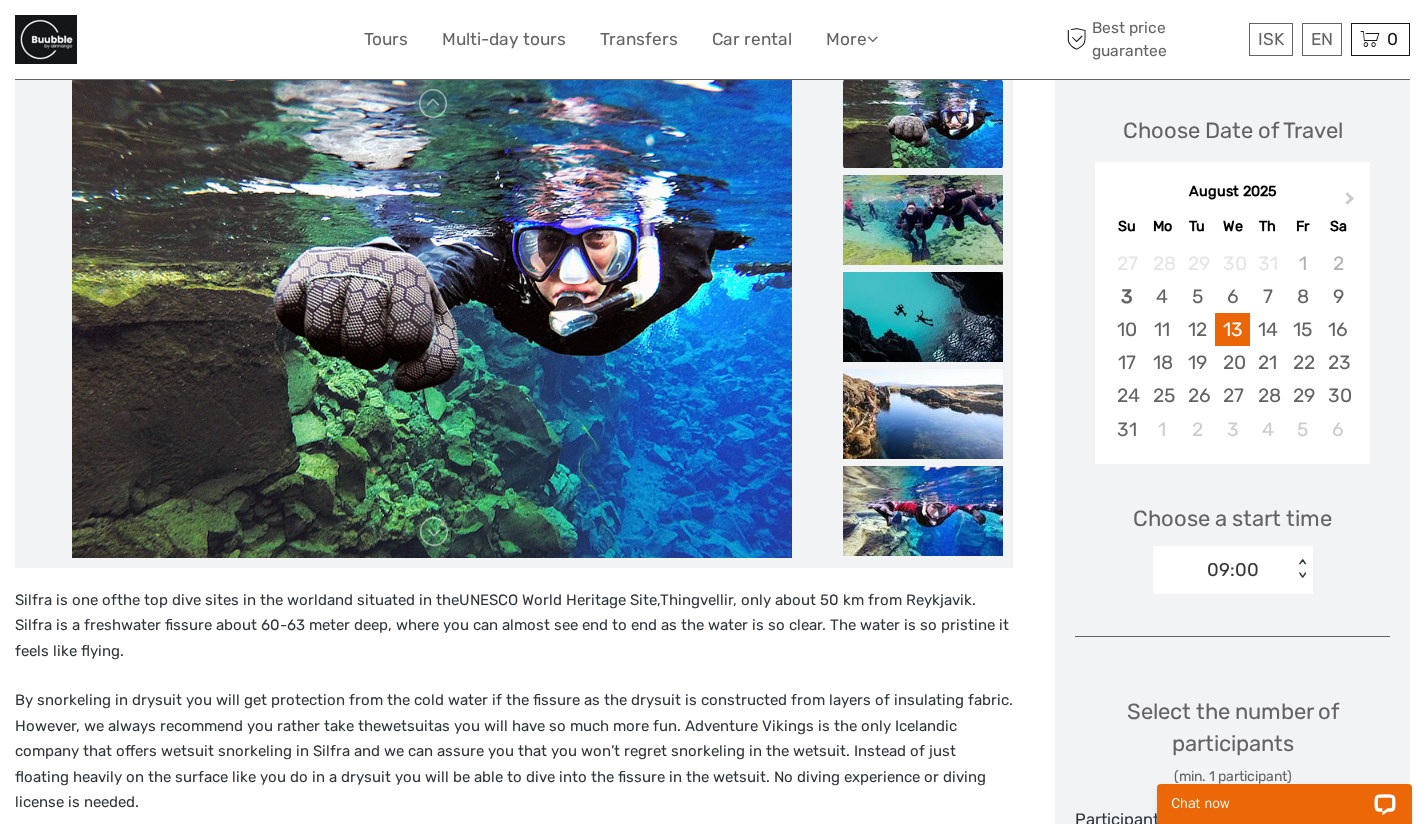 scroll, scrollTop: 256, scrollLeft: 0, axis: vertical 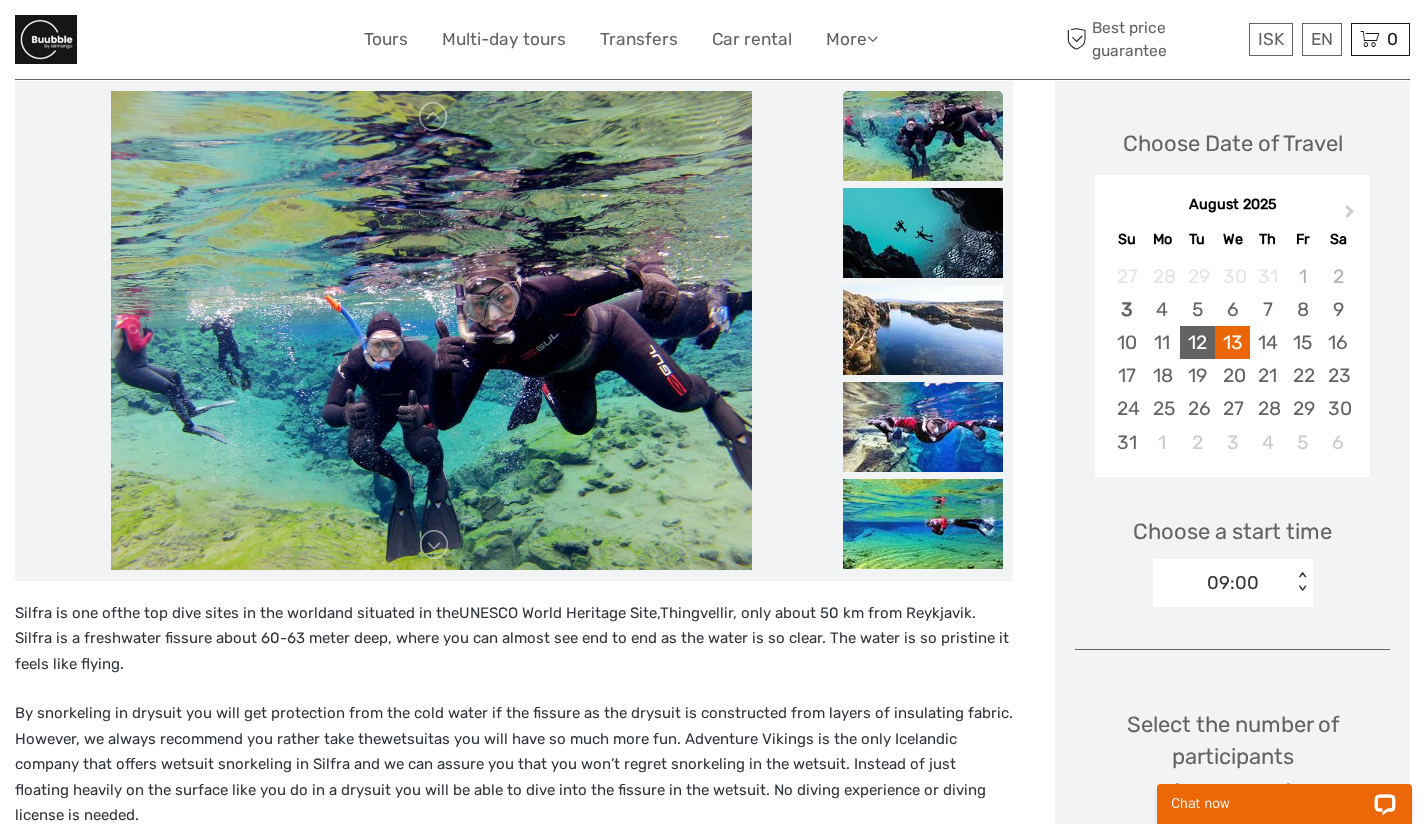 click on "12" at bounding box center [1197, 342] 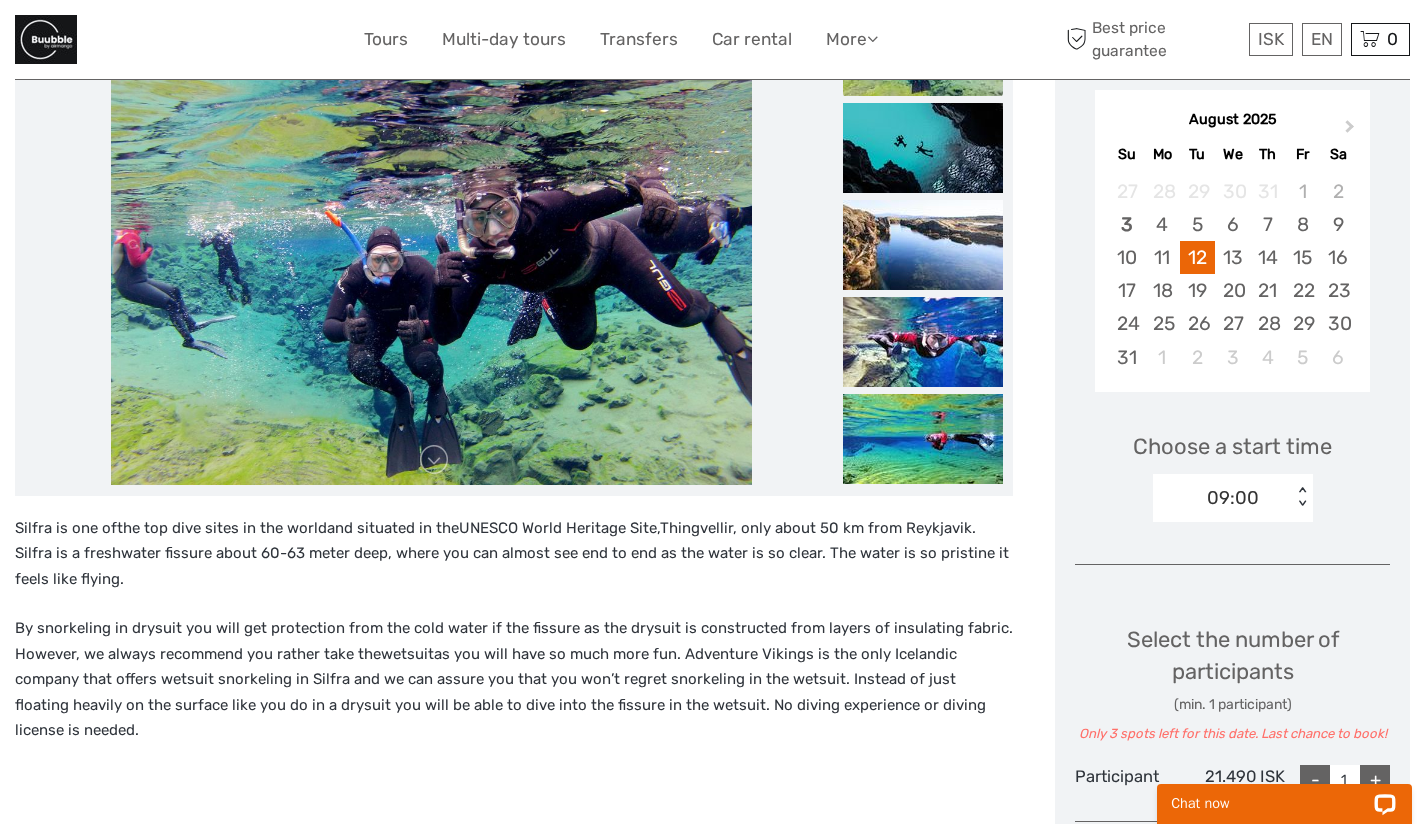 scroll, scrollTop: 349, scrollLeft: 0, axis: vertical 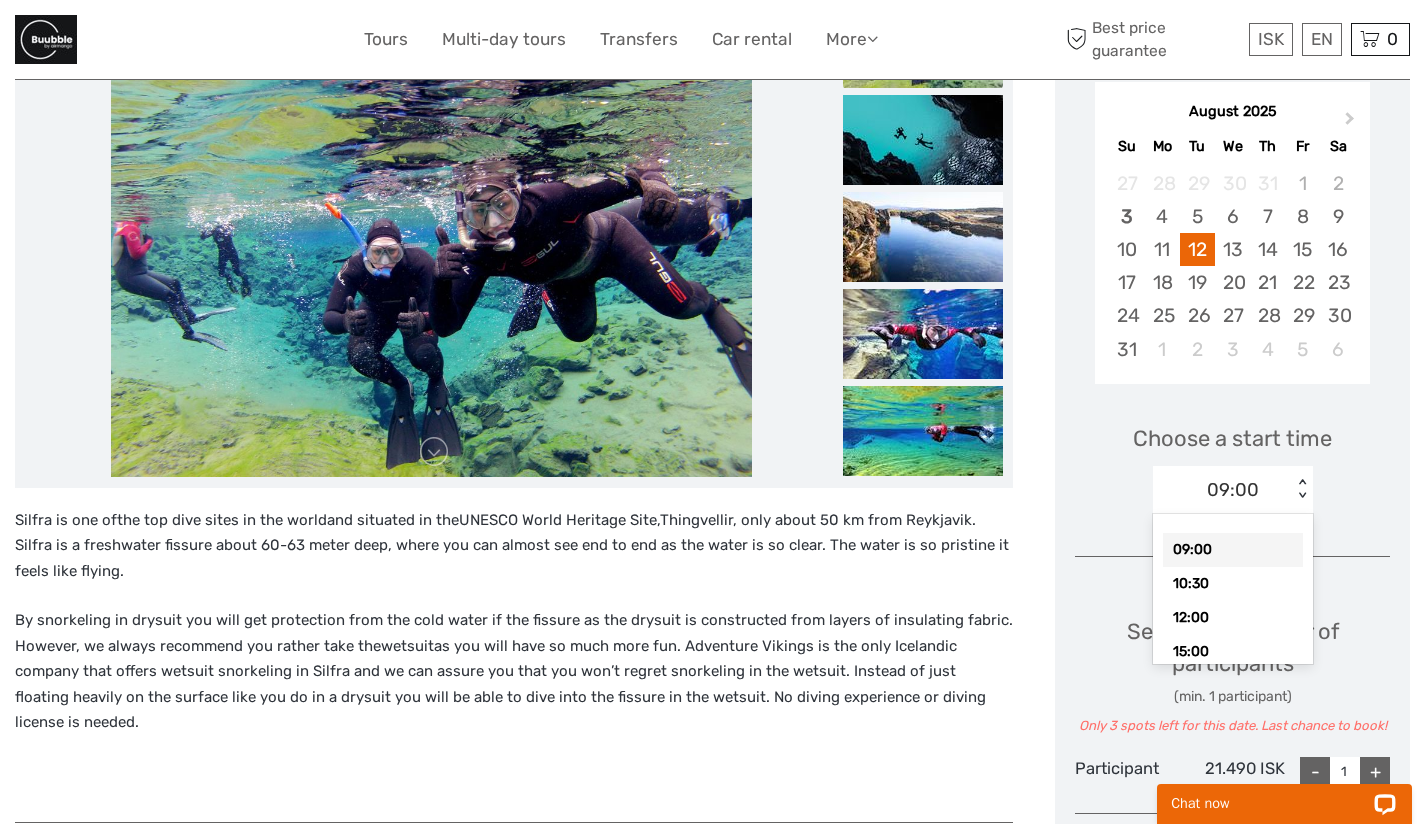 click on "< >" at bounding box center [1301, 489] 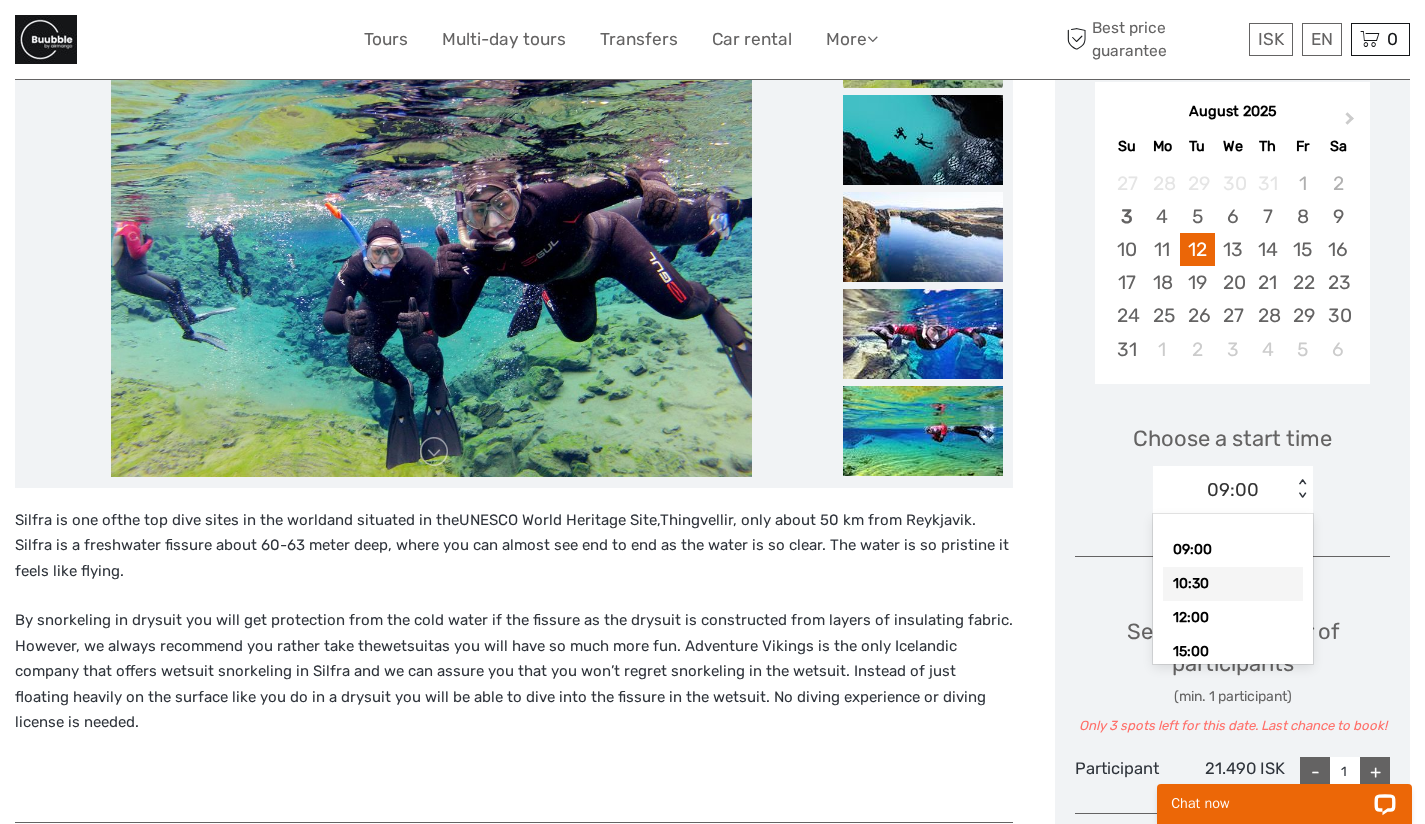 click on "10:30" at bounding box center [1233, 584] 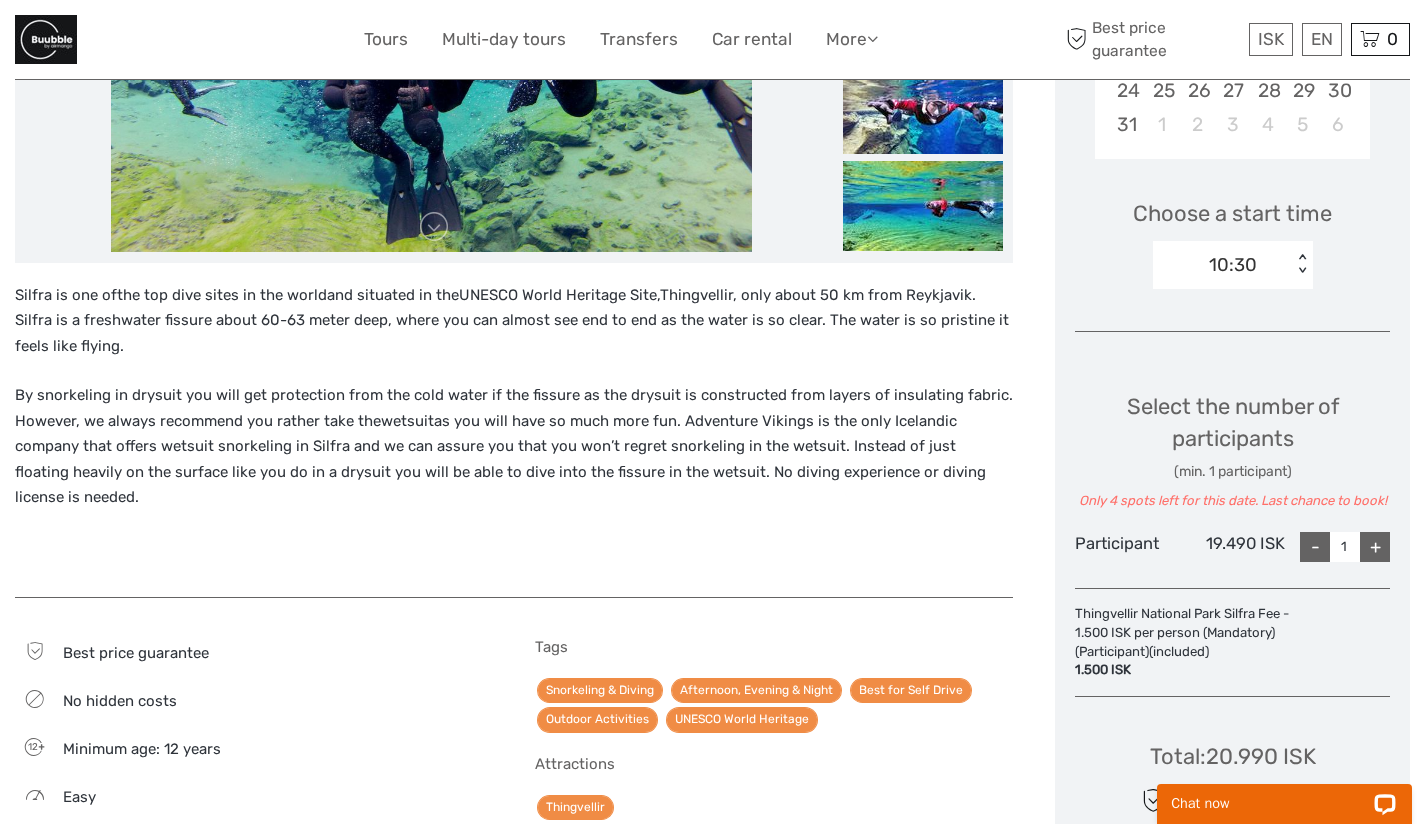 scroll, scrollTop: 576, scrollLeft: 0, axis: vertical 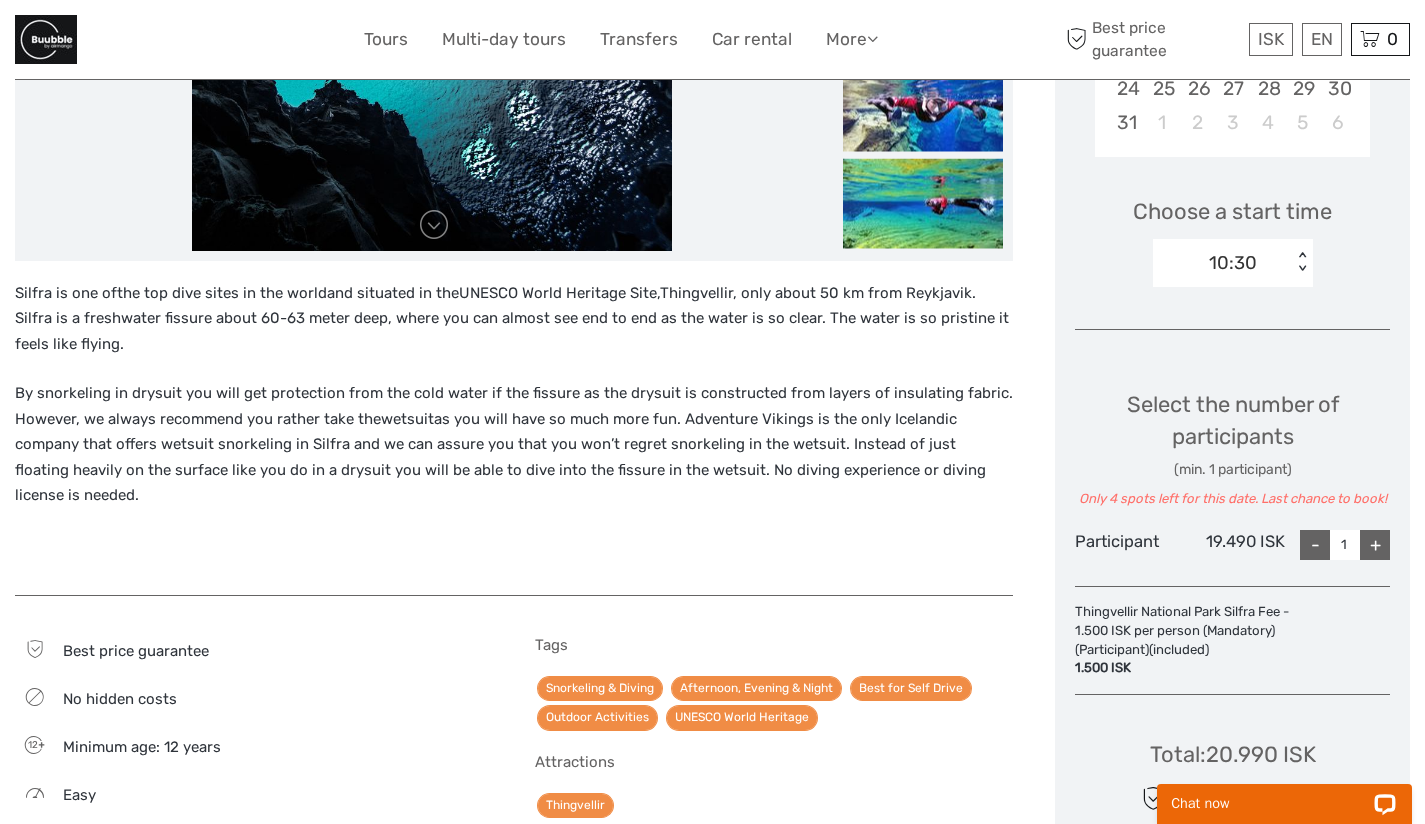 click on "+" at bounding box center [1375, 545] 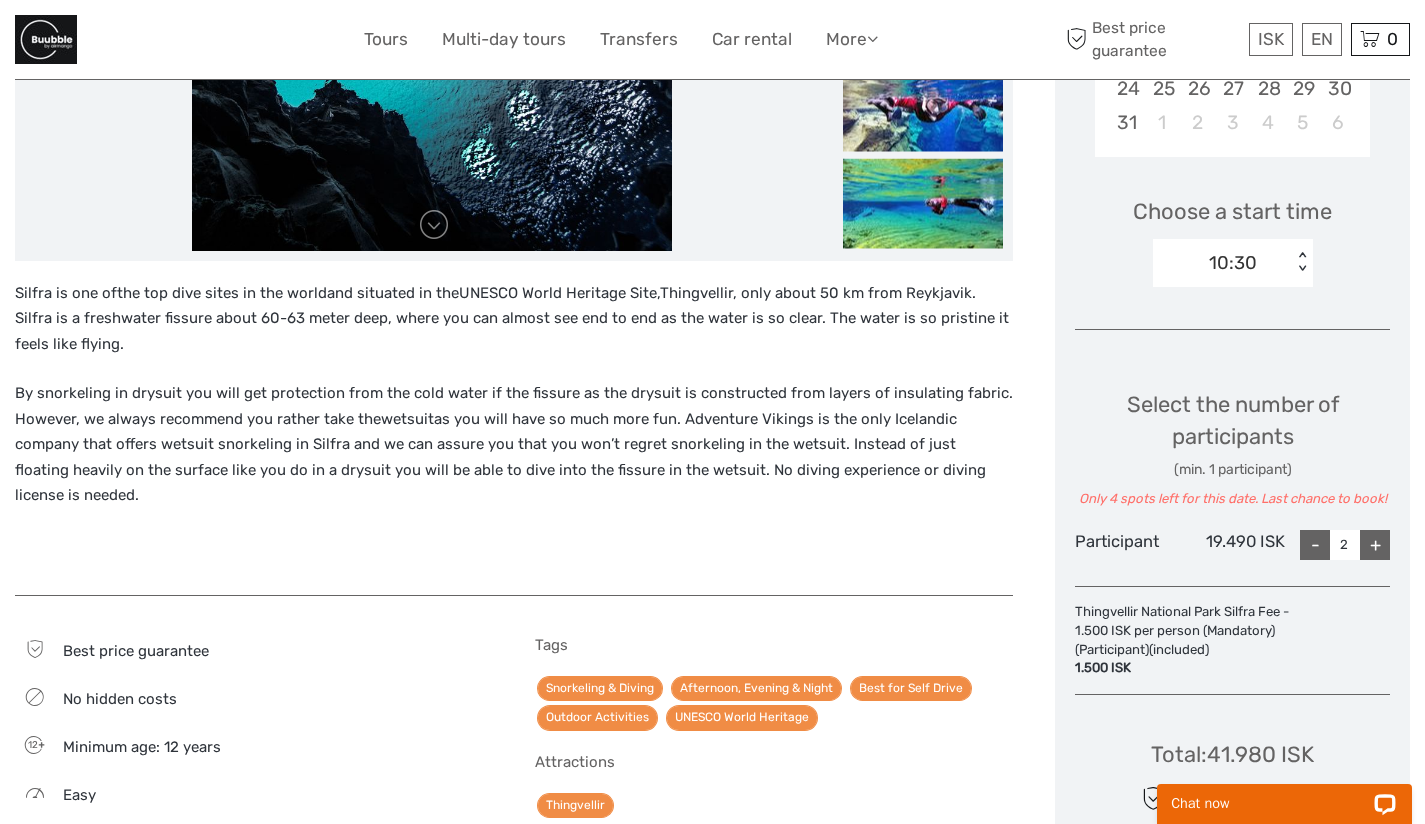 click on "+" at bounding box center [1375, 545] 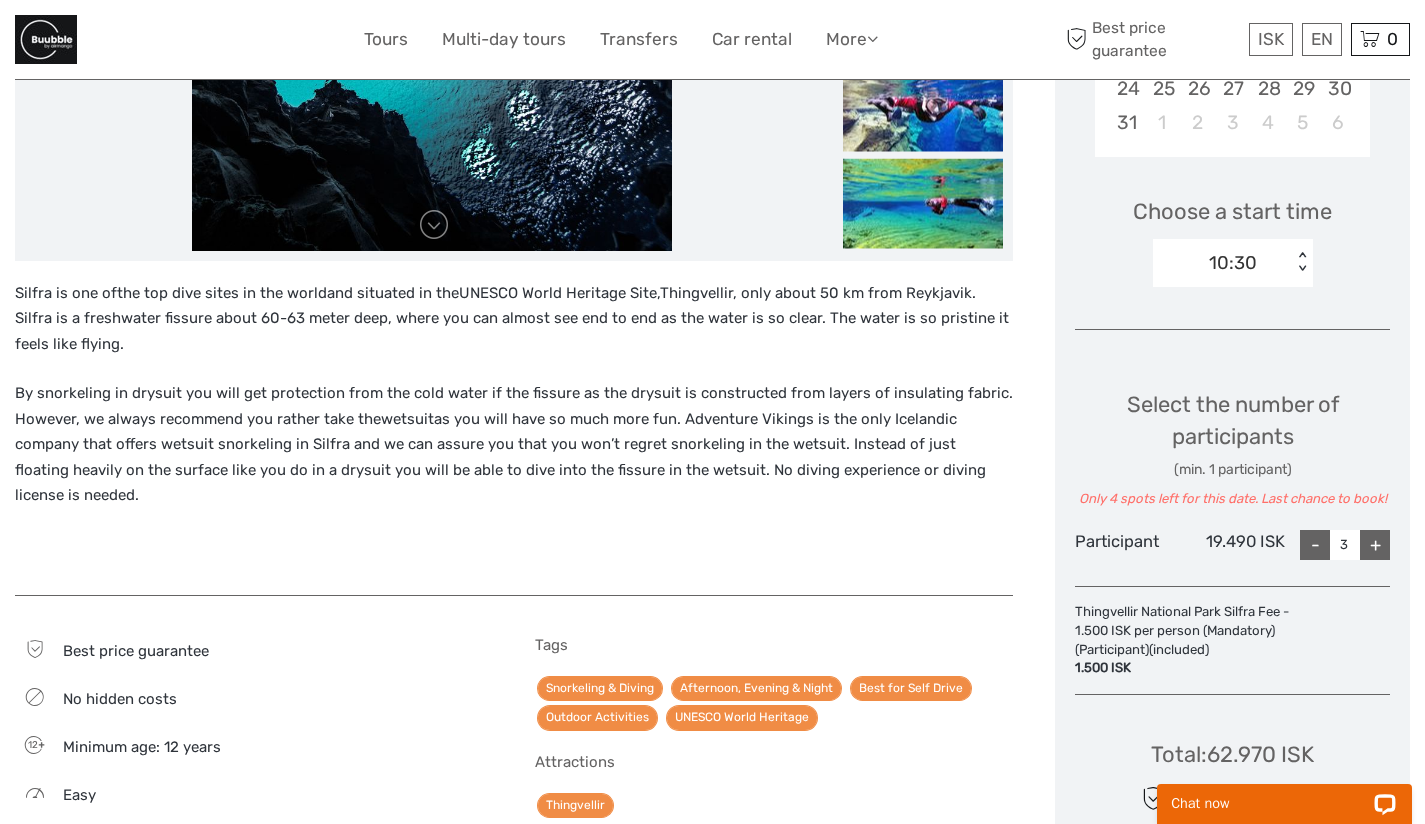 click on "+" at bounding box center (1375, 545) 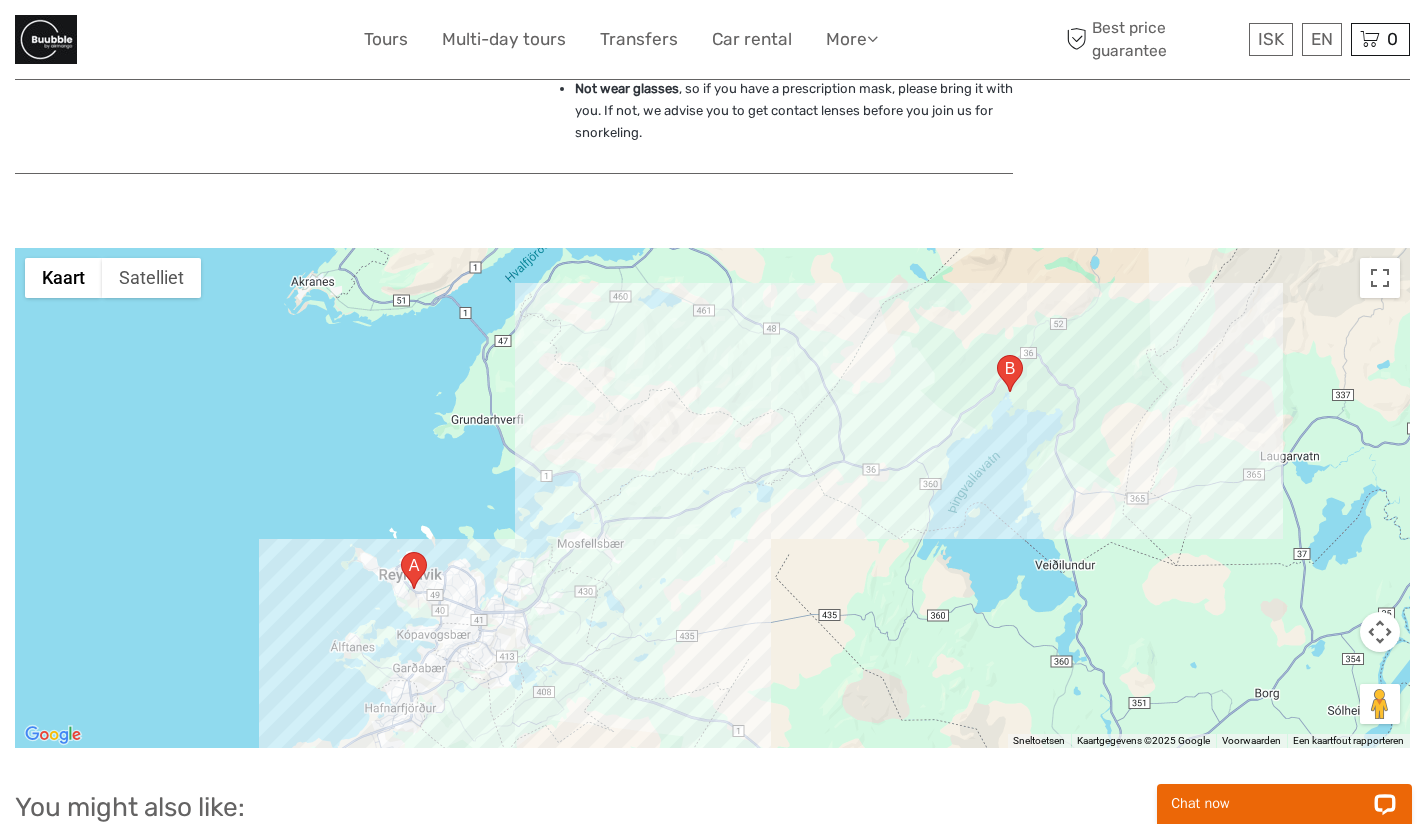 scroll, scrollTop: 2151, scrollLeft: 0, axis: vertical 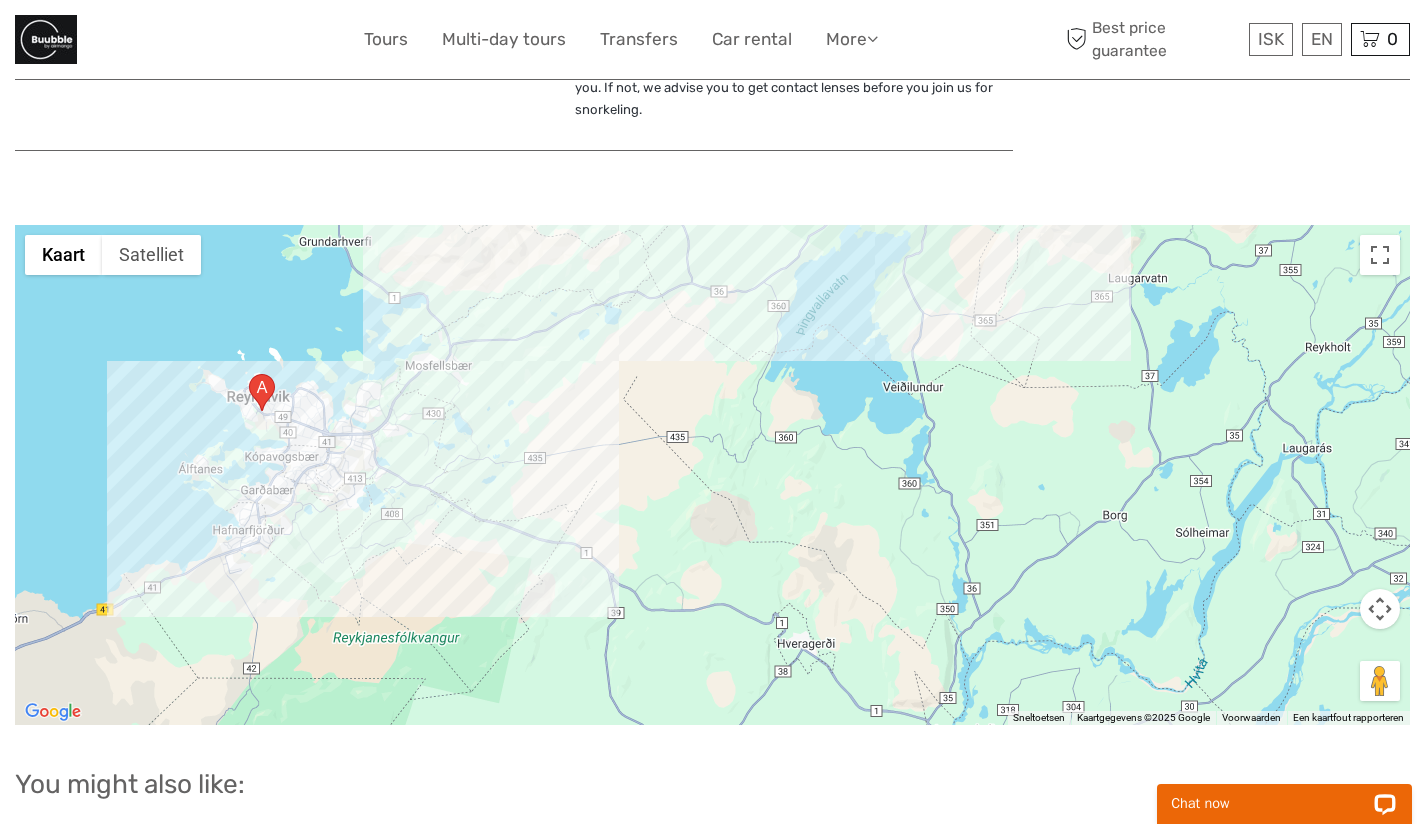 drag, startPoint x: 780, startPoint y: 548, endPoint x: 626, endPoint y: 392, distance: 219.20766 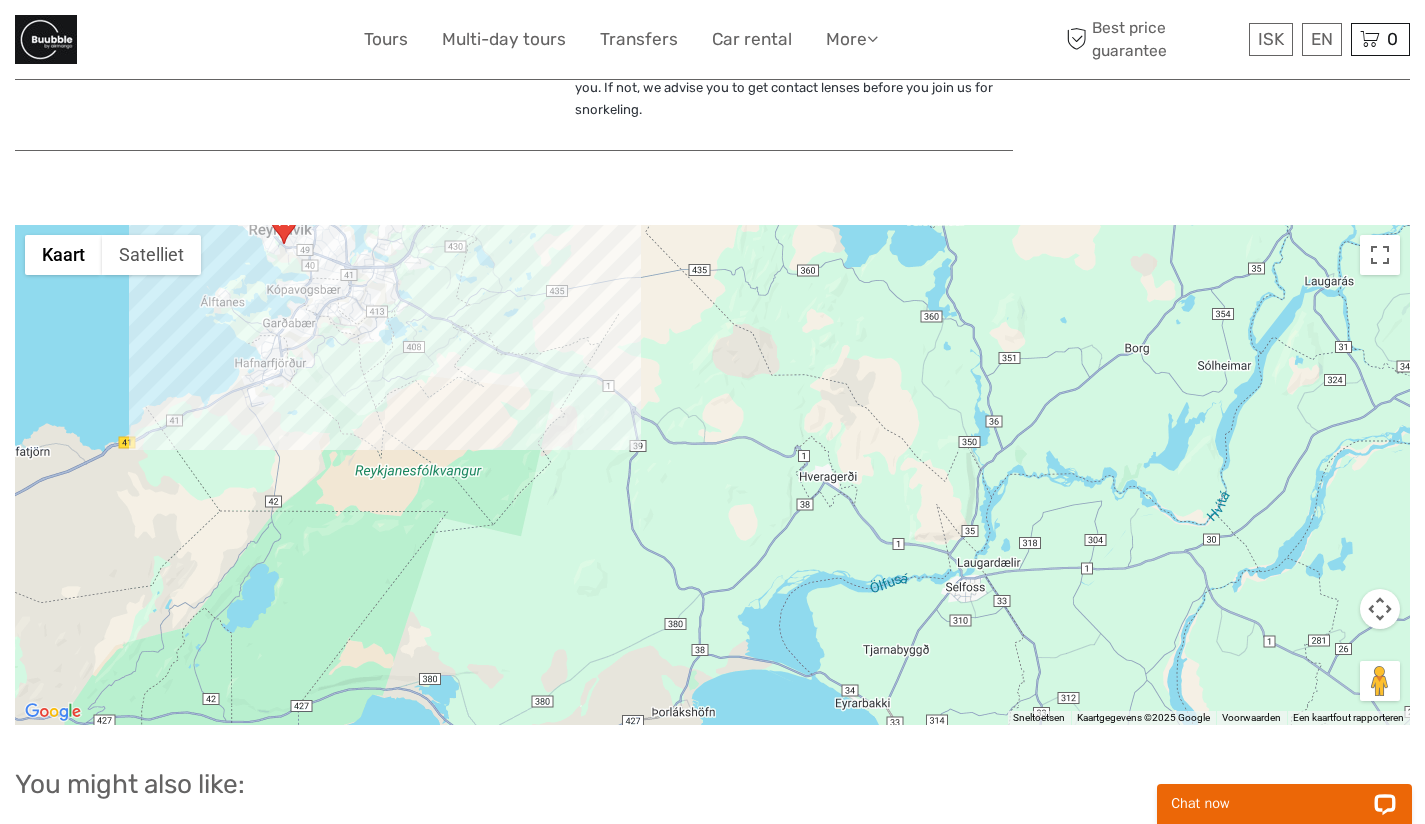 drag, startPoint x: 975, startPoint y: 469, endPoint x: 994, endPoint y: 302, distance: 168.07736 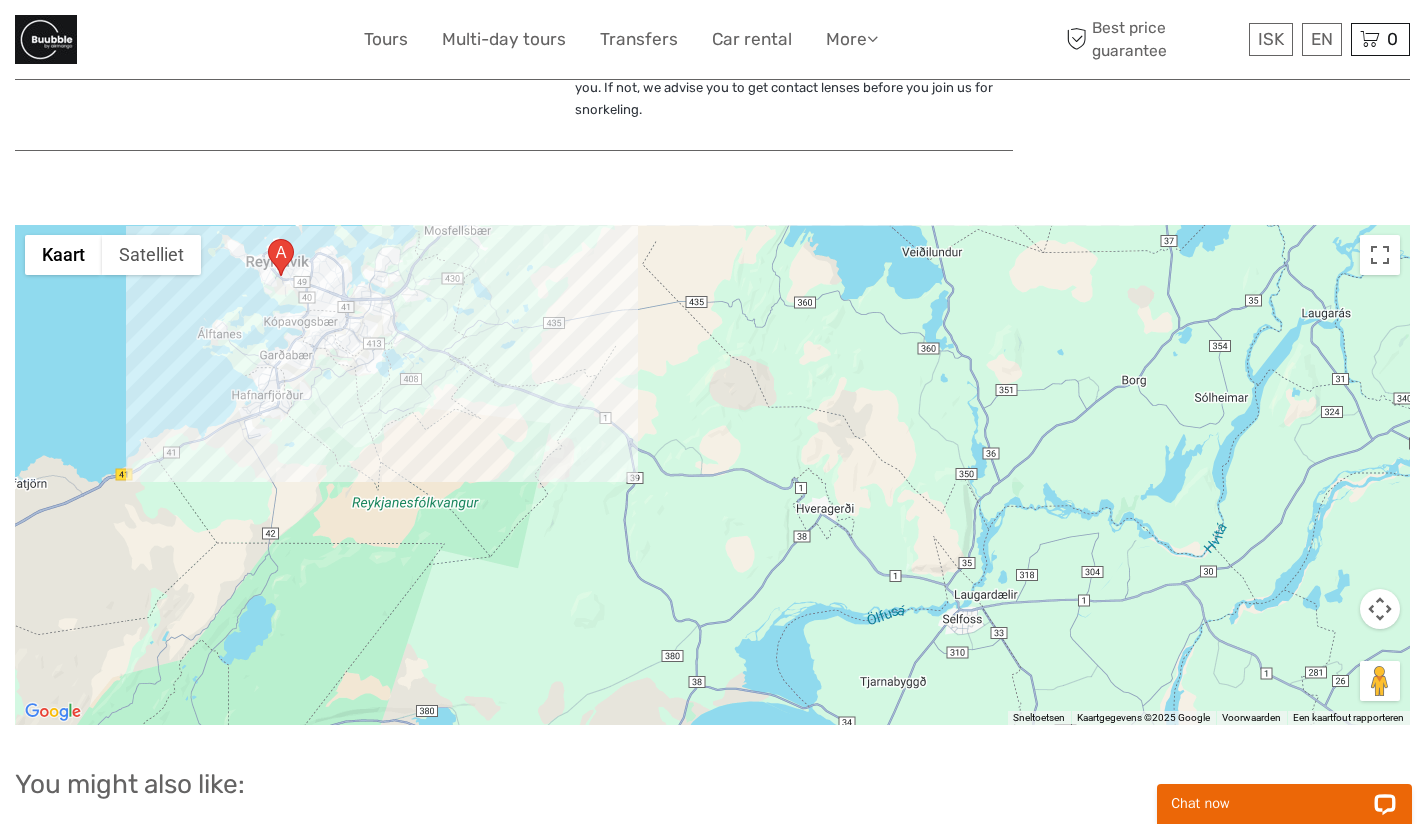 drag, startPoint x: 882, startPoint y: 463, endPoint x: 874, endPoint y: 512, distance: 49.648766 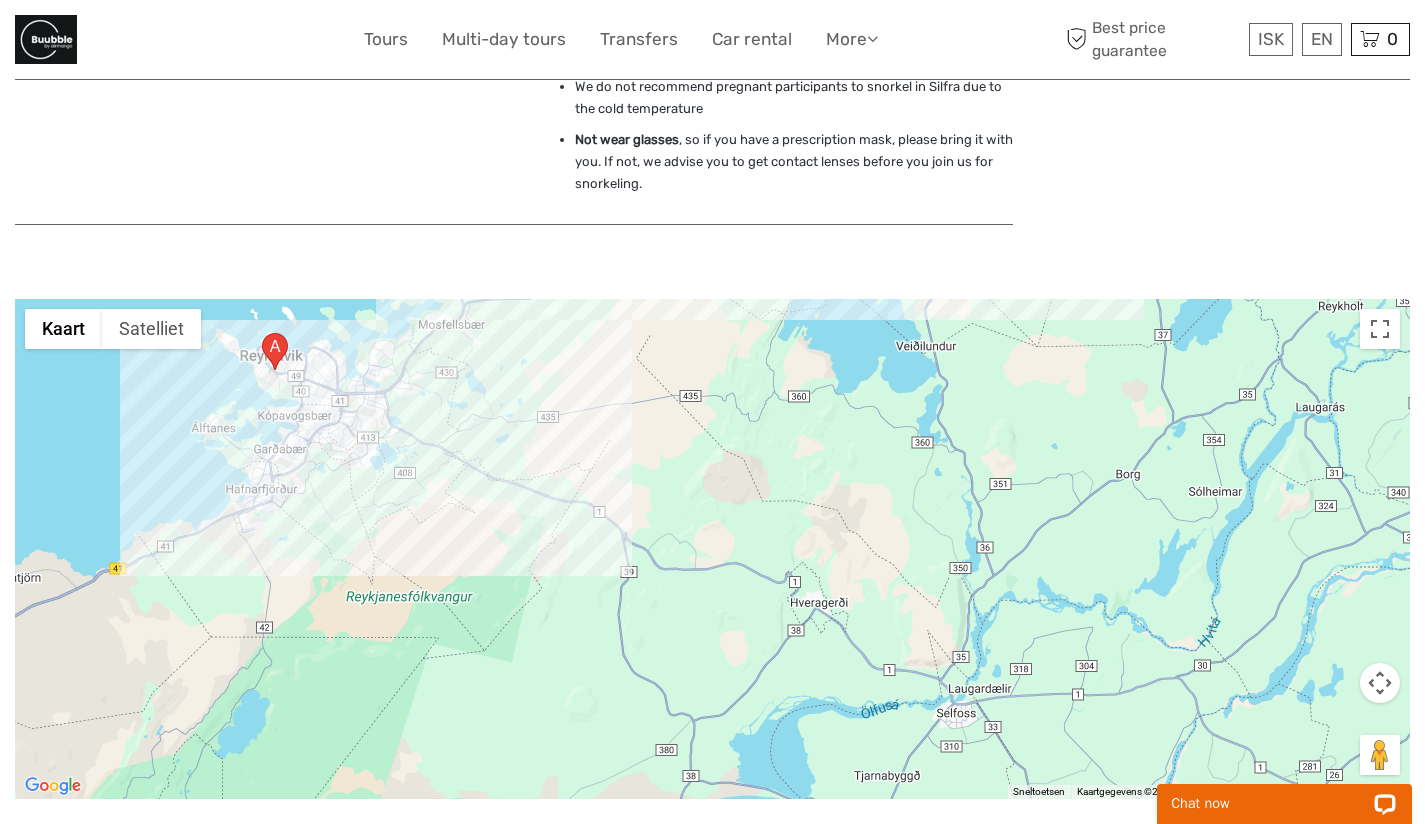 scroll, scrollTop: 2056, scrollLeft: 0, axis: vertical 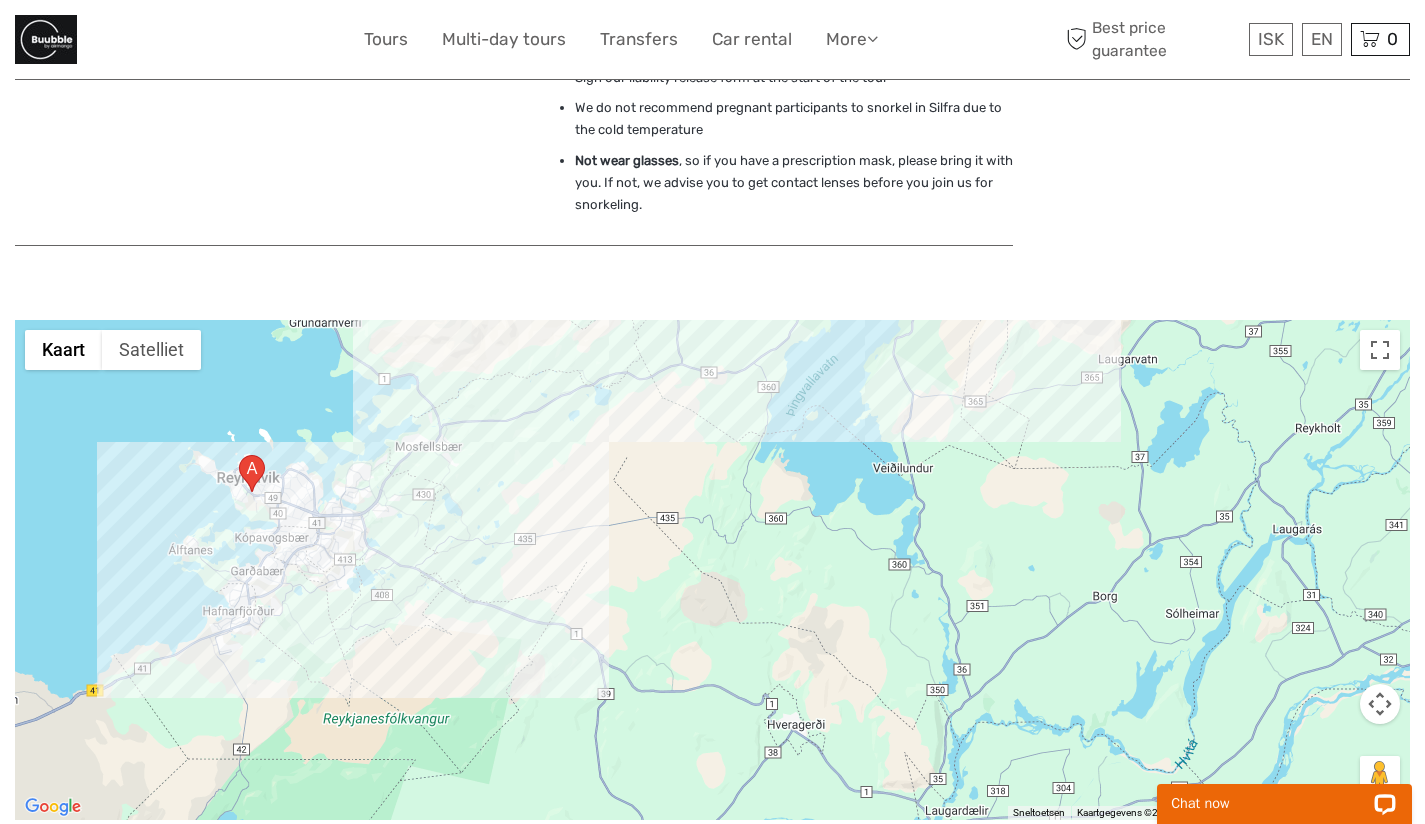 drag, startPoint x: 850, startPoint y: 433, endPoint x: 824, endPoint y: 563, distance: 132.57451 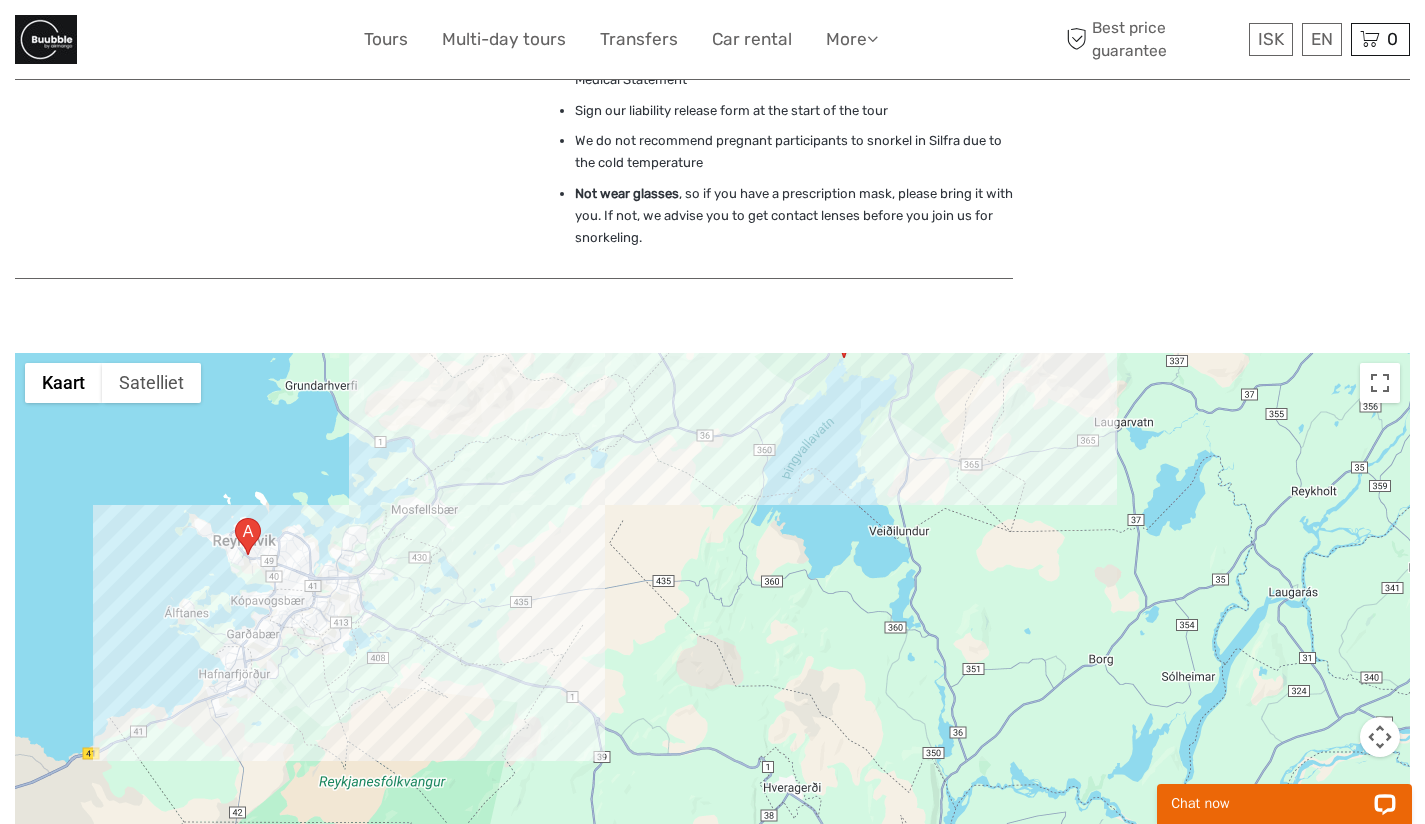scroll, scrollTop: 2030, scrollLeft: 0, axis: vertical 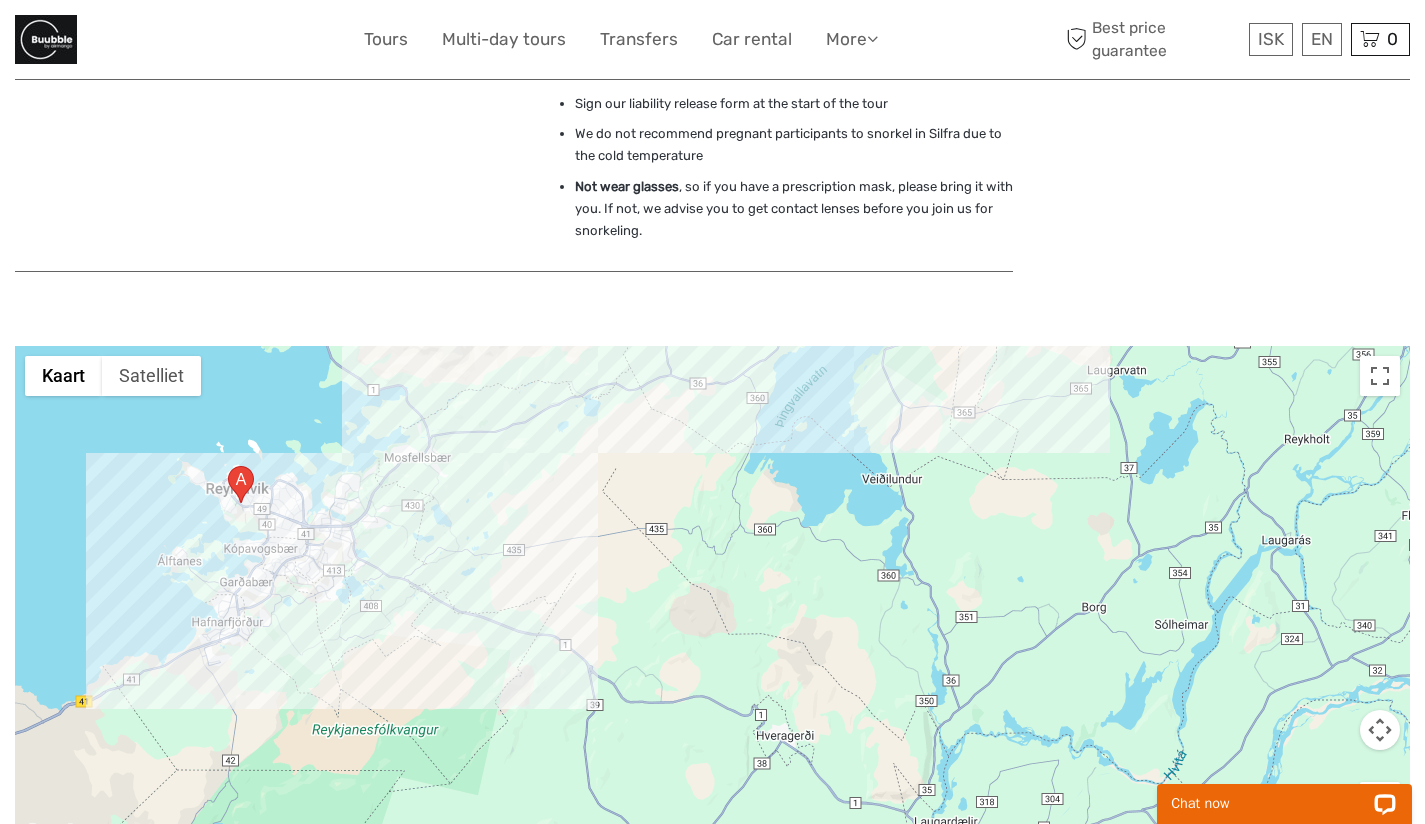 drag, startPoint x: 879, startPoint y: 508, endPoint x: 868, endPoint y: 467, distance: 42.44997 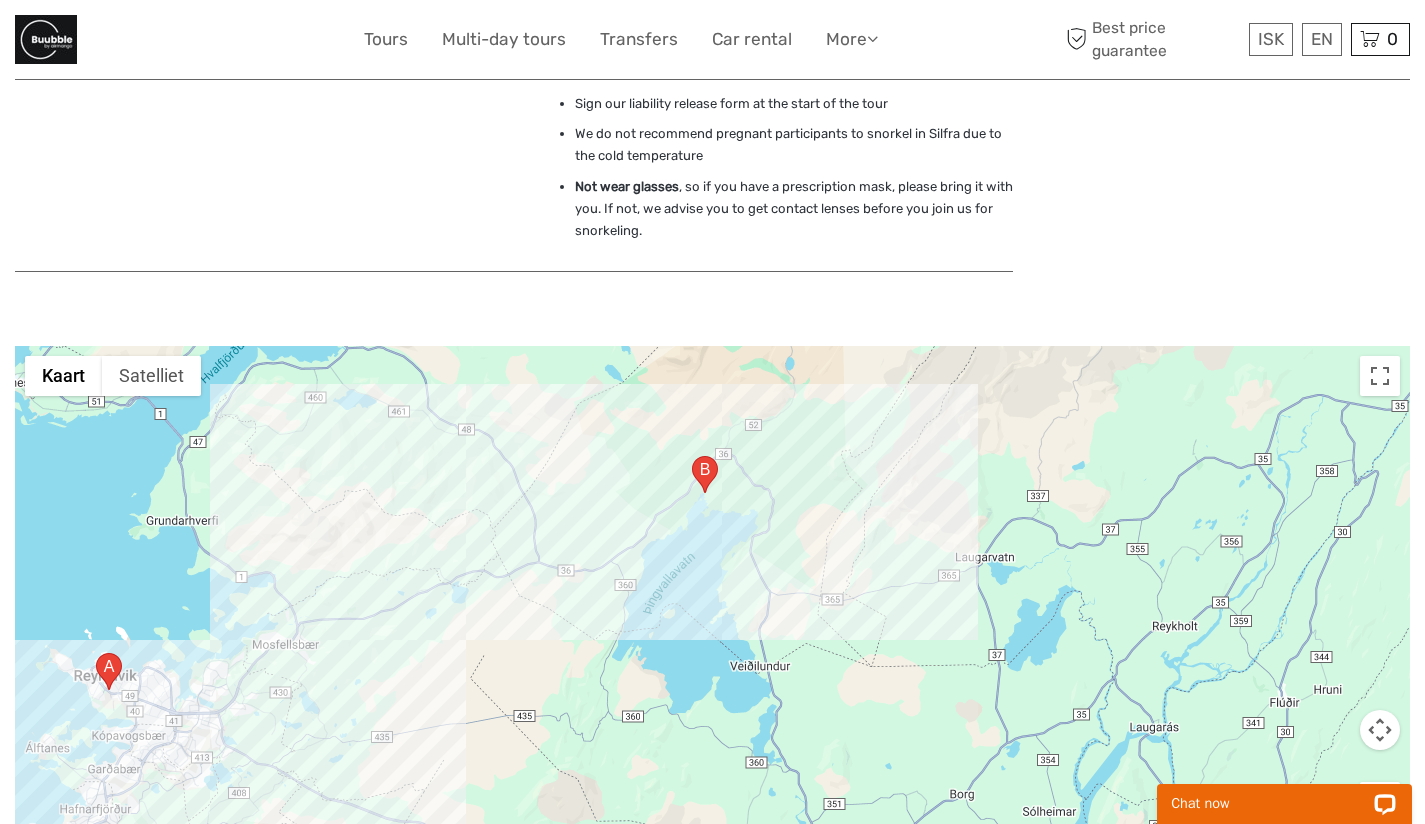 drag, startPoint x: 865, startPoint y: 427, endPoint x: 737, endPoint y: 615, distance: 227.4379 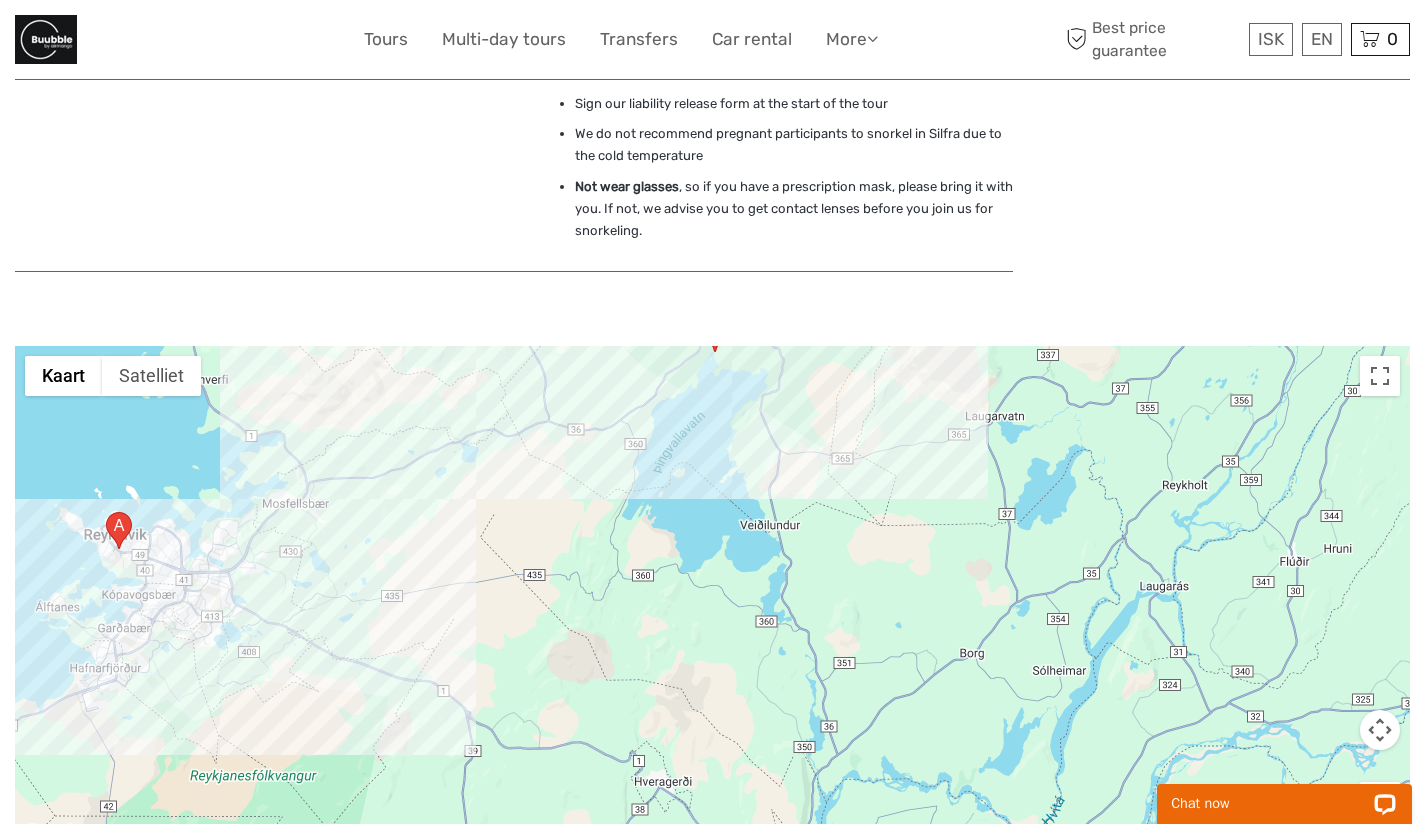 drag, startPoint x: 736, startPoint y: 574, endPoint x: 745, endPoint y: 375, distance: 199.20341 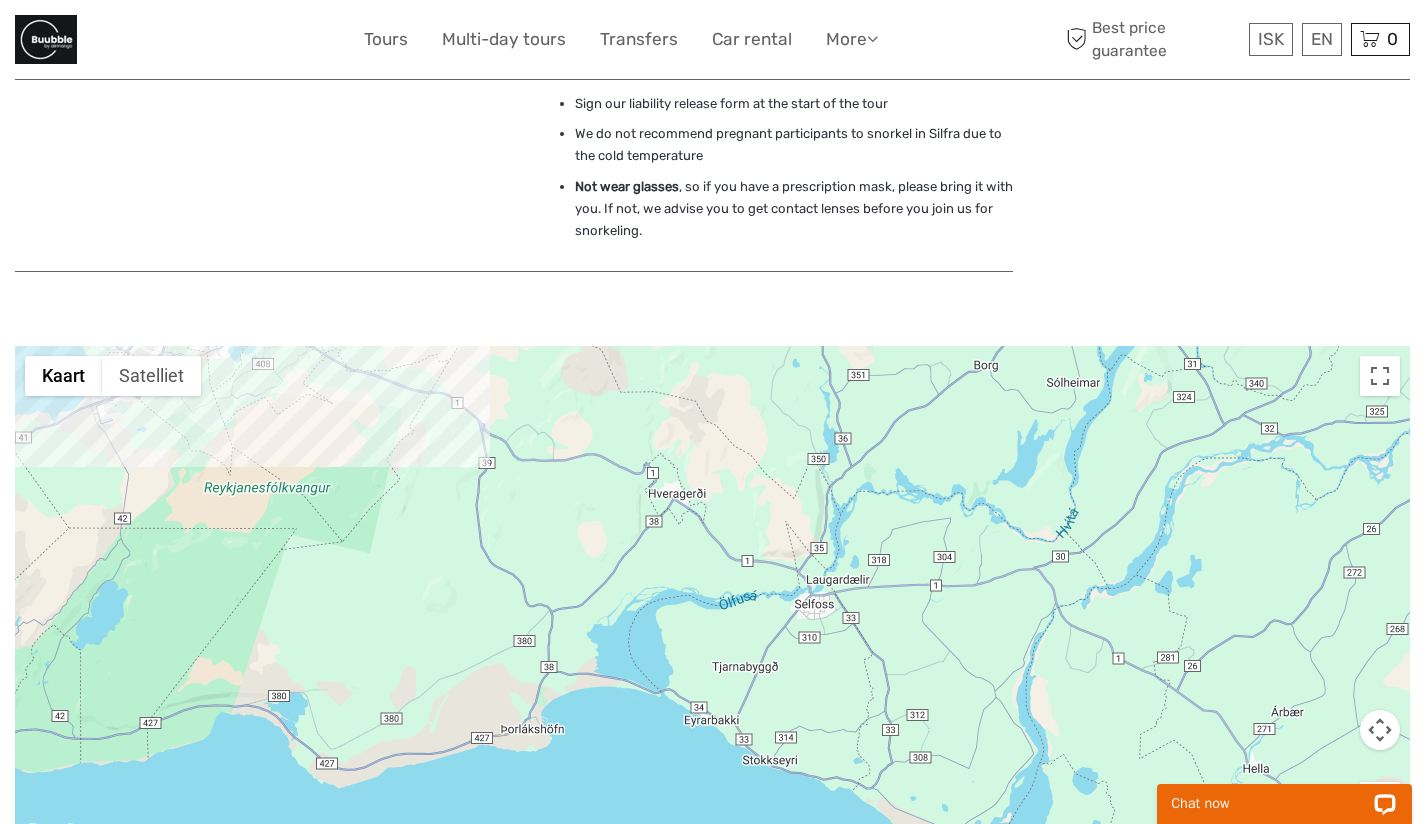 drag, startPoint x: 745, startPoint y: 375, endPoint x: 761, endPoint y: 122, distance: 253.50542 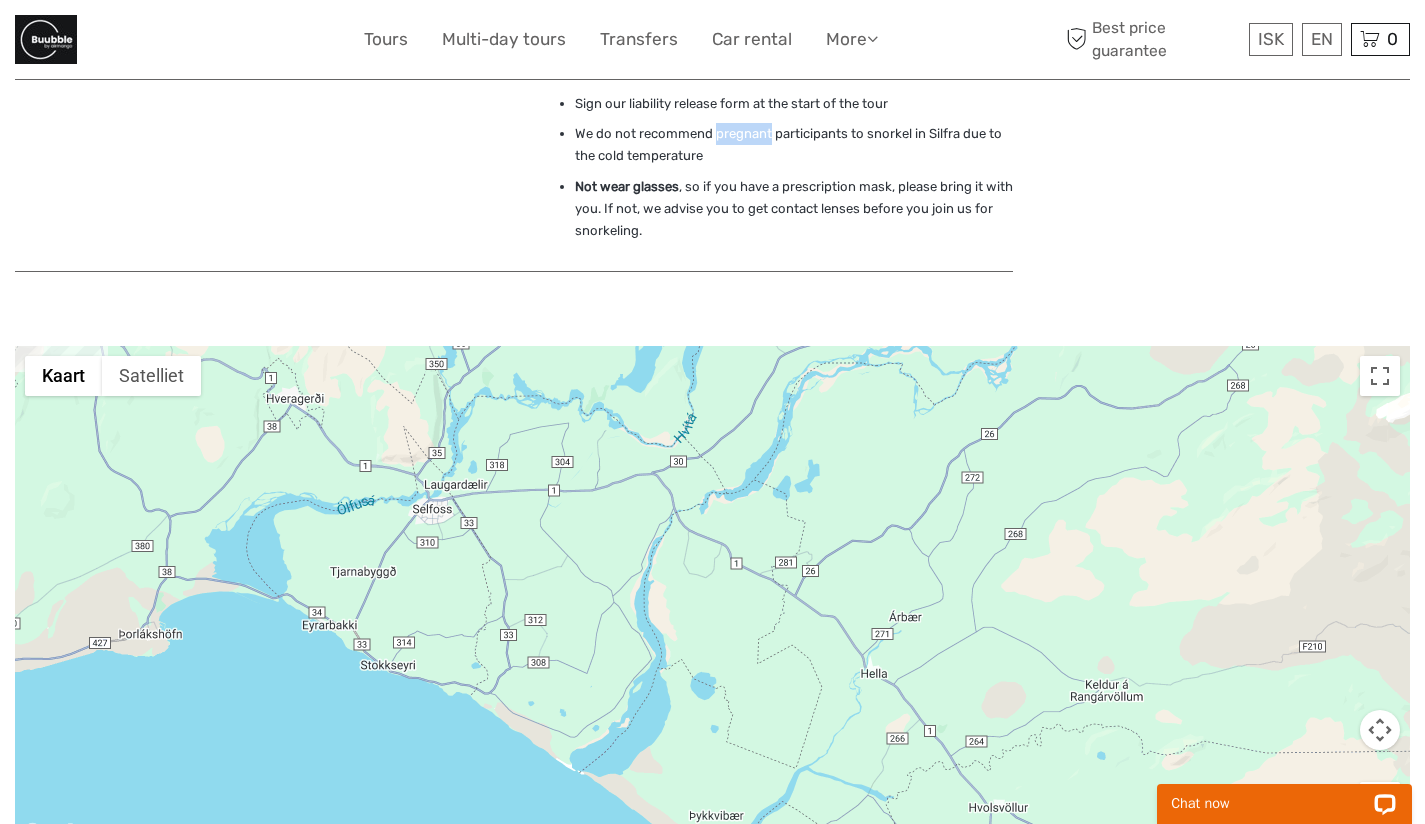 drag, startPoint x: 1142, startPoint y: 560, endPoint x: 755, endPoint y: 570, distance: 387.12918 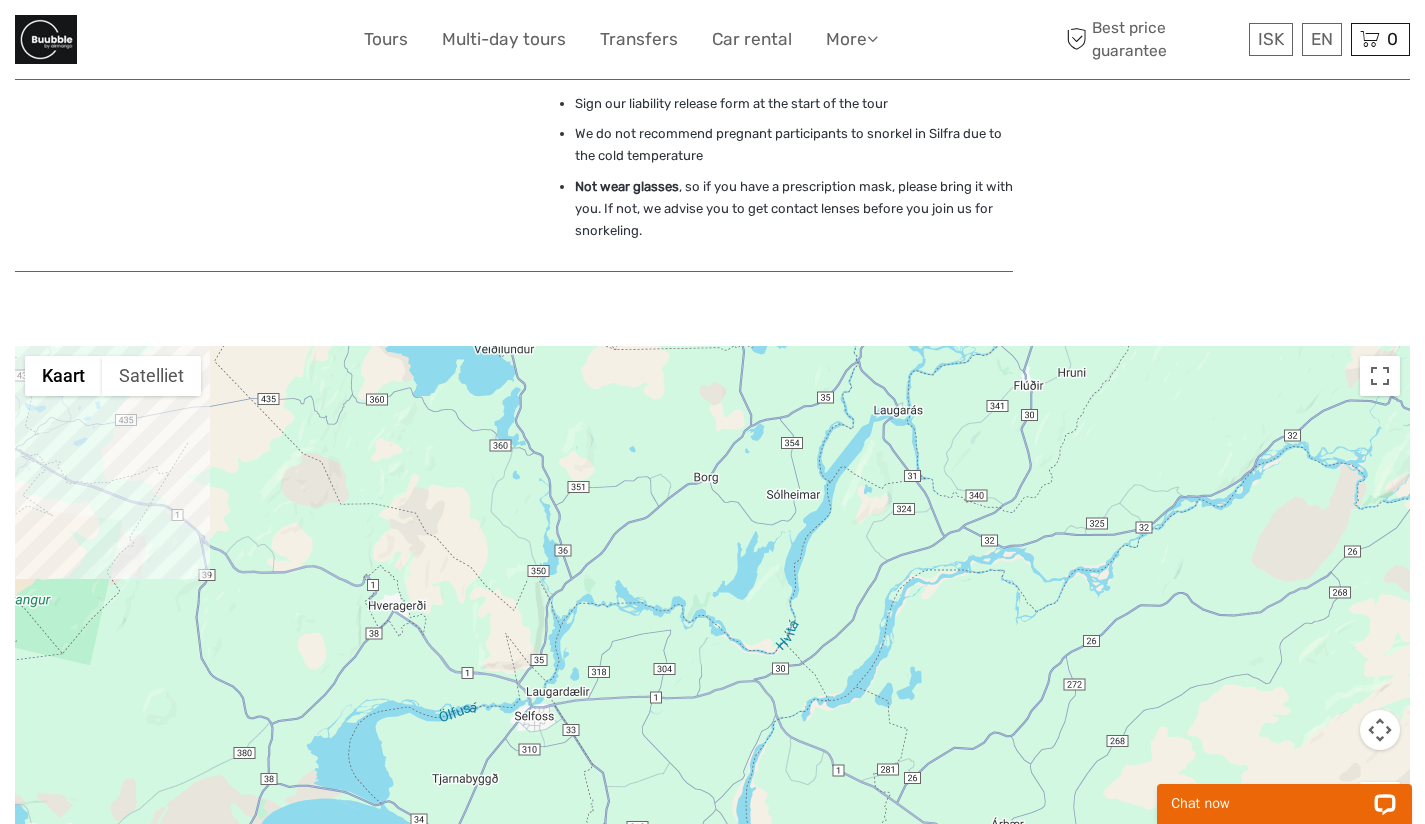 drag, startPoint x: 755, startPoint y: 570, endPoint x: 857, endPoint y: 779, distance: 232.56181 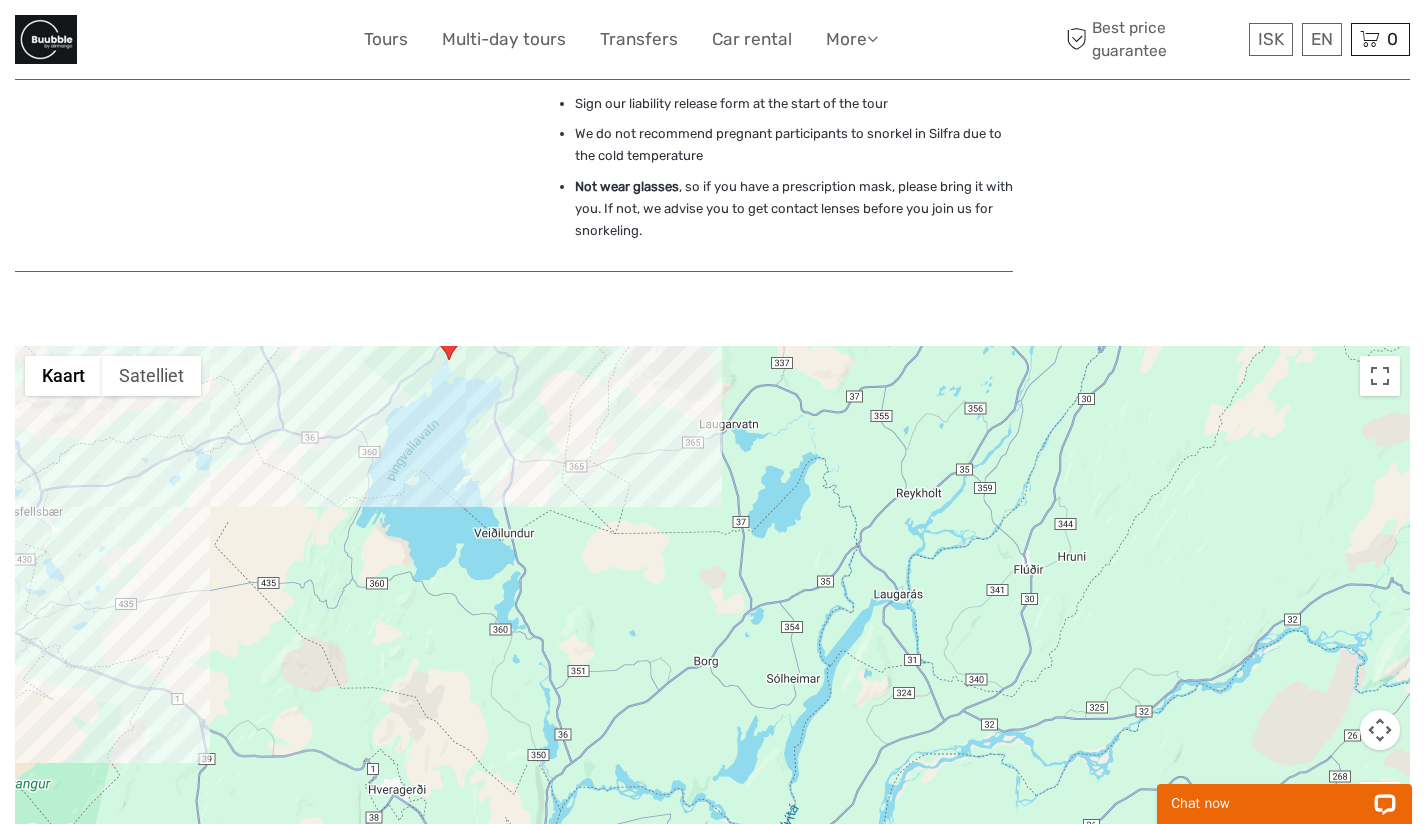 drag, startPoint x: 652, startPoint y: 391, endPoint x: 651, endPoint y: 583, distance: 192.00261 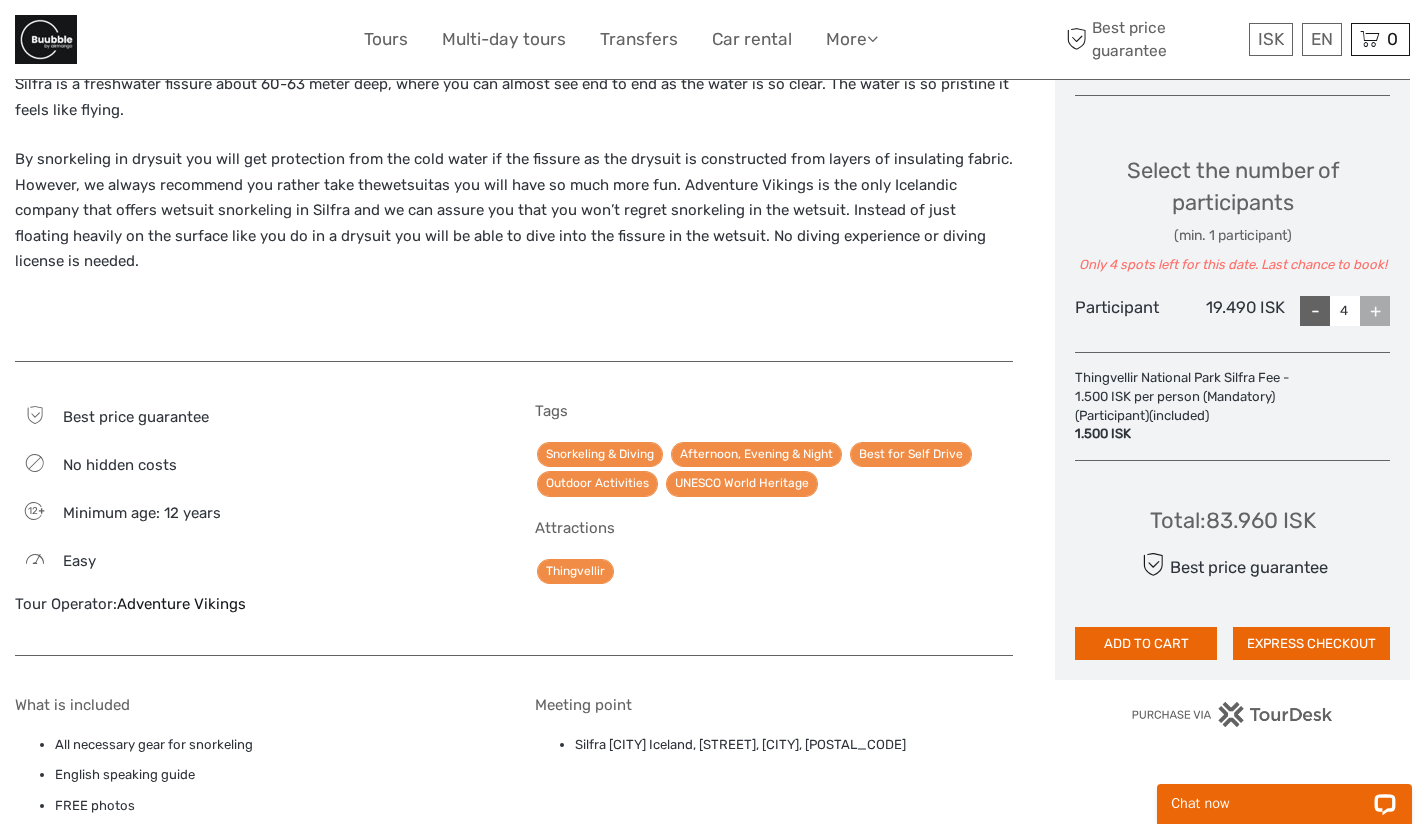 scroll, scrollTop: 809, scrollLeft: 0, axis: vertical 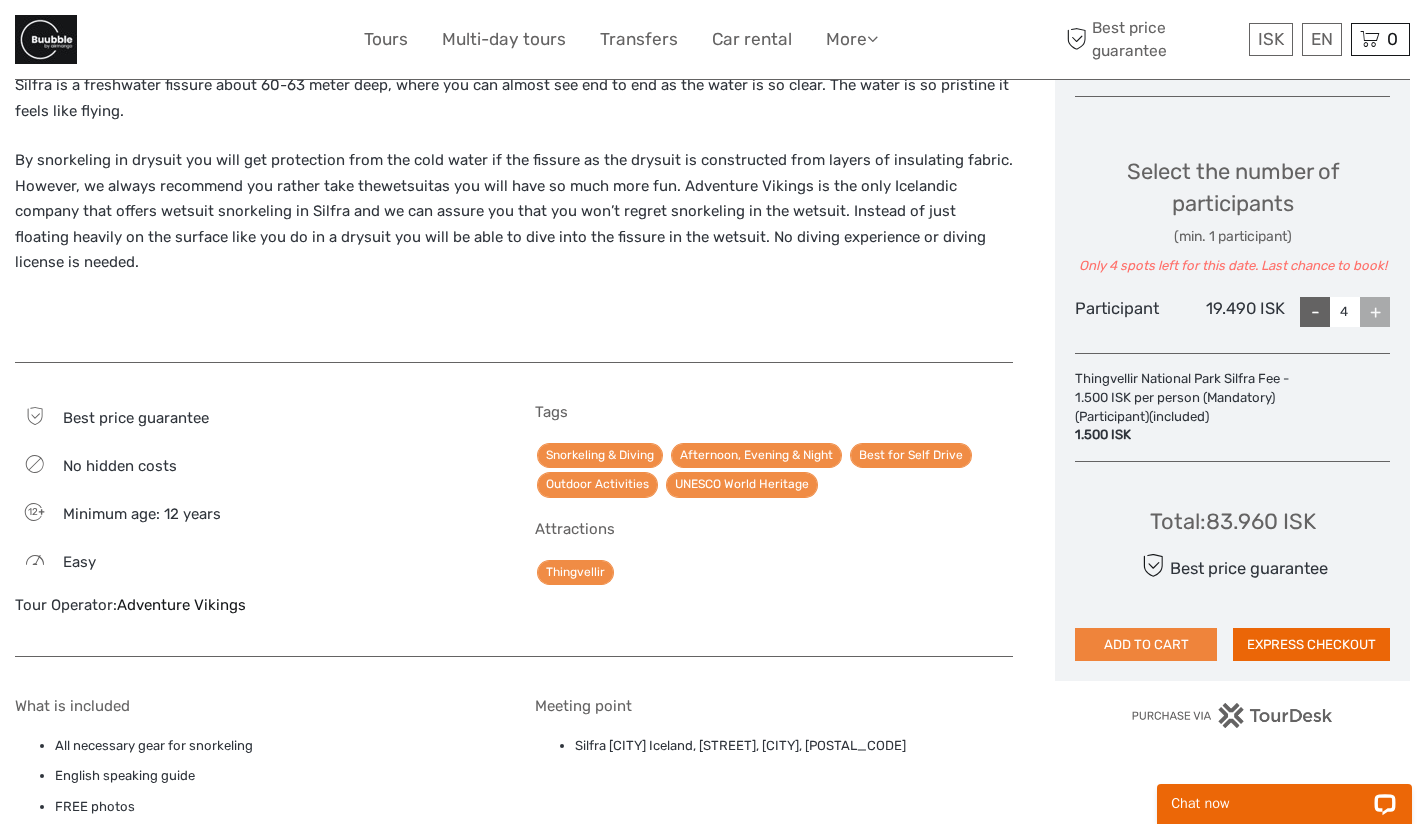 click on "ADD TO CART" at bounding box center (1146, 645) 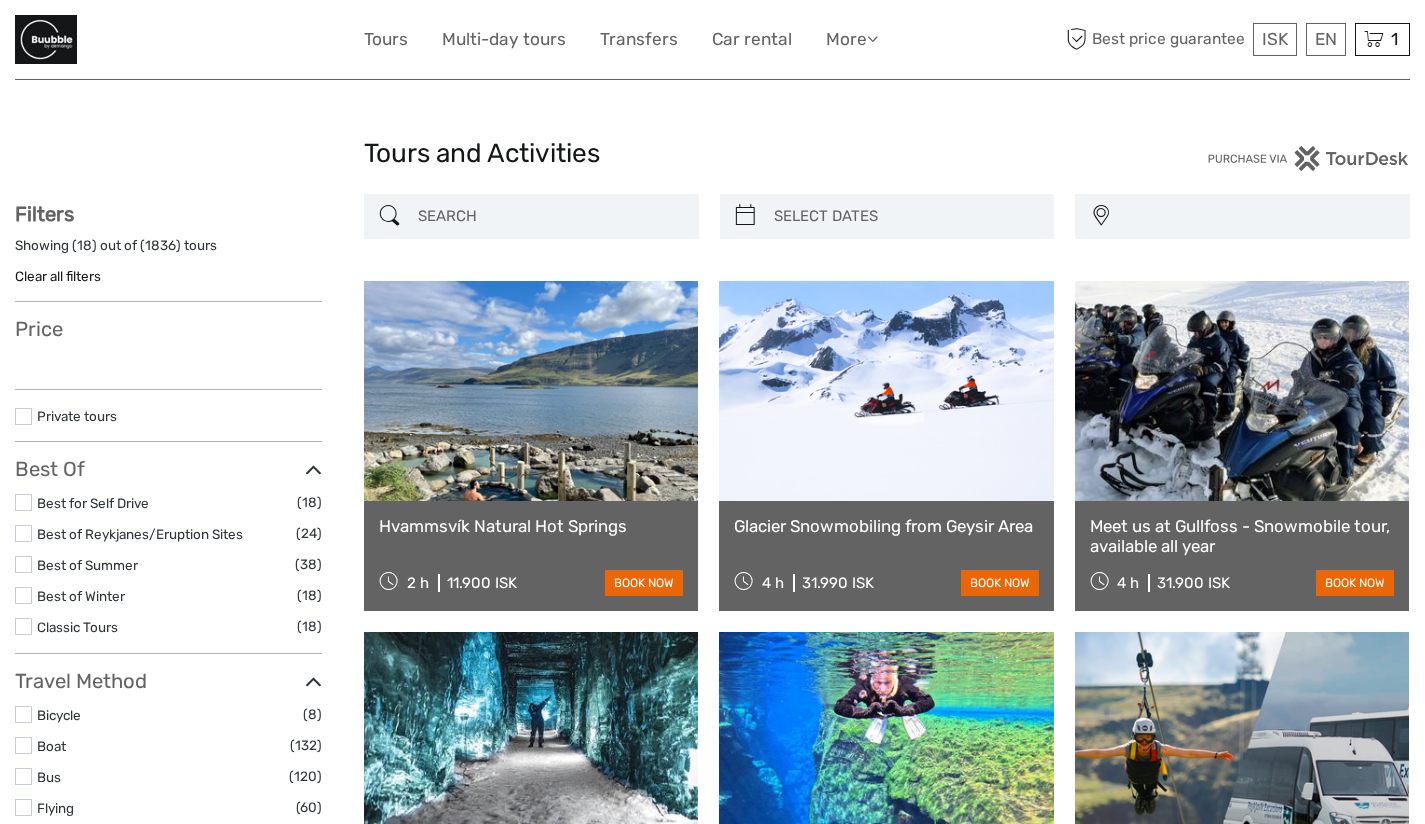 select 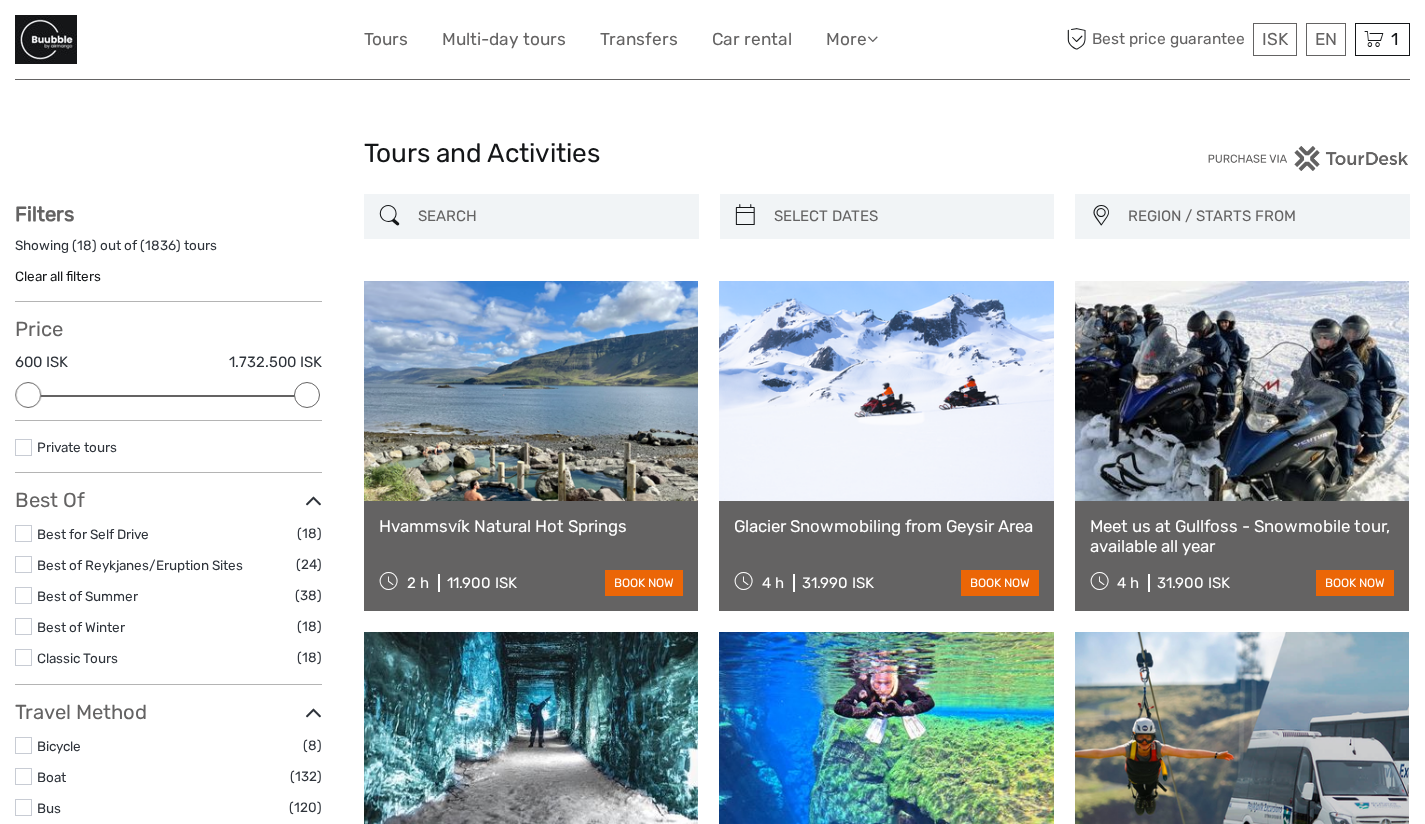 scroll, scrollTop: 0, scrollLeft: 0, axis: both 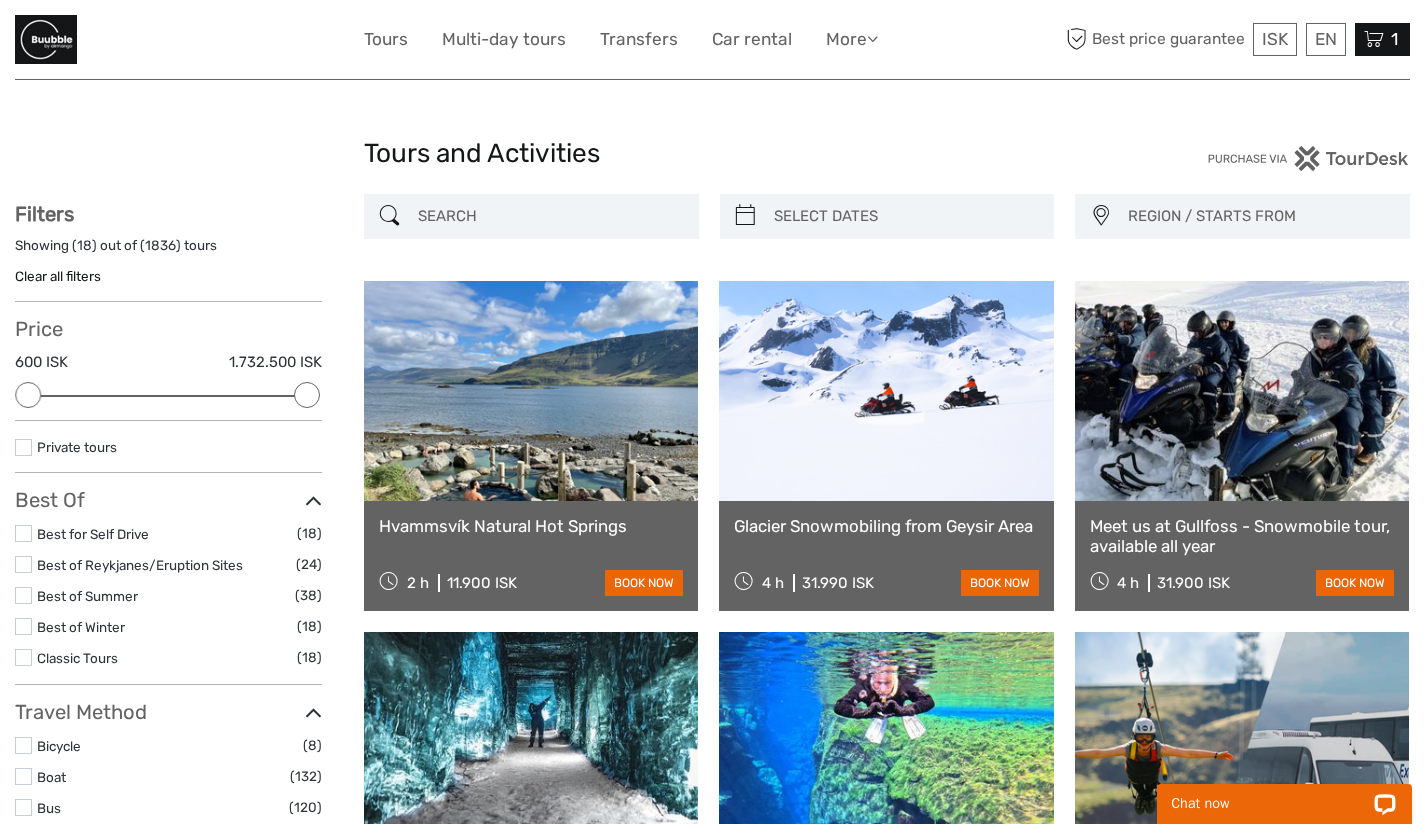 click at bounding box center [1374, 39] 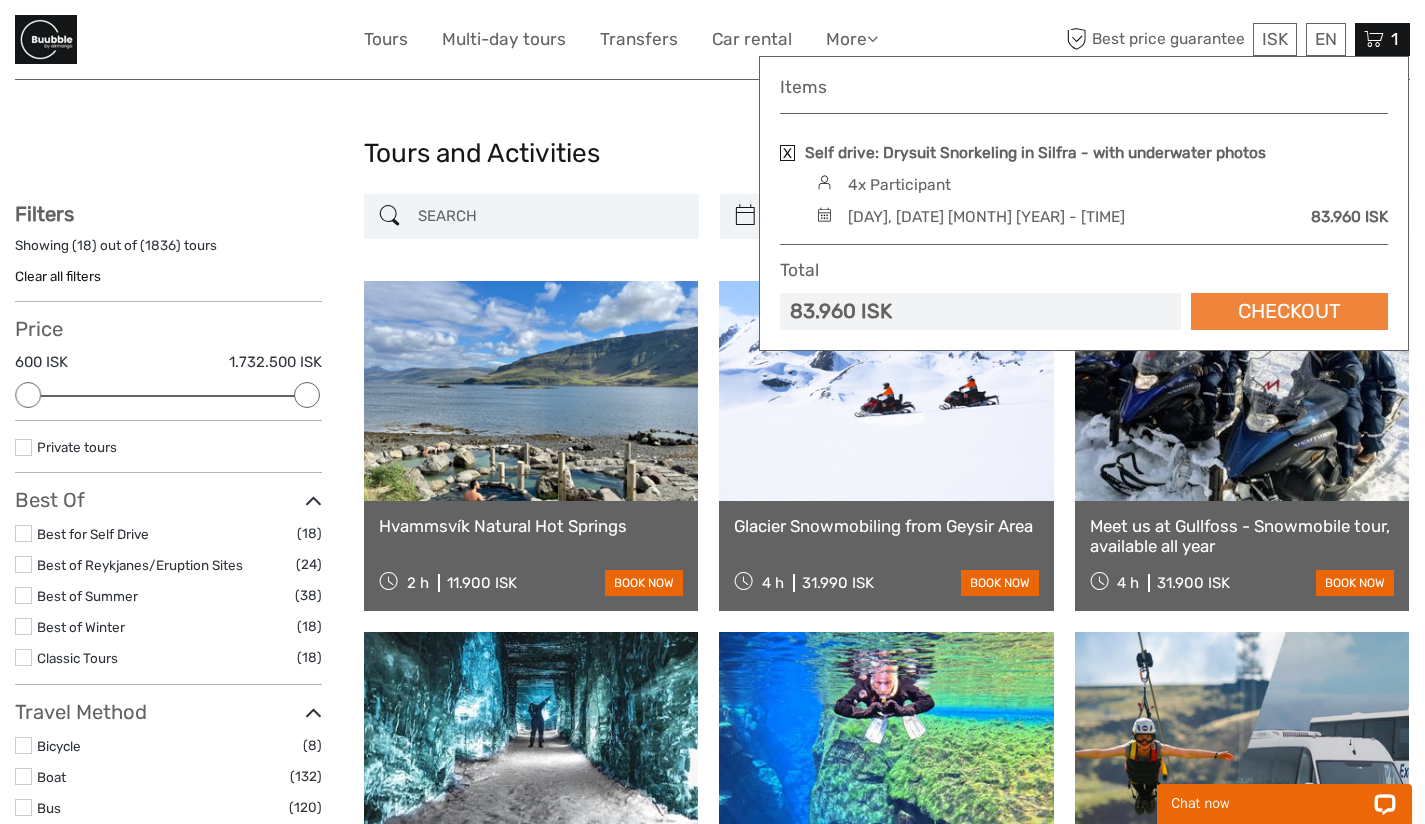 click on "Checkout" at bounding box center [1289, 311] 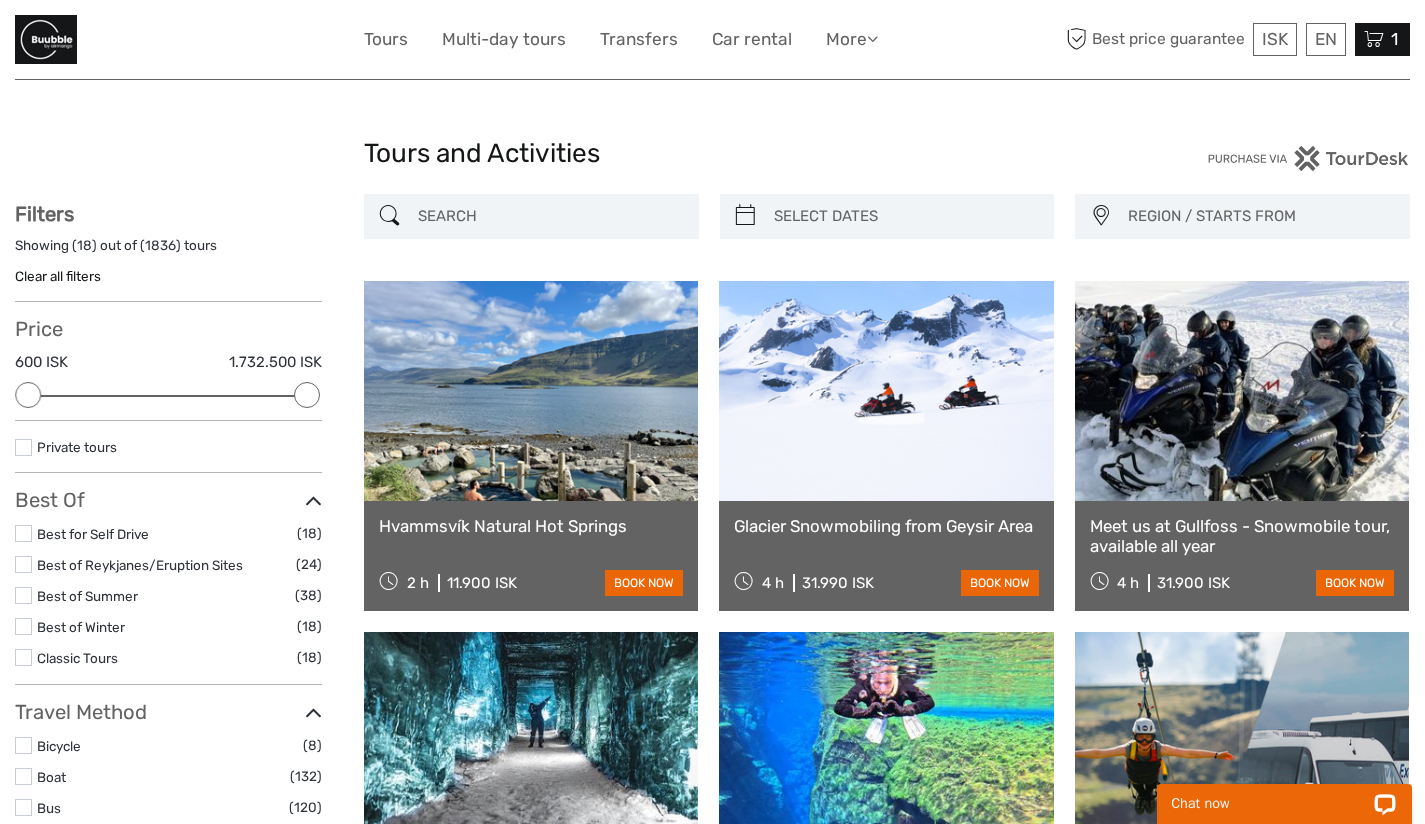 click at bounding box center (1374, 39) 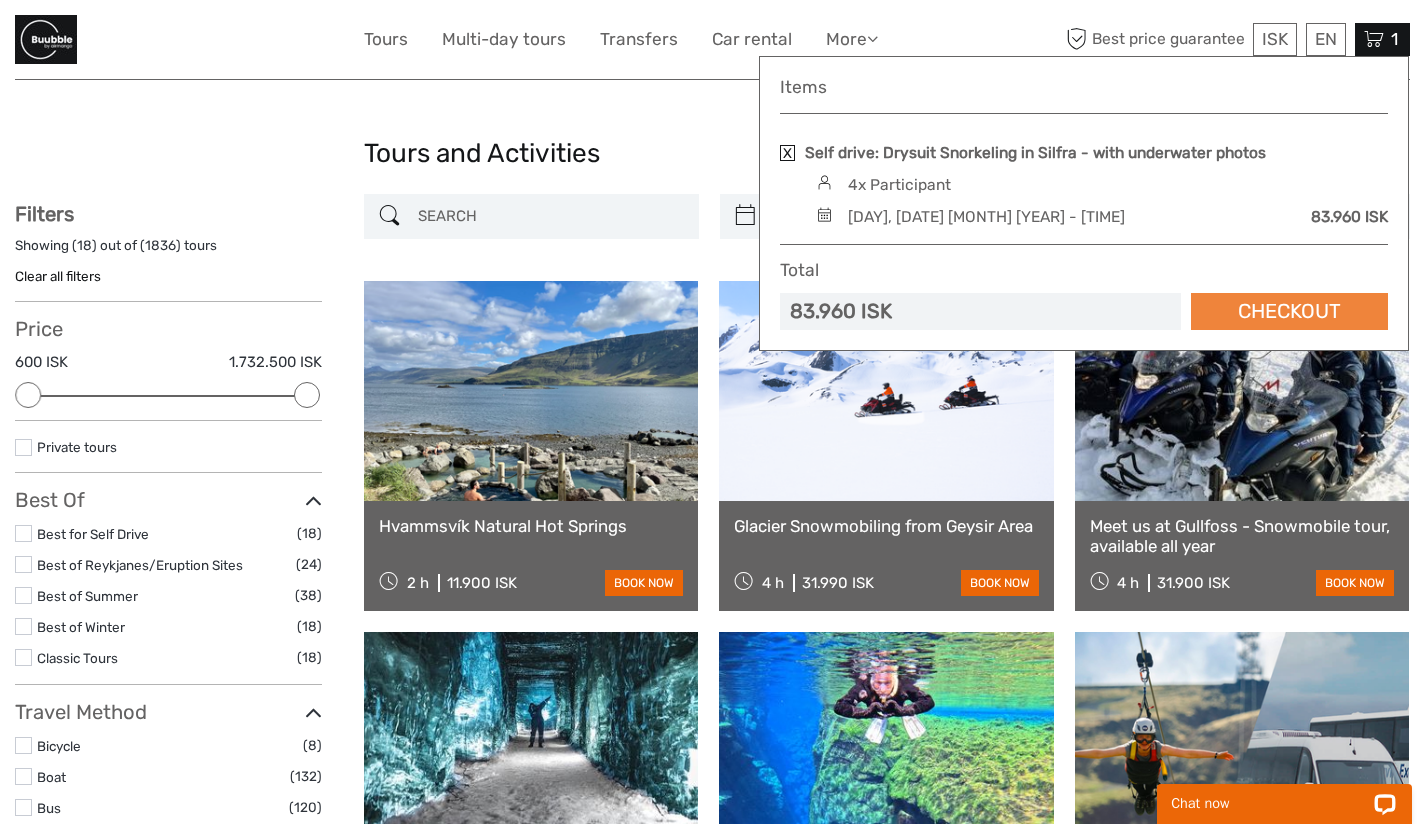 click on "Checkout" at bounding box center [1289, 311] 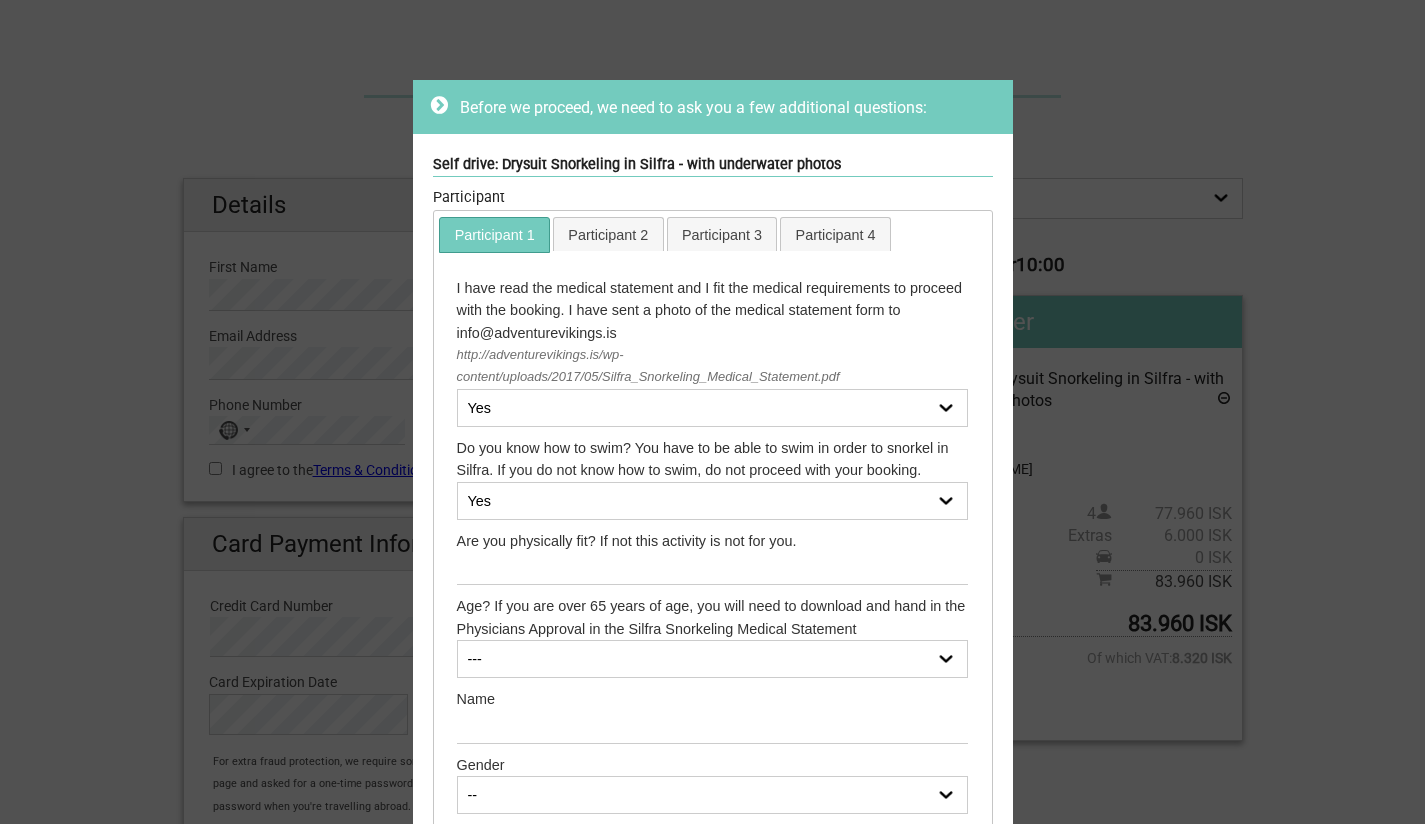 scroll, scrollTop: 0, scrollLeft: 0, axis: both 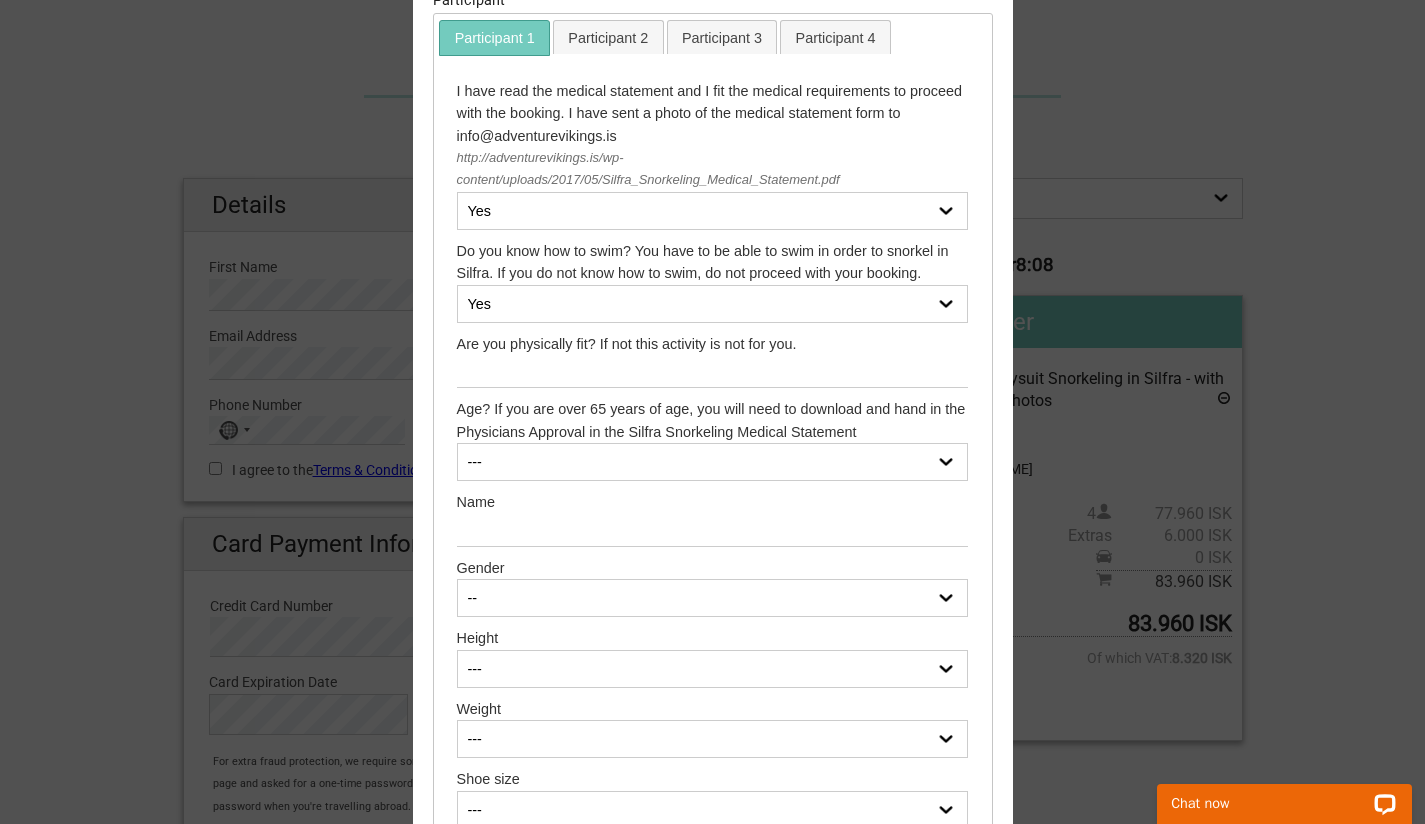 select on "48" 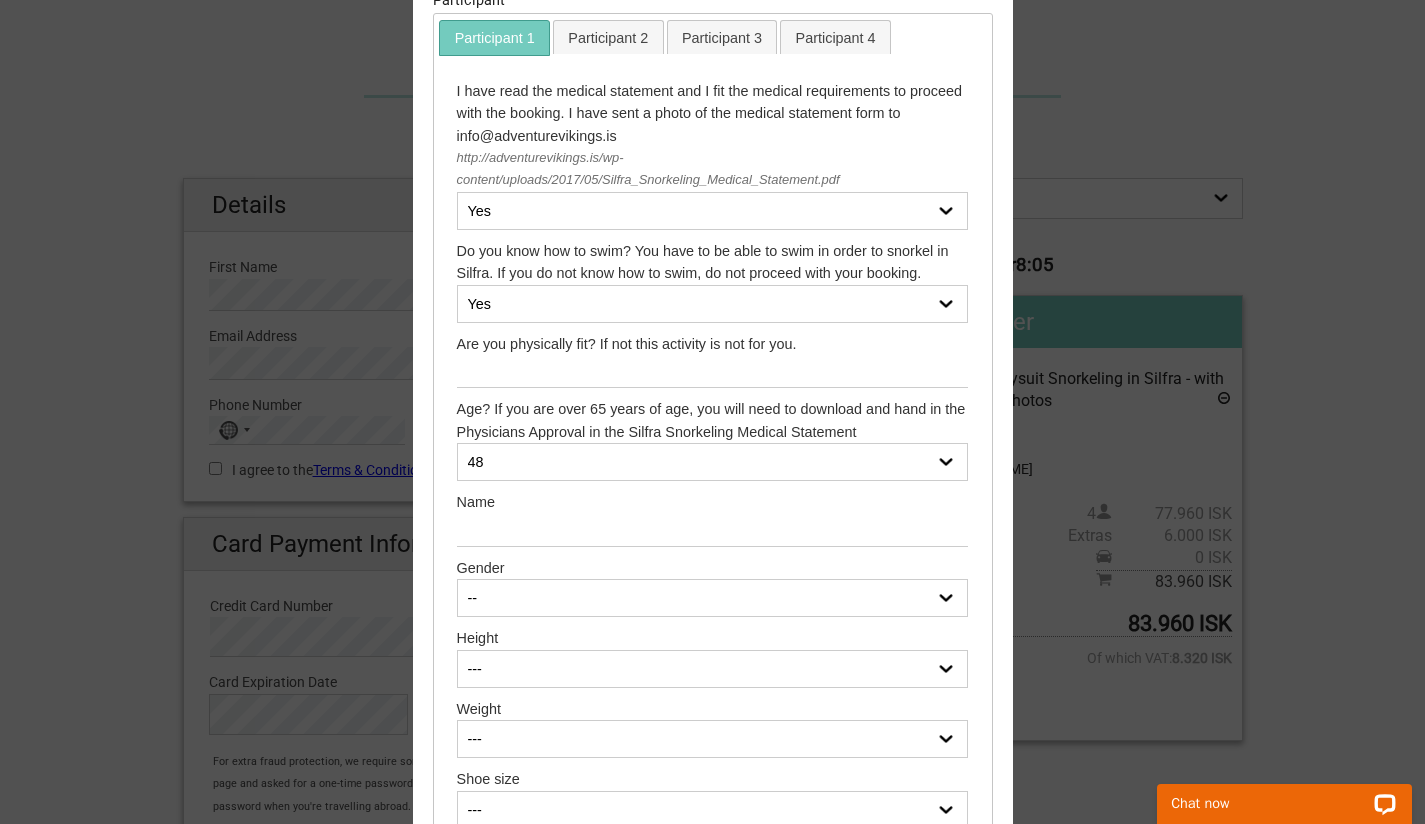 select on "Female" 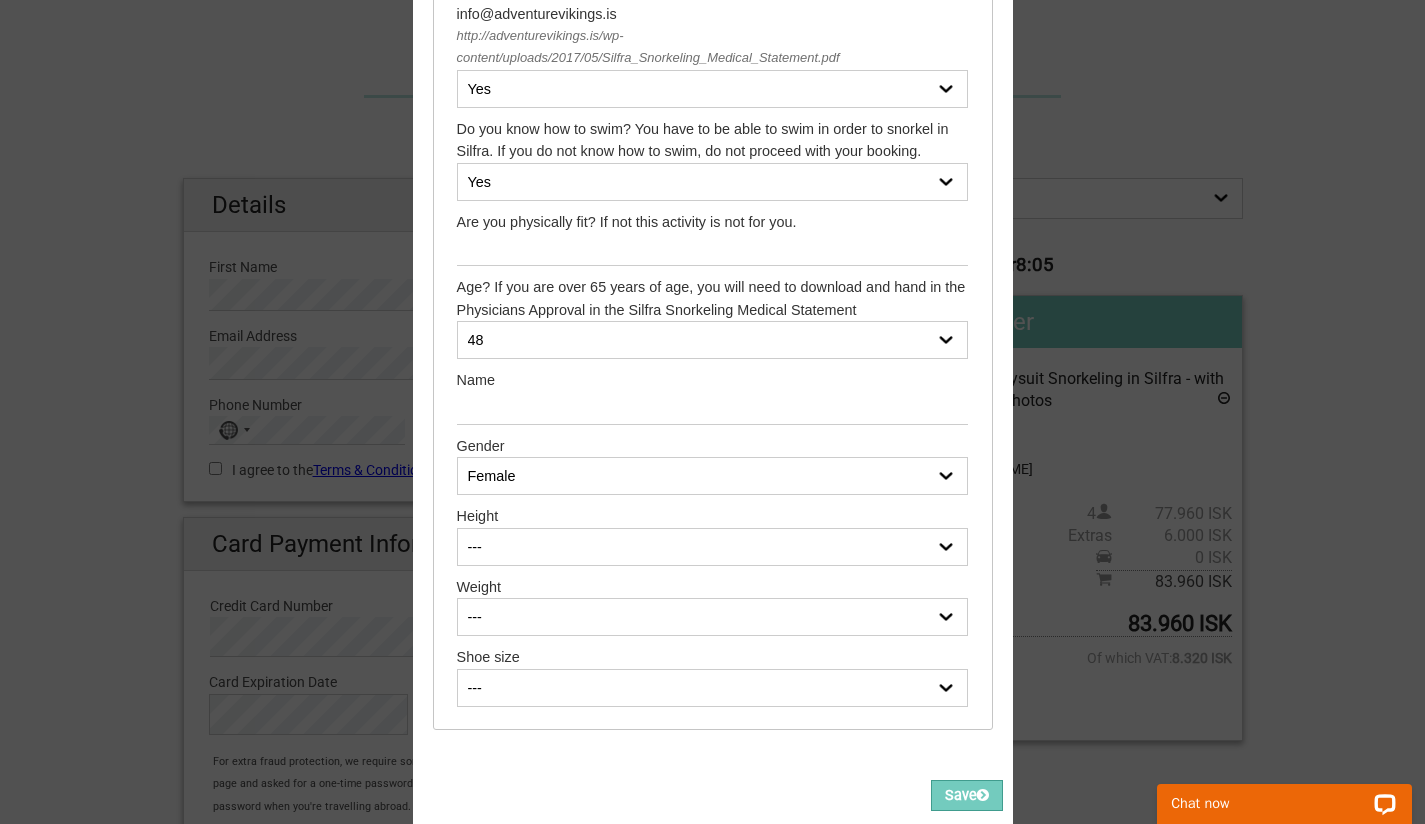scroll, scrollTop: 344, scrollLeft: 0, axis: vertical 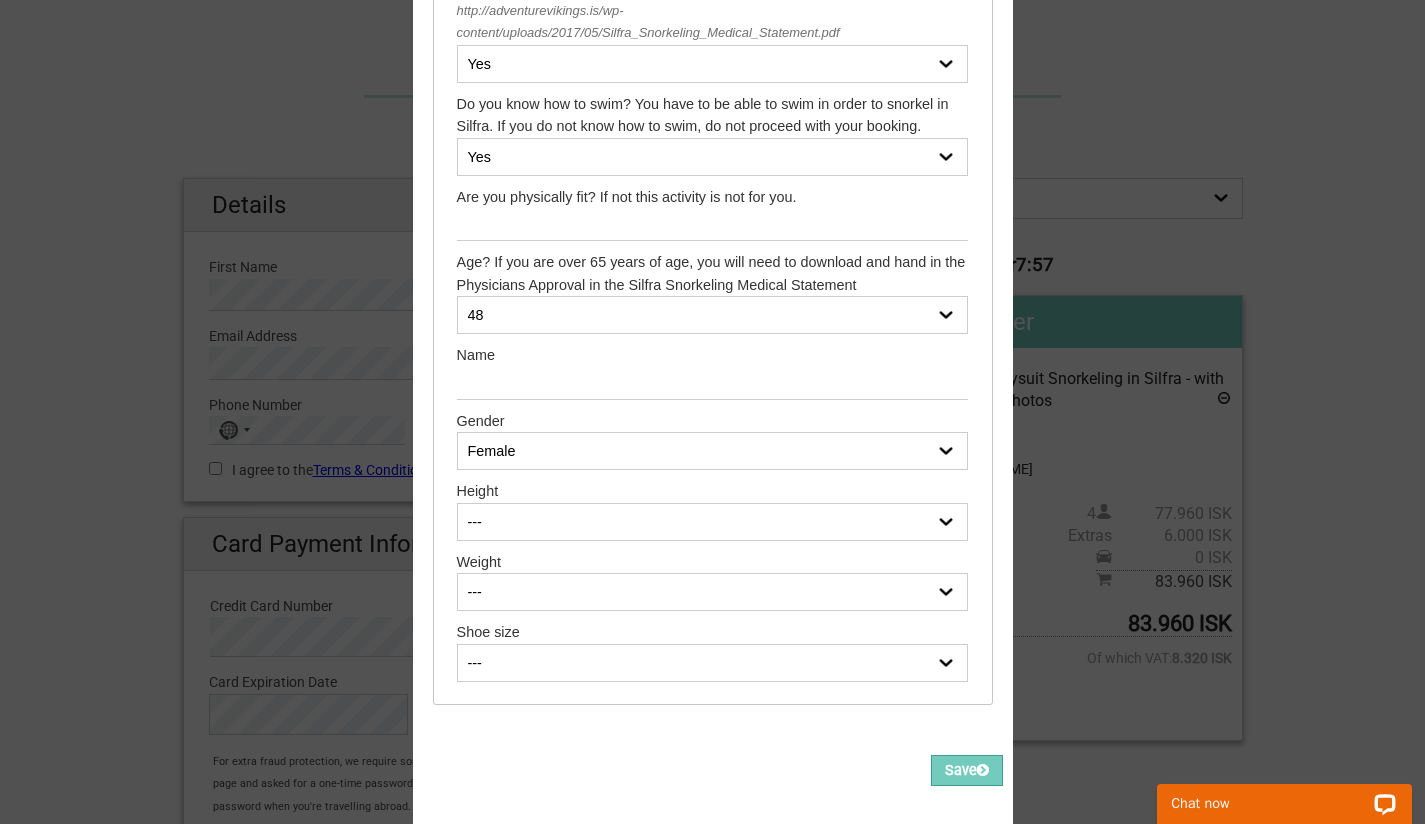 select on "168cm (5’6.1”)" 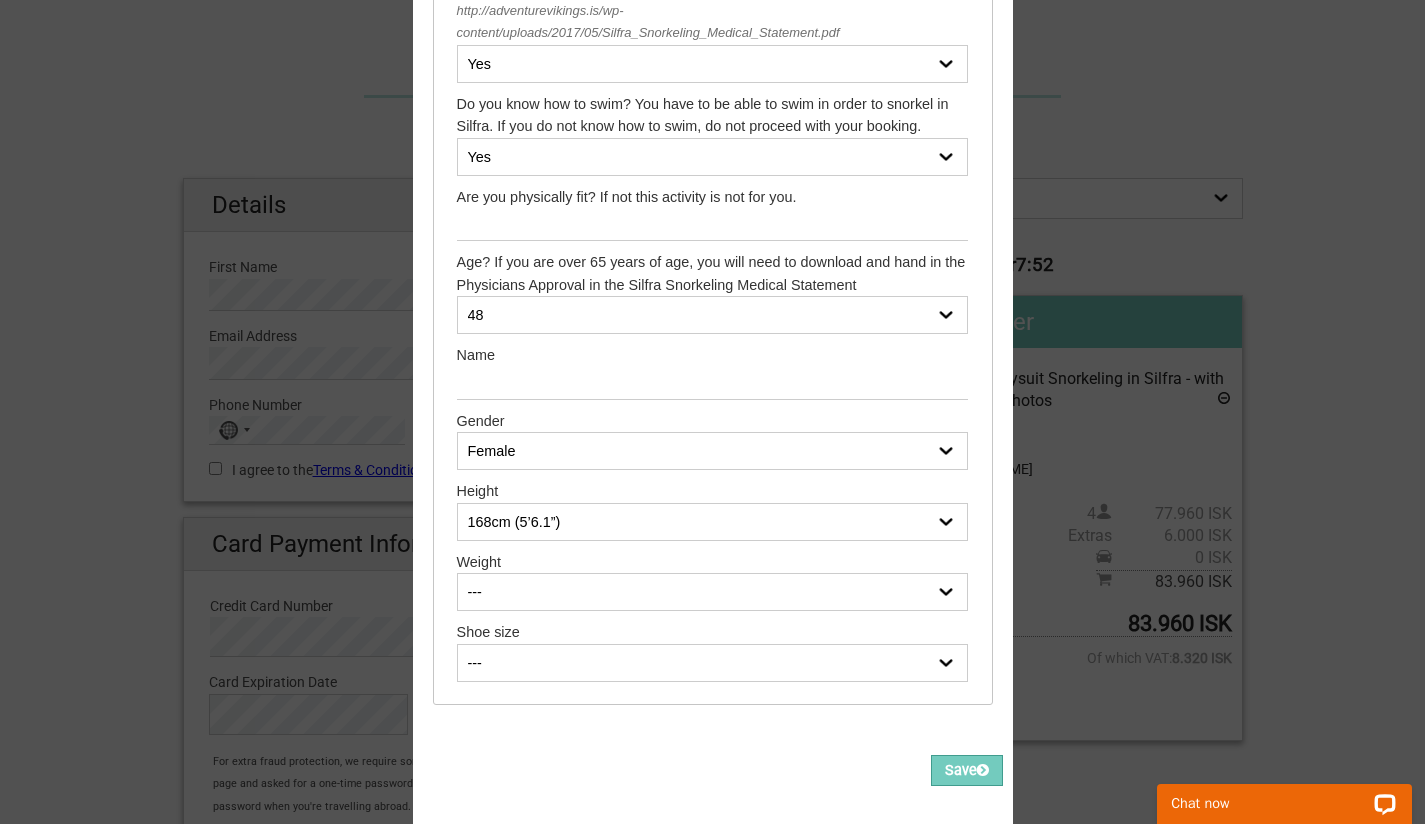 select on "61 kg (134 Ibs)" 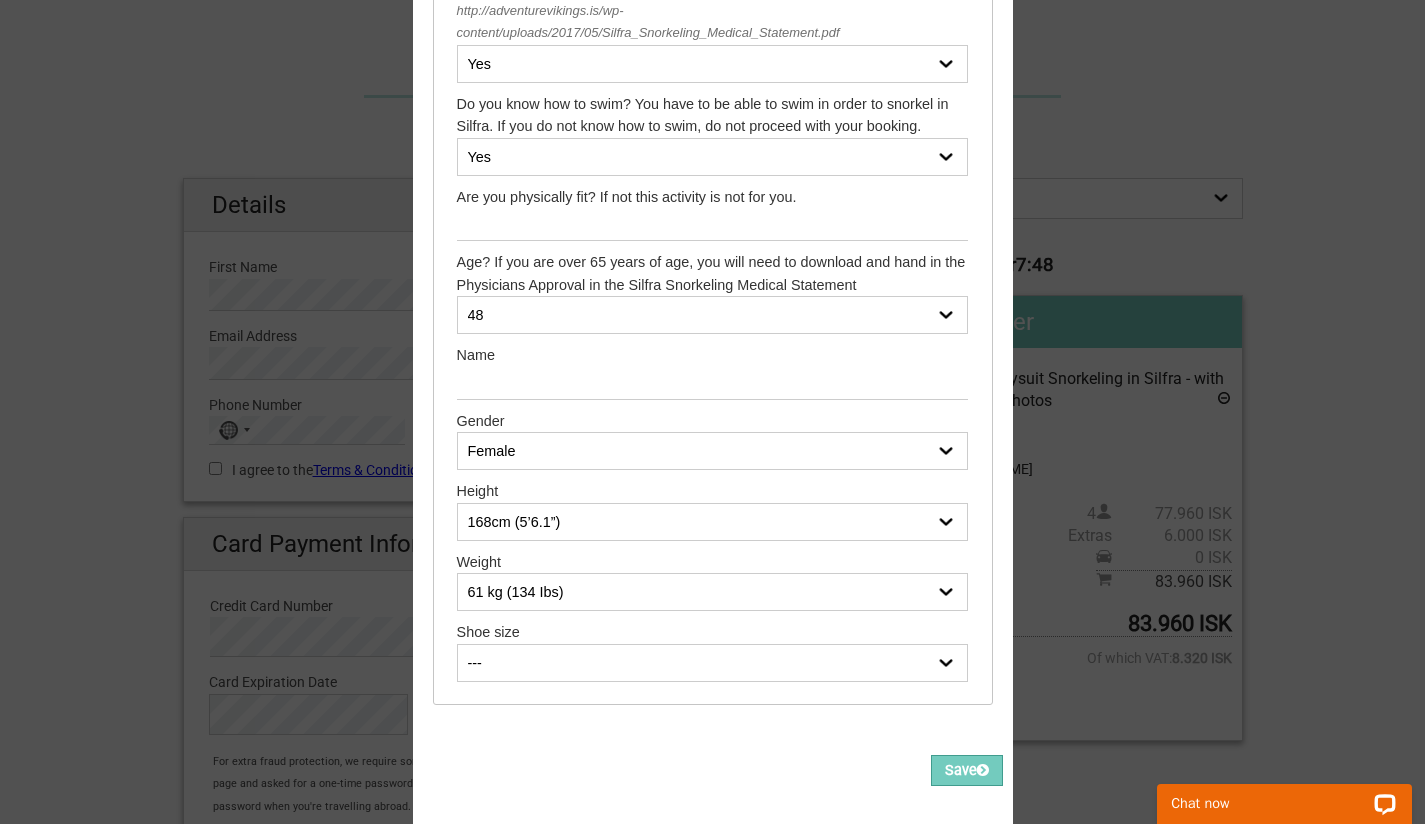select on "39" 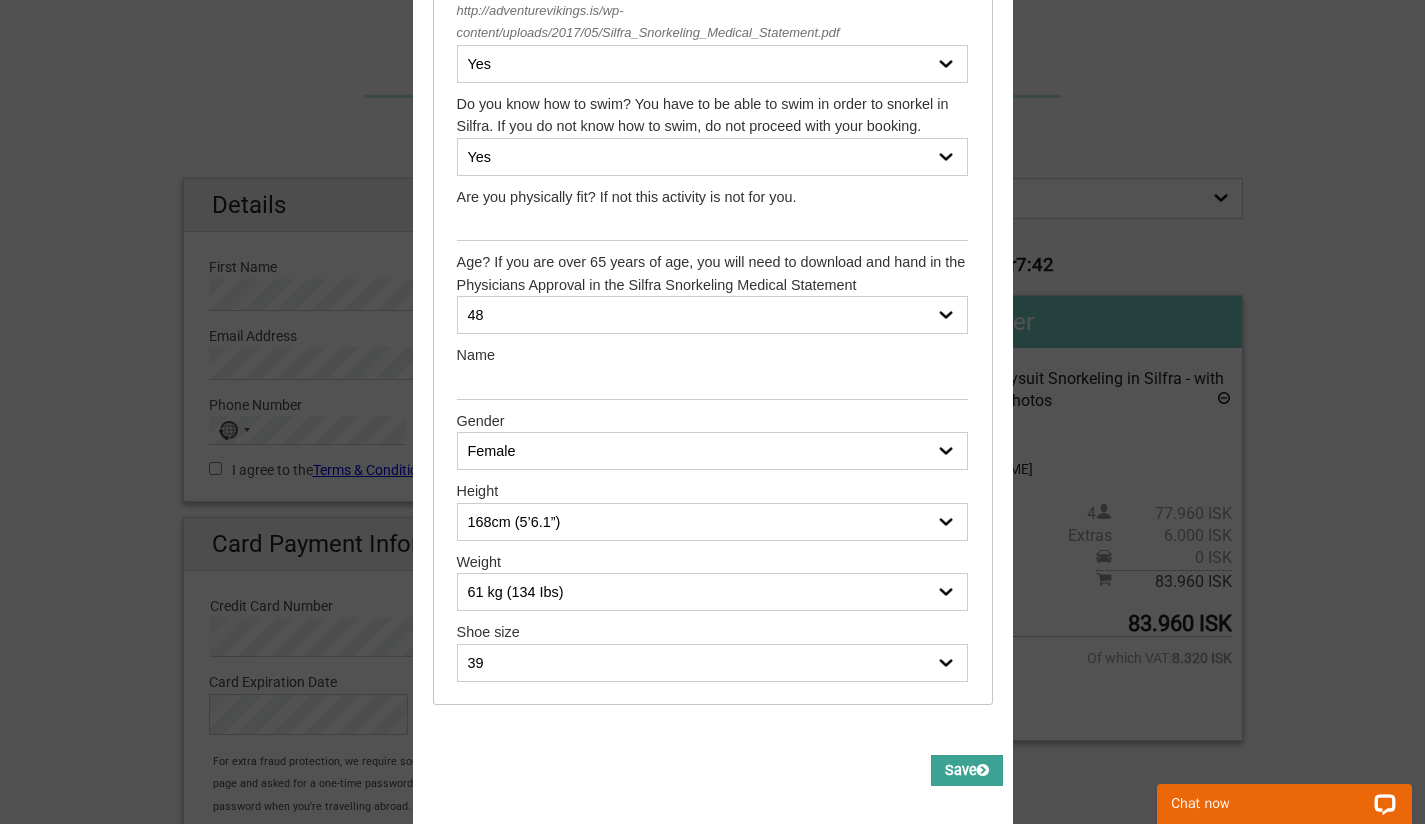 click on "Save" at bounding box center [967, 770] 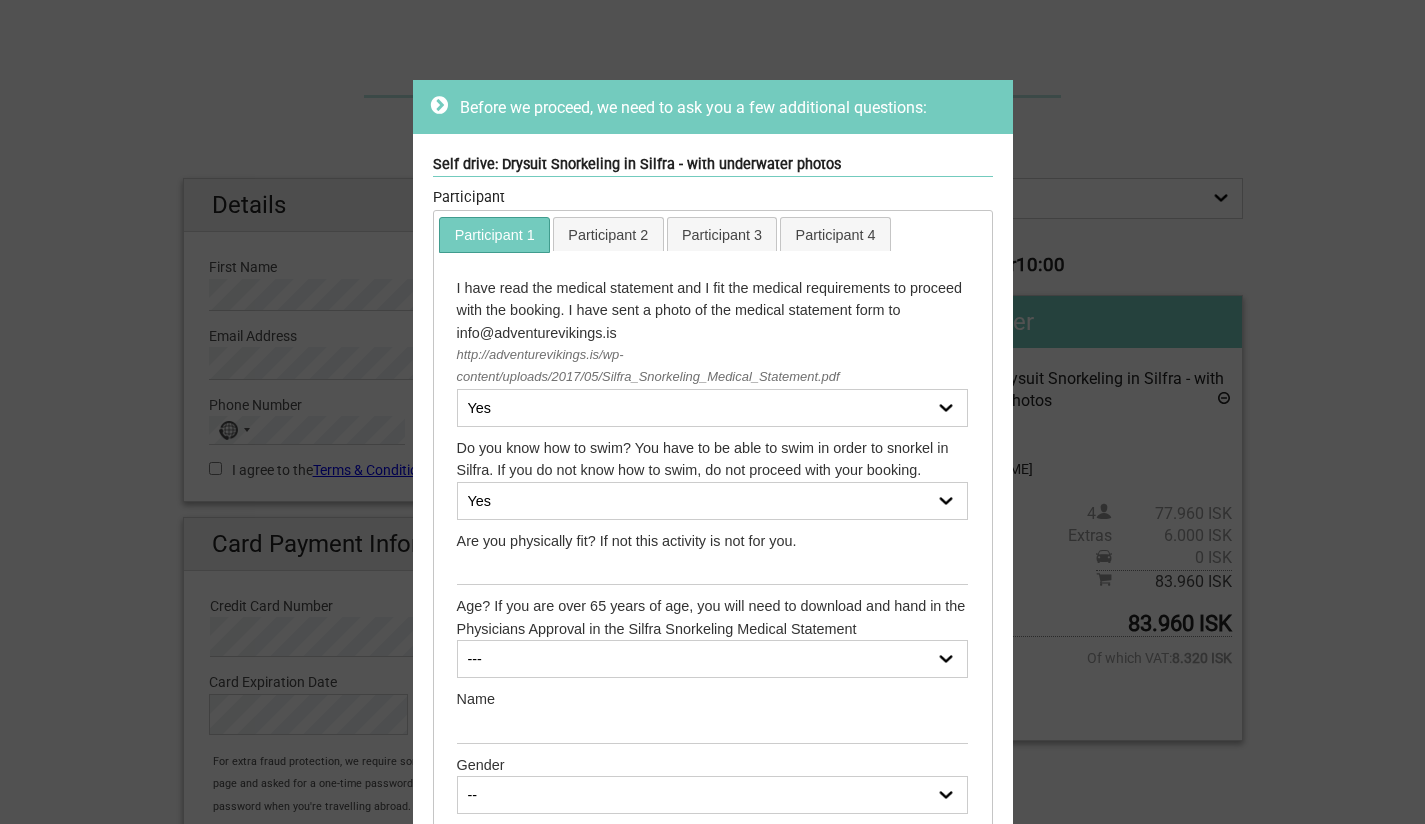 scroll, scrollTop: 0, scrollLeft: 0, axis: both 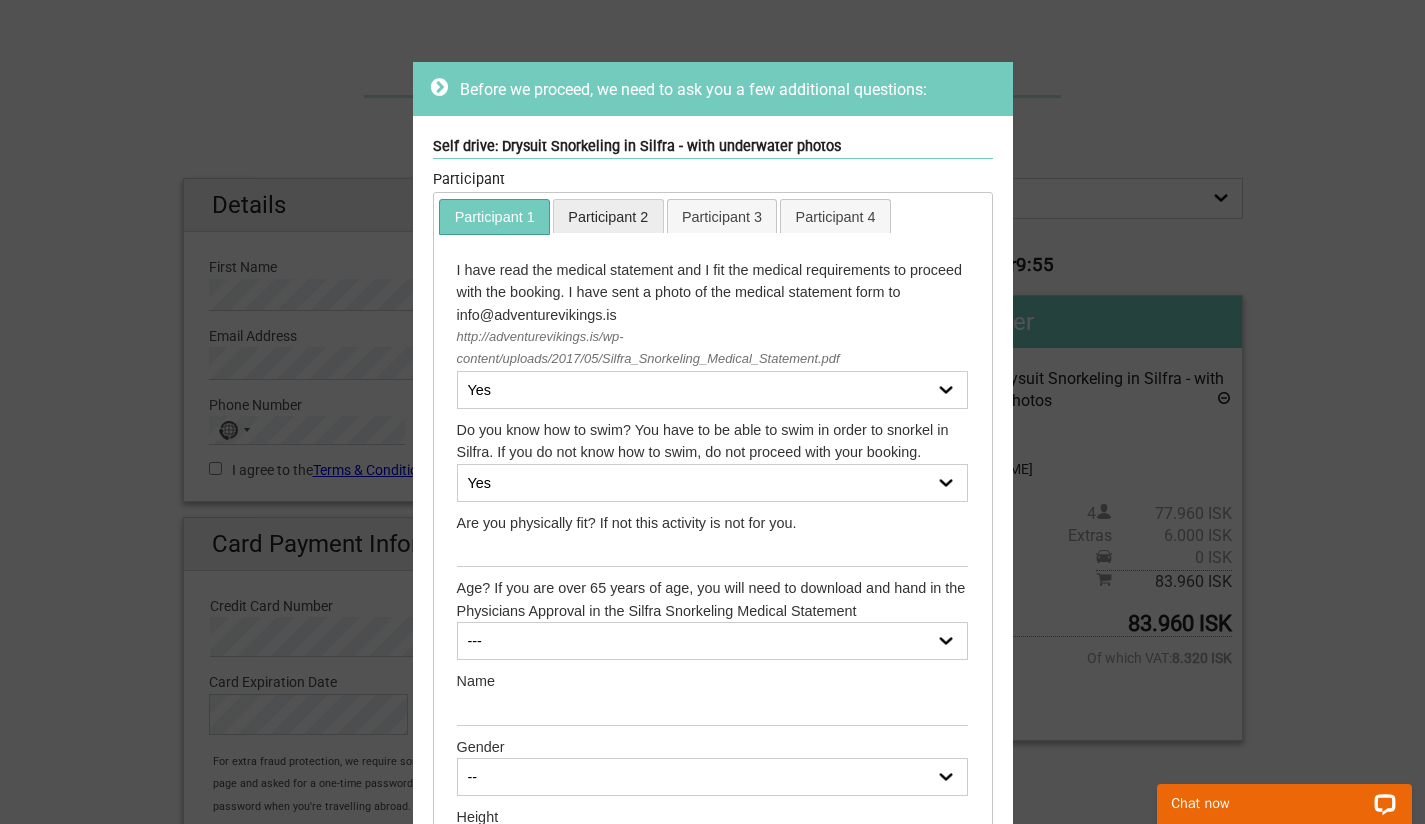 click on "Participant 2" at bounding box center [608, 216] 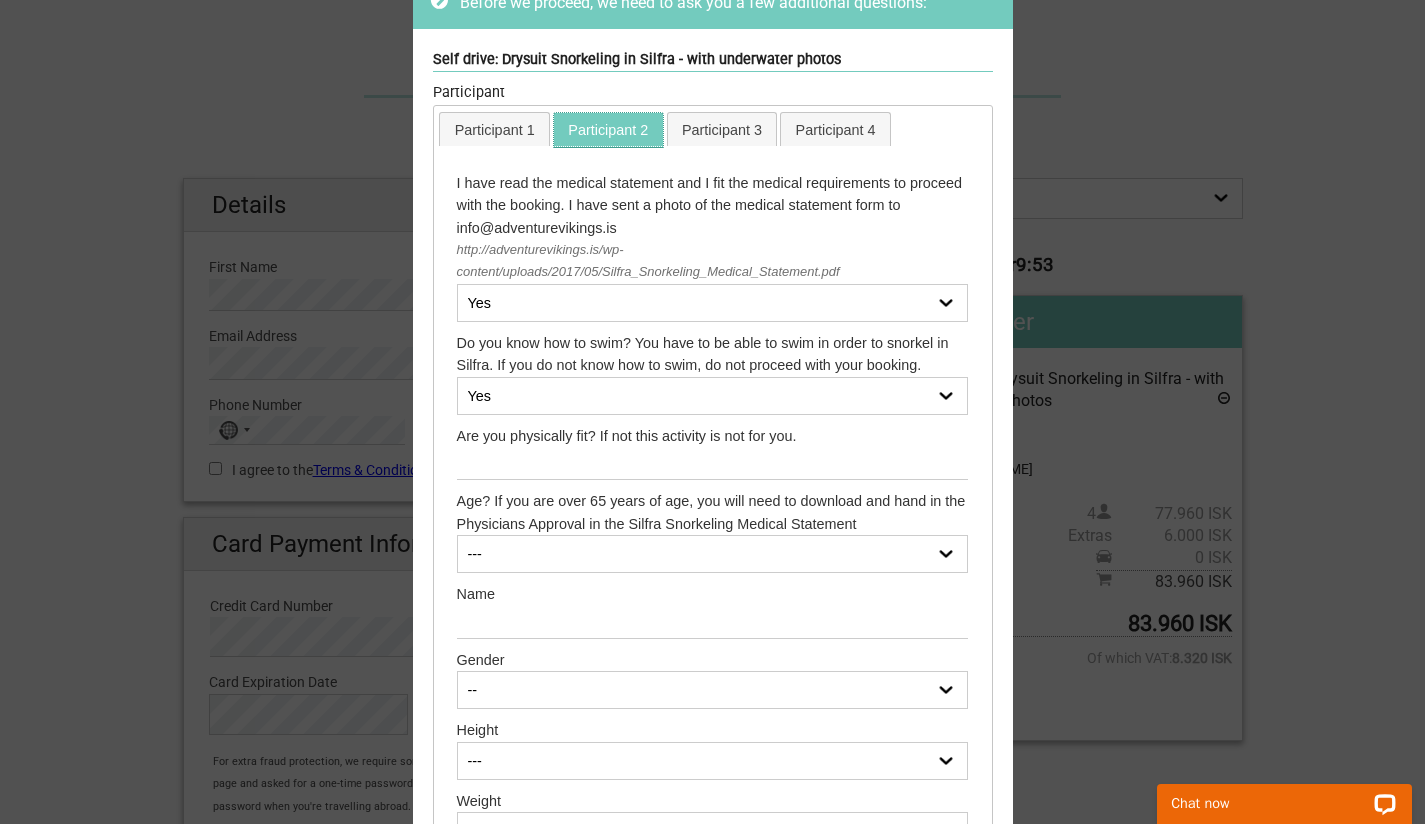 scroll, scrollTop: 130, scrollLeft: 0, axis: vertical 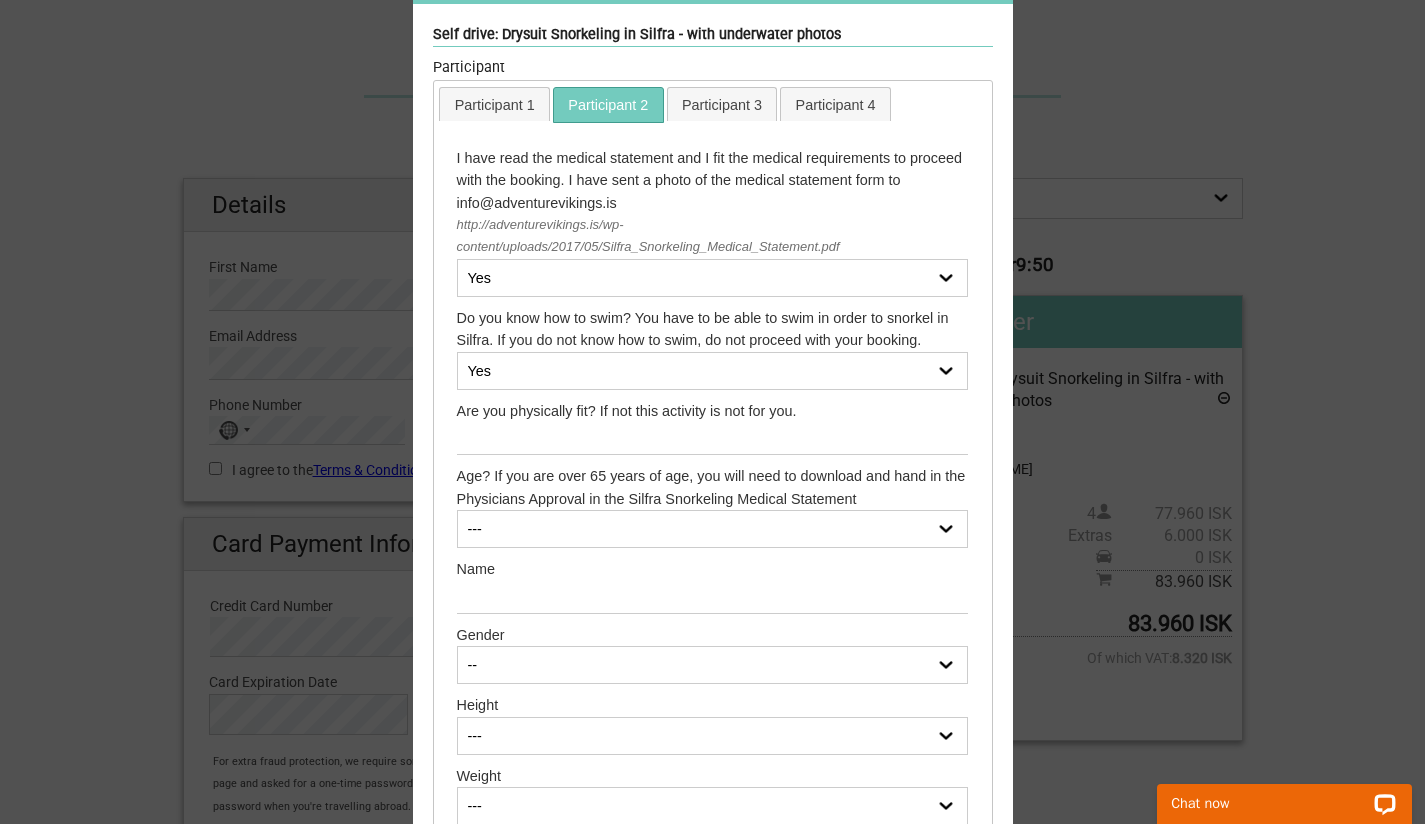 select on "17" 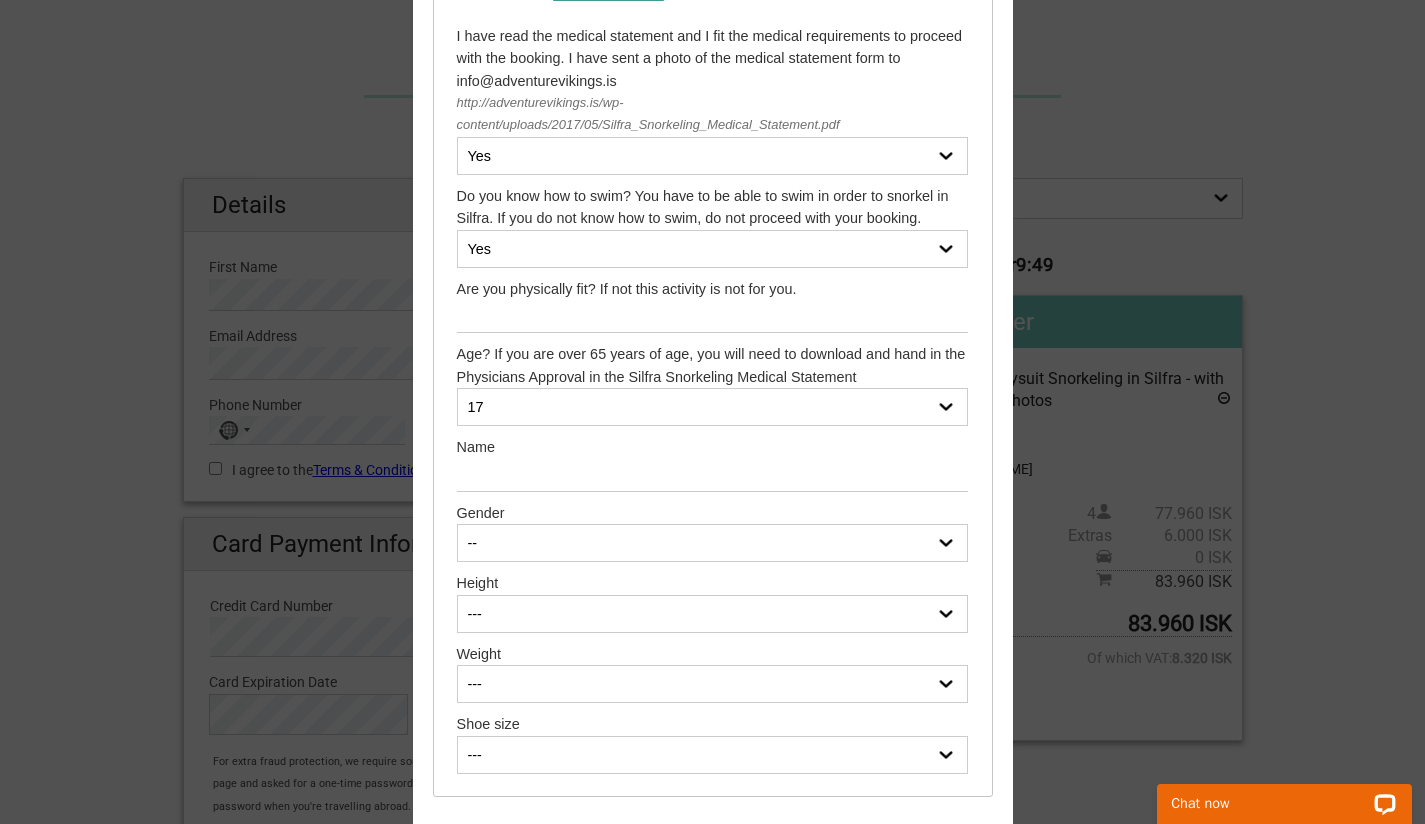 scroll, scrollTop: 311, scrollLeft: 0, axis: vertical 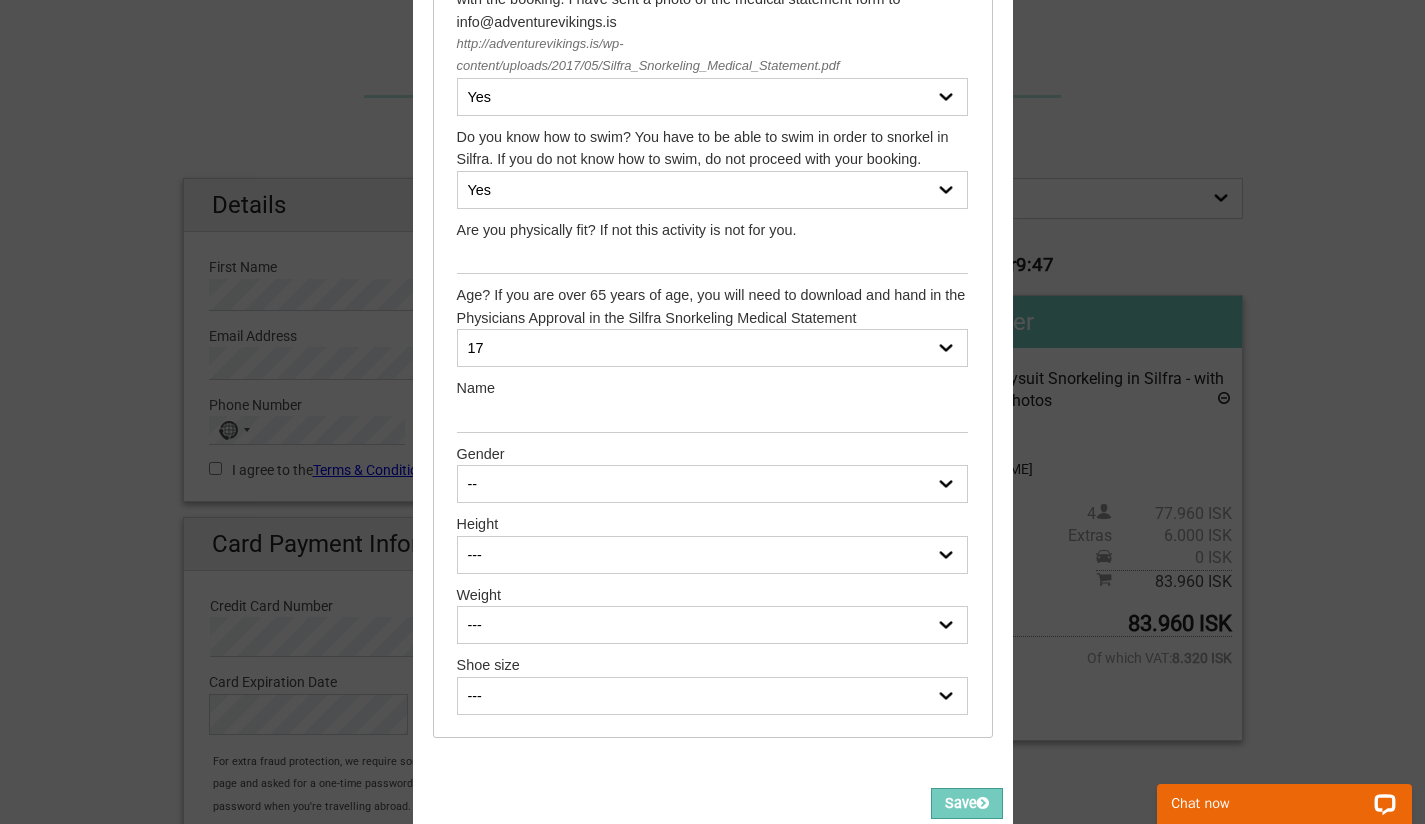 select on "Male" 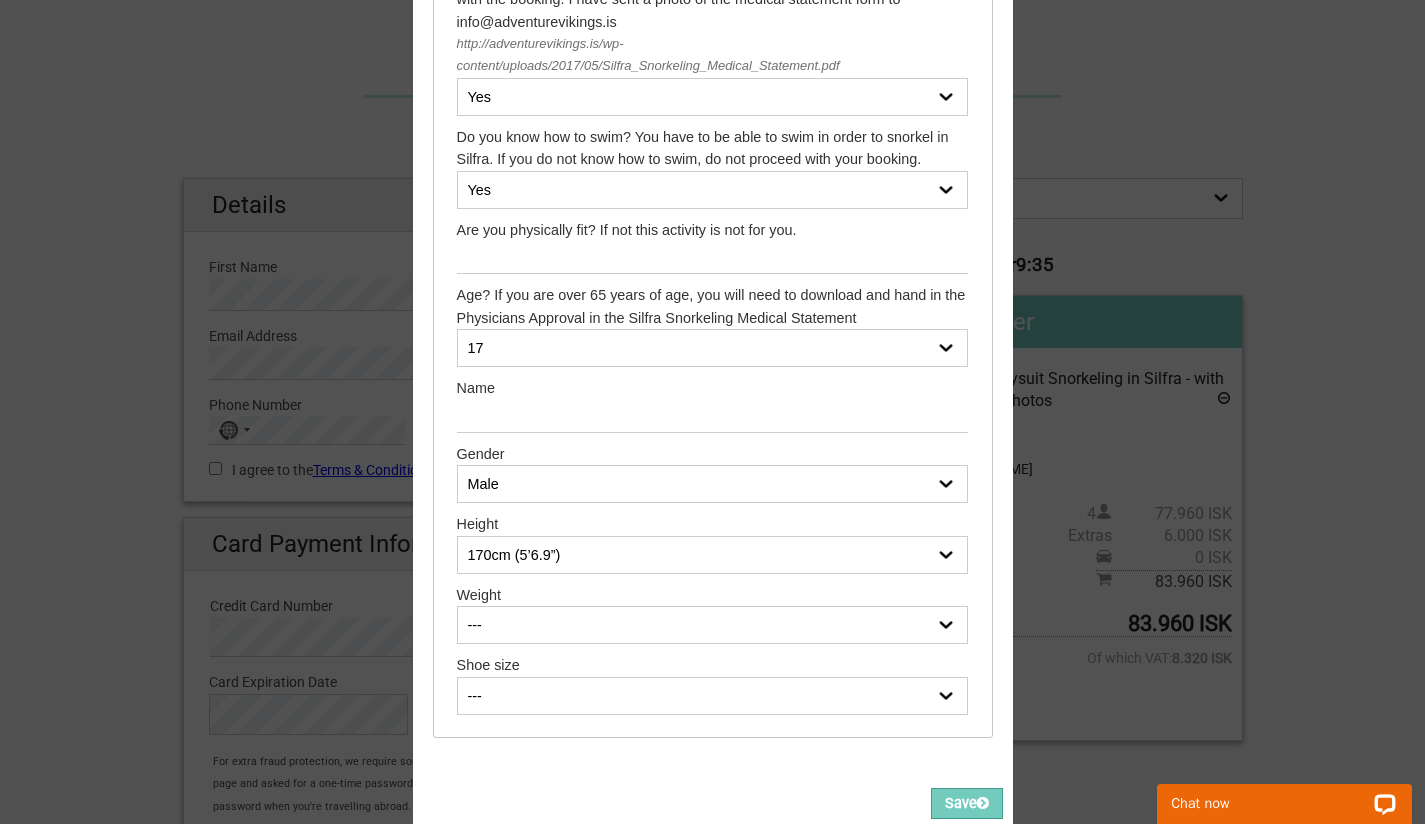 select on "180cm (5’10.9”)" 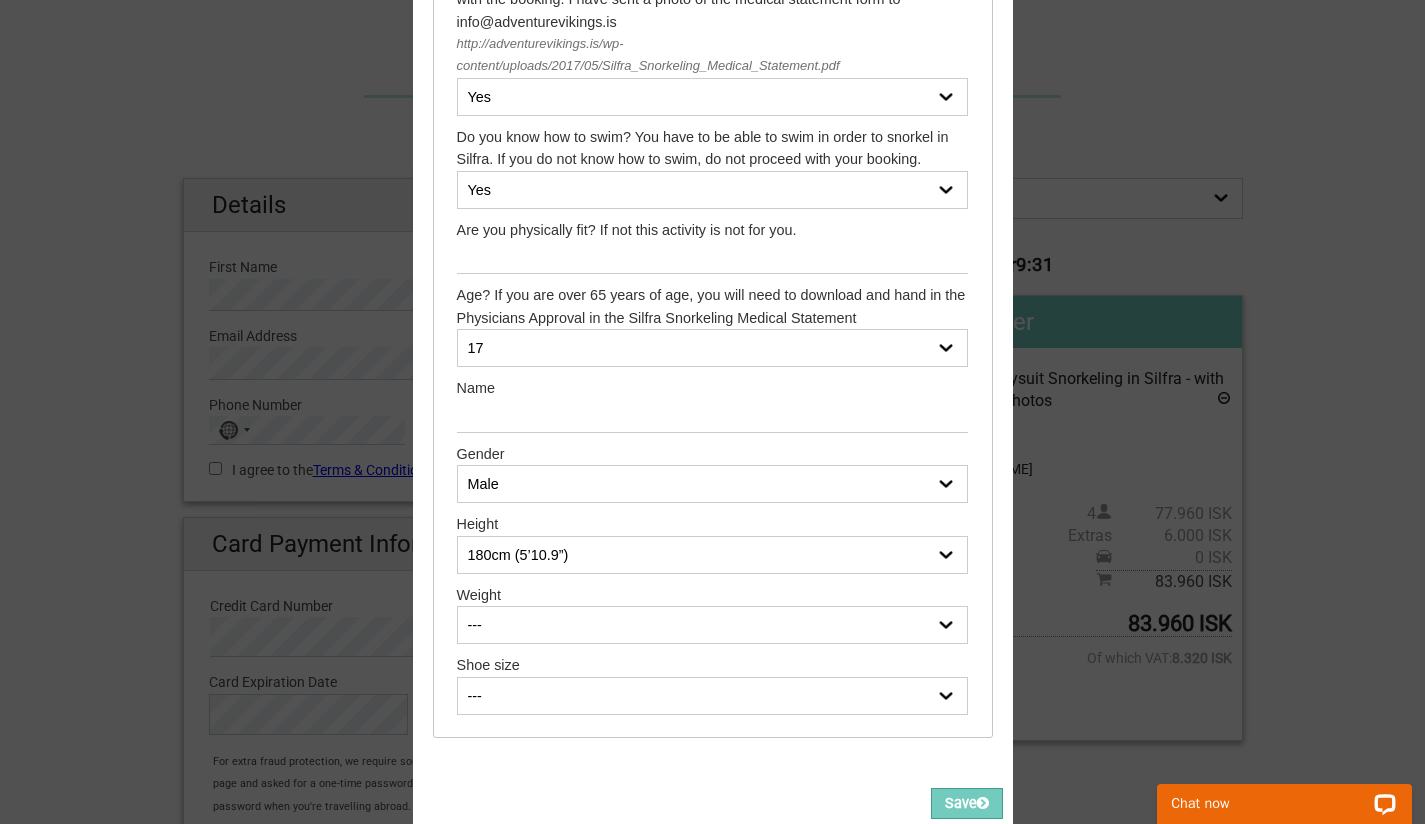 select on "65 kg (143 Ibs)" 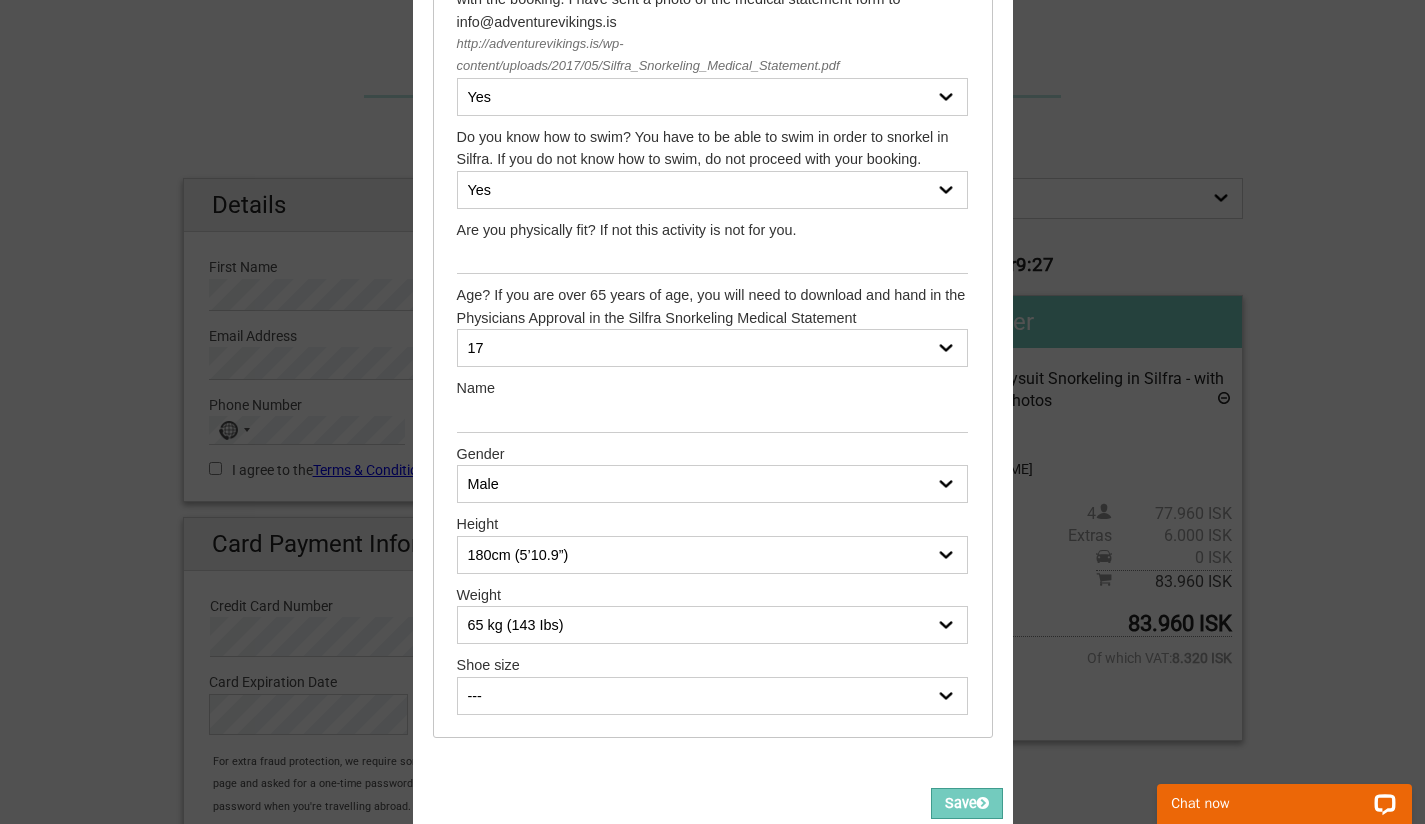 select on "43" 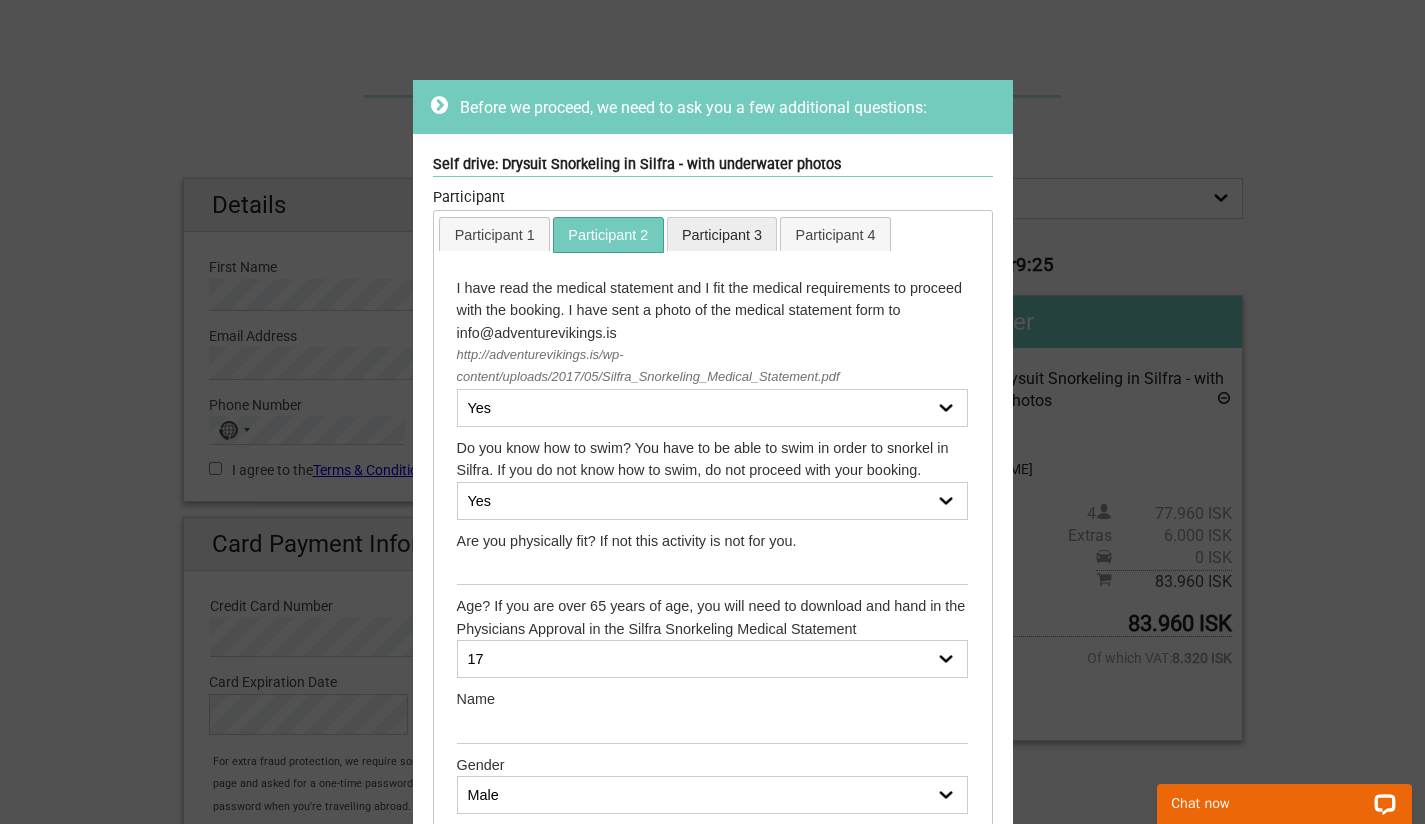 scroll, scrollTop: -1, scrollLeft: 0, axis: vertical 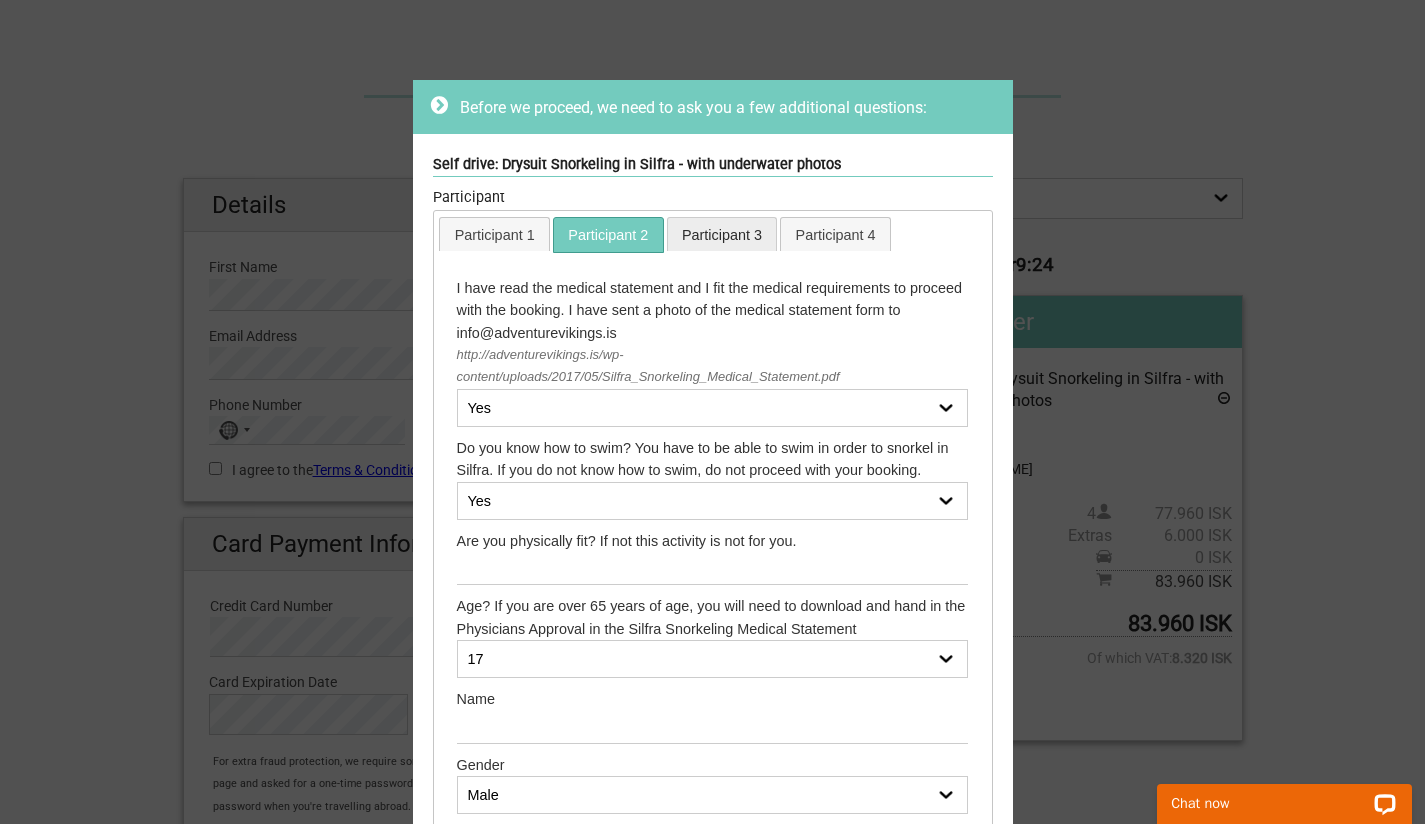 click on "Participant 3" at bounding box center (722, 234) 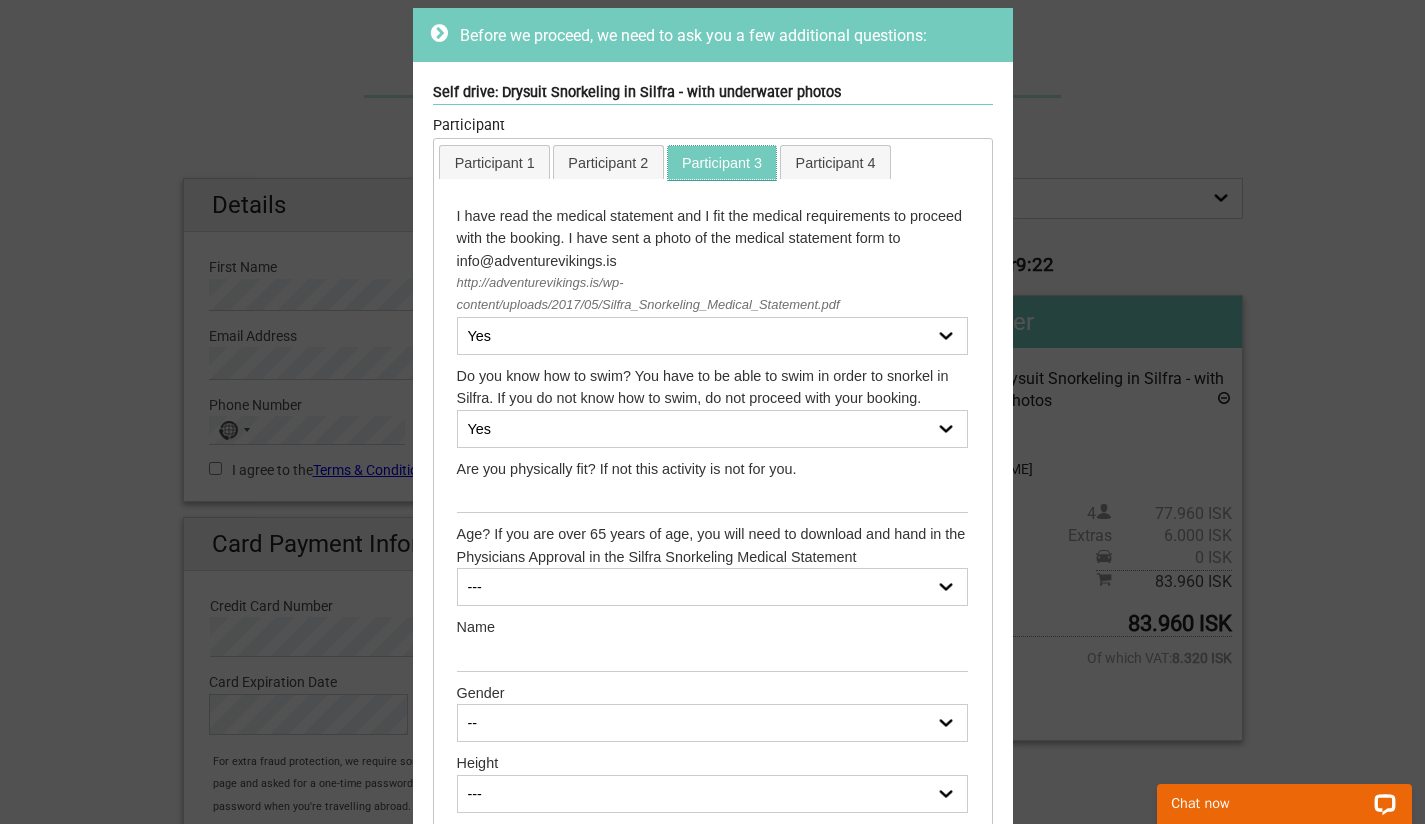 scroll, scrollTop: 75, scrollLeft: 0, axis: vertical 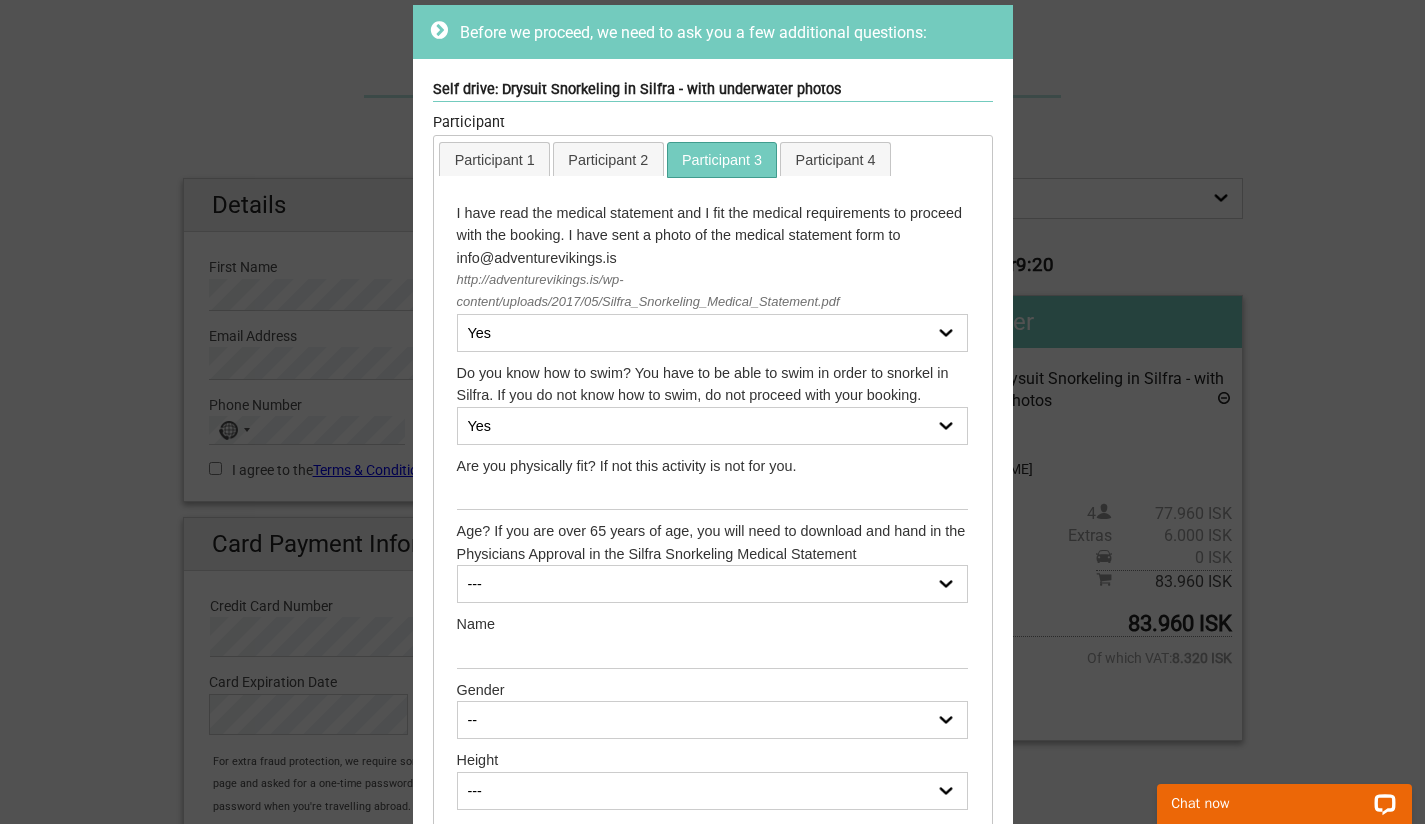 select on "15" 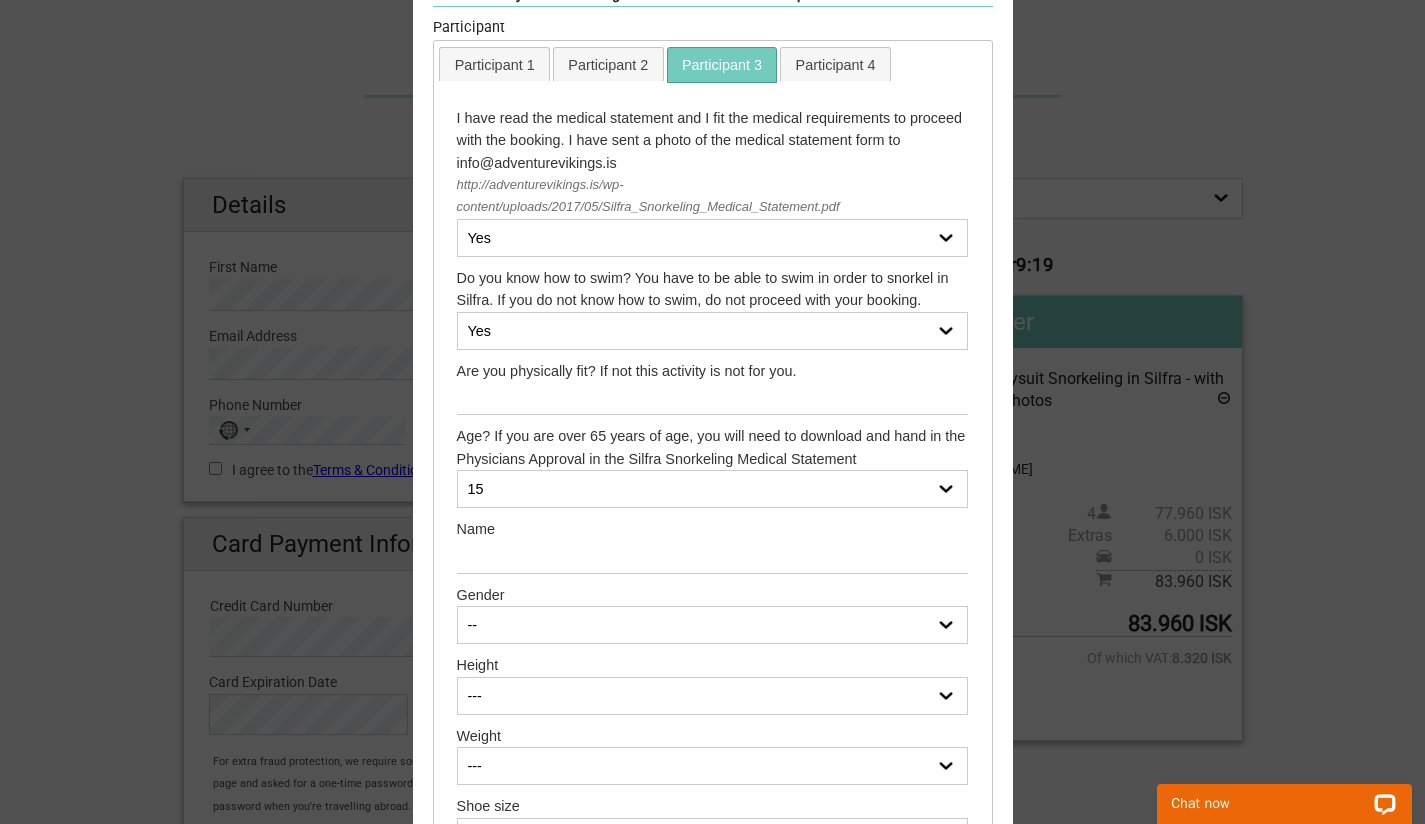 scroll, scrollTop: 171, scrollLeft: 0, axis: vertical 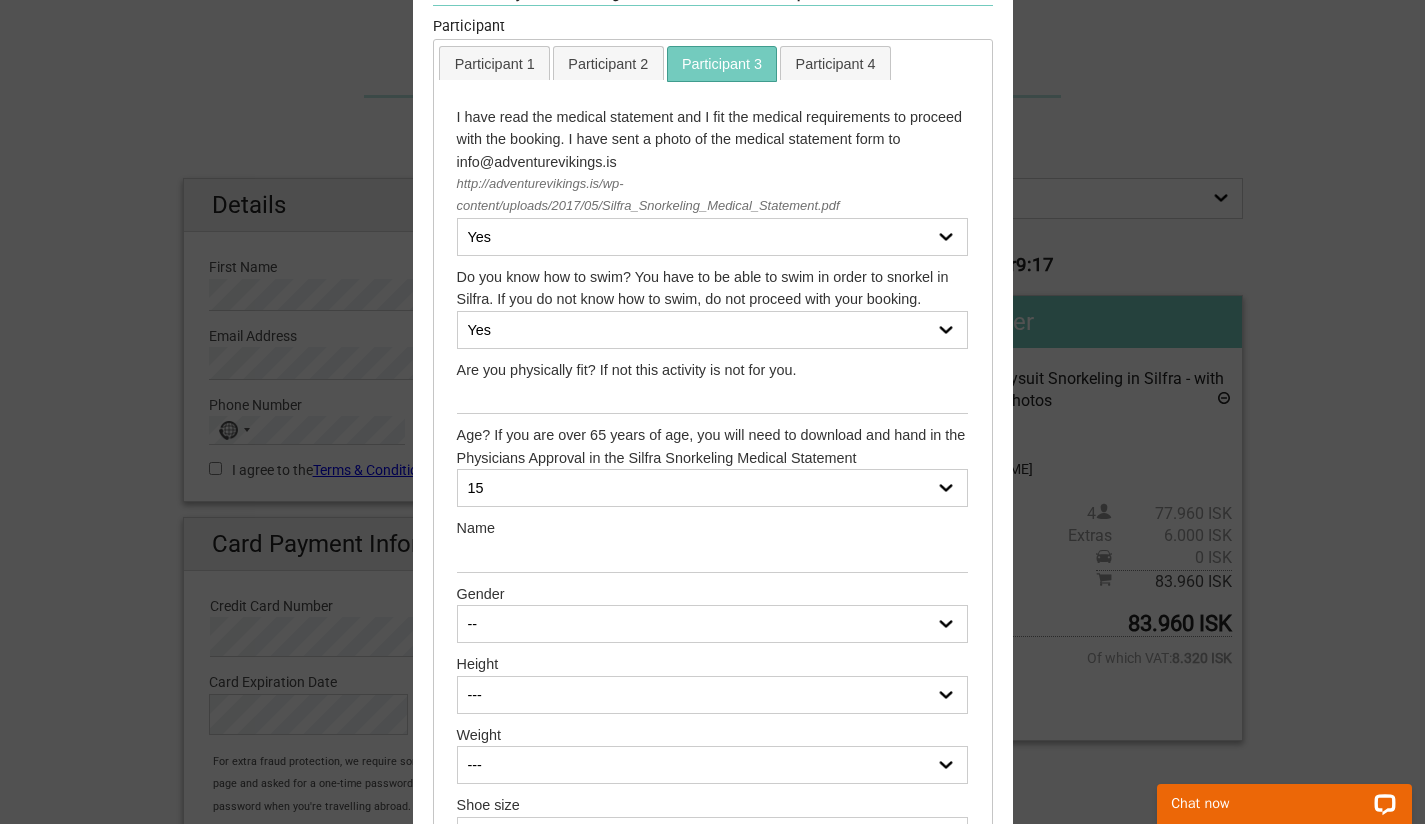 select on "Female" 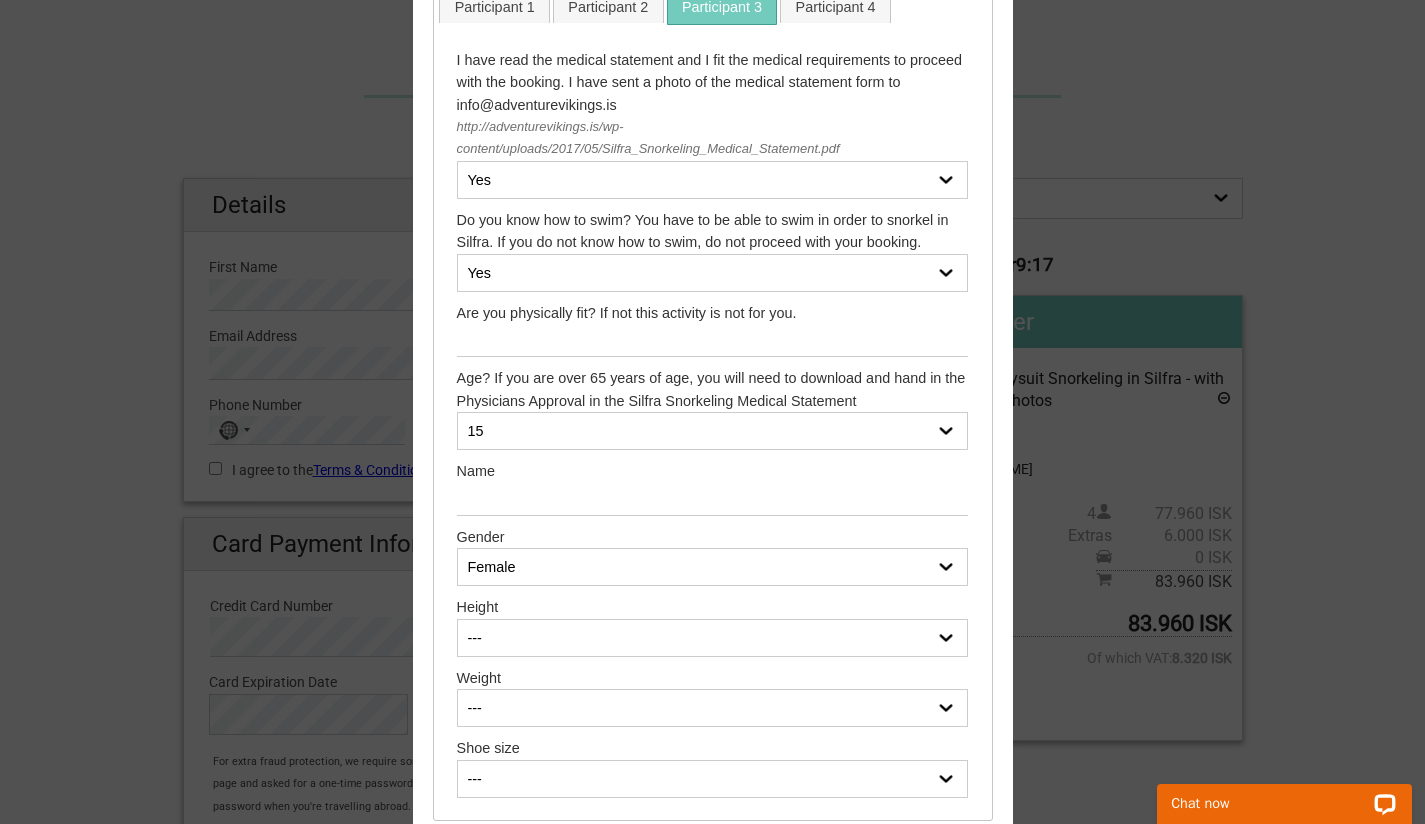 scroll, scrollTop: 239, scrollLeft: 0, axis: vertical 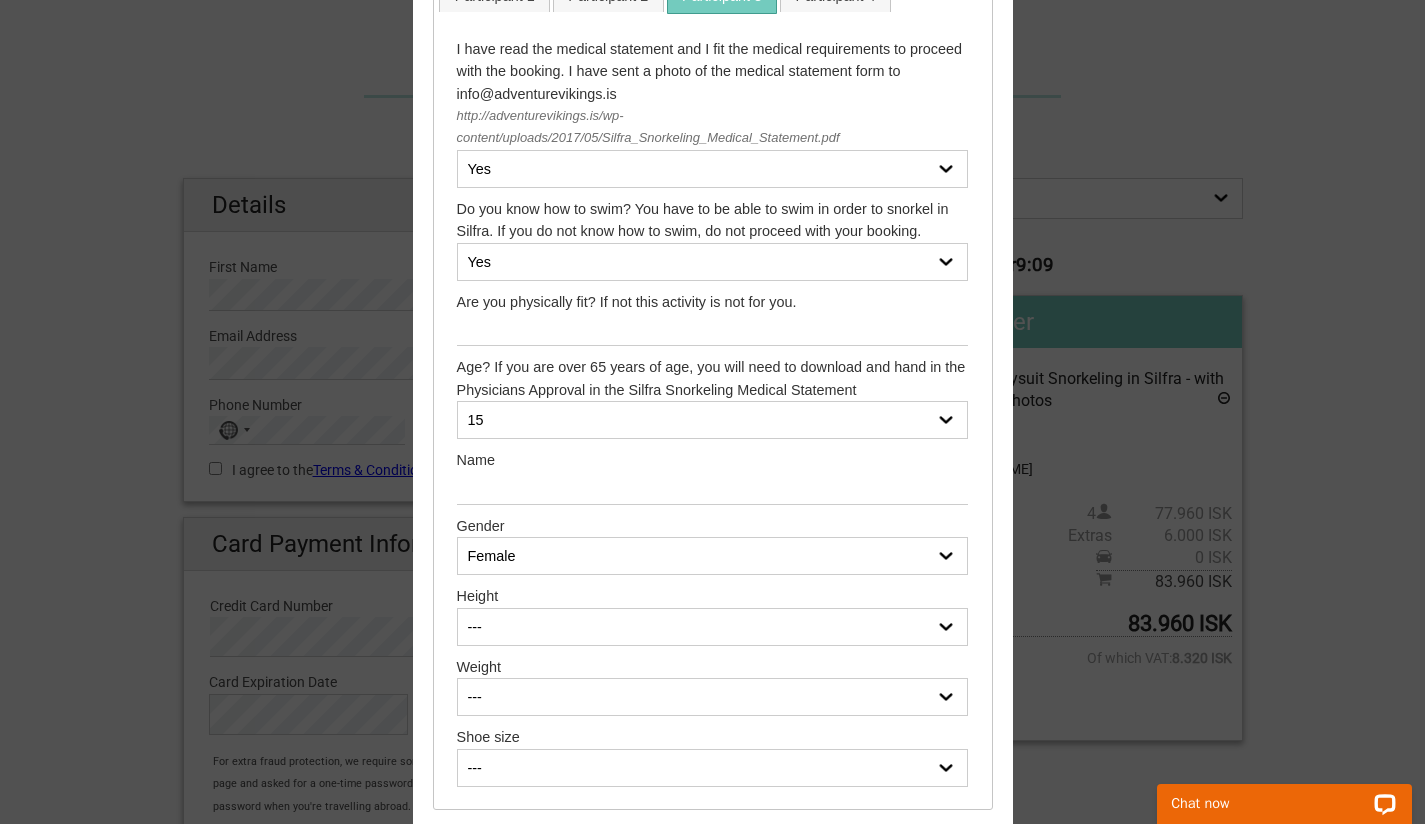 select on "178cm (5’10.1”)" 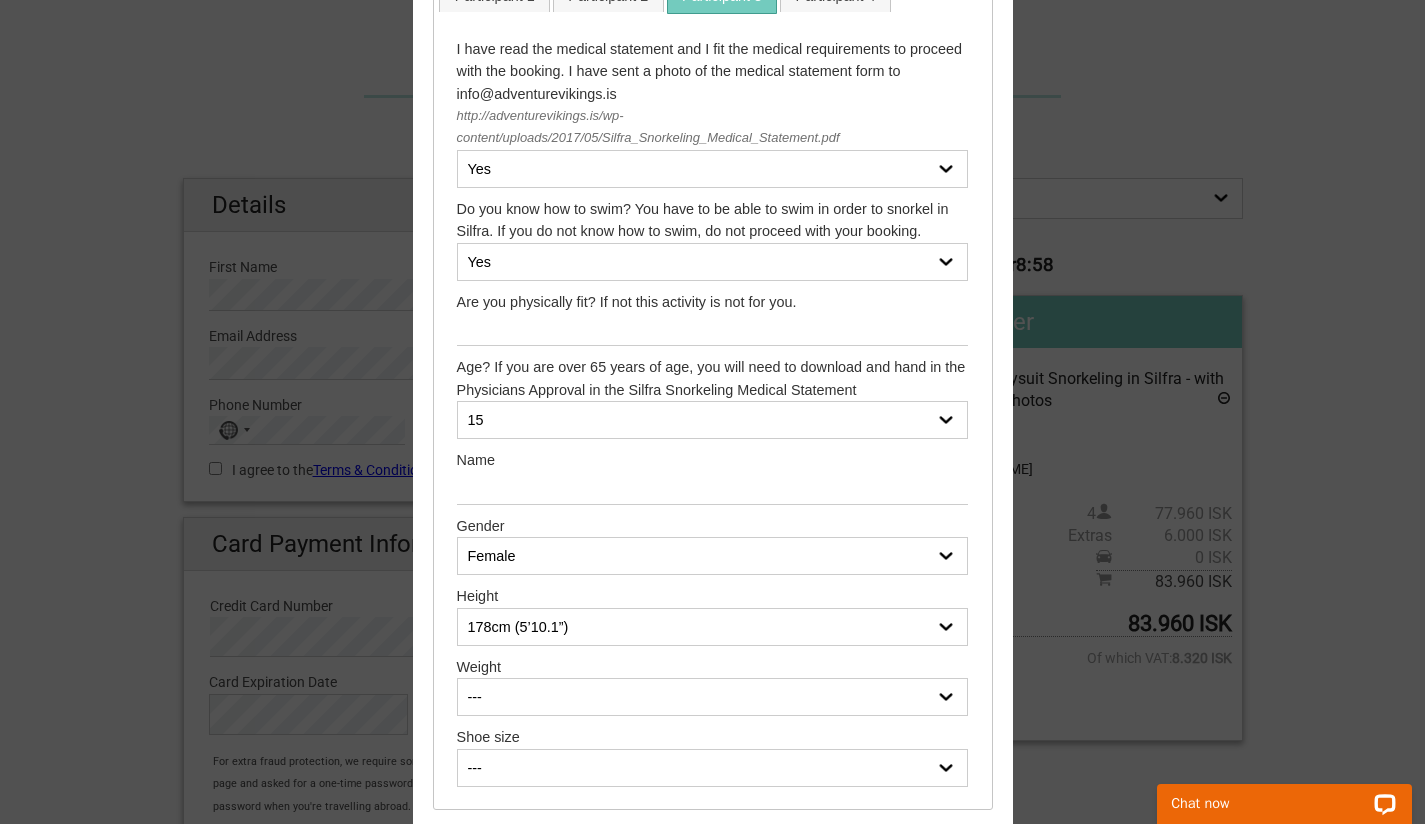 select on "62 kg (136 Ibs)" 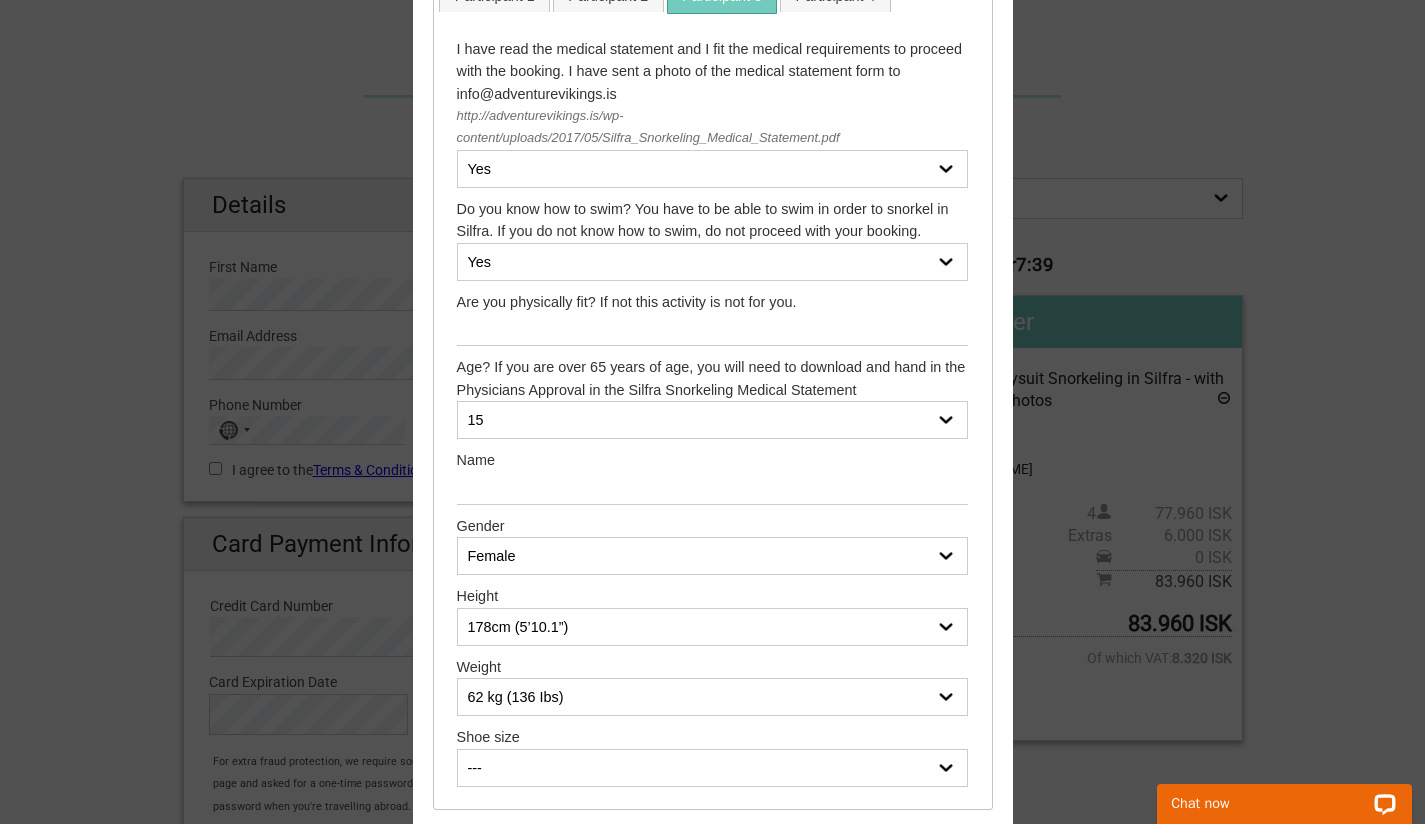 select on "42" 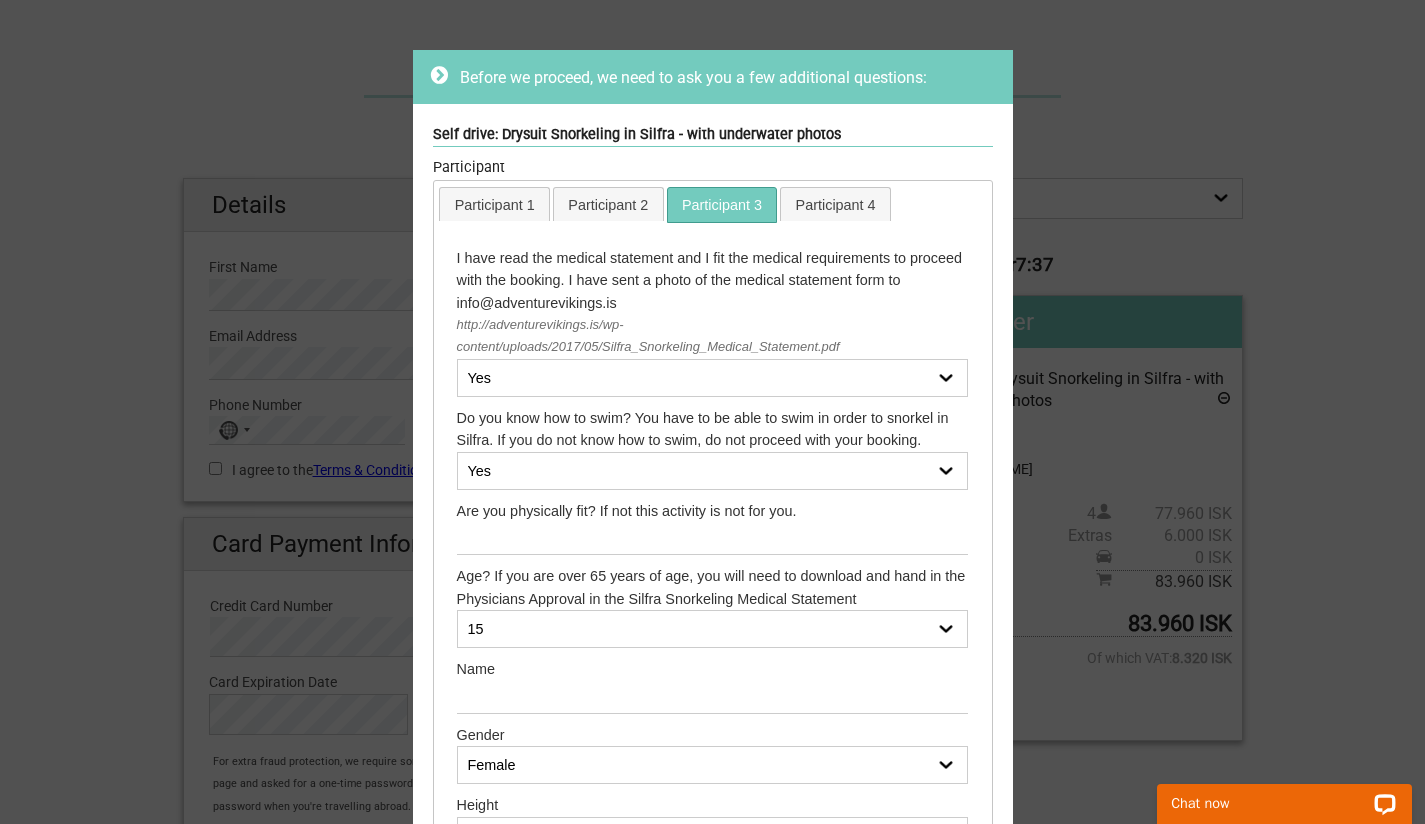 scroll, scrollTop: 3, scrollLeft: 0, axis: vertical 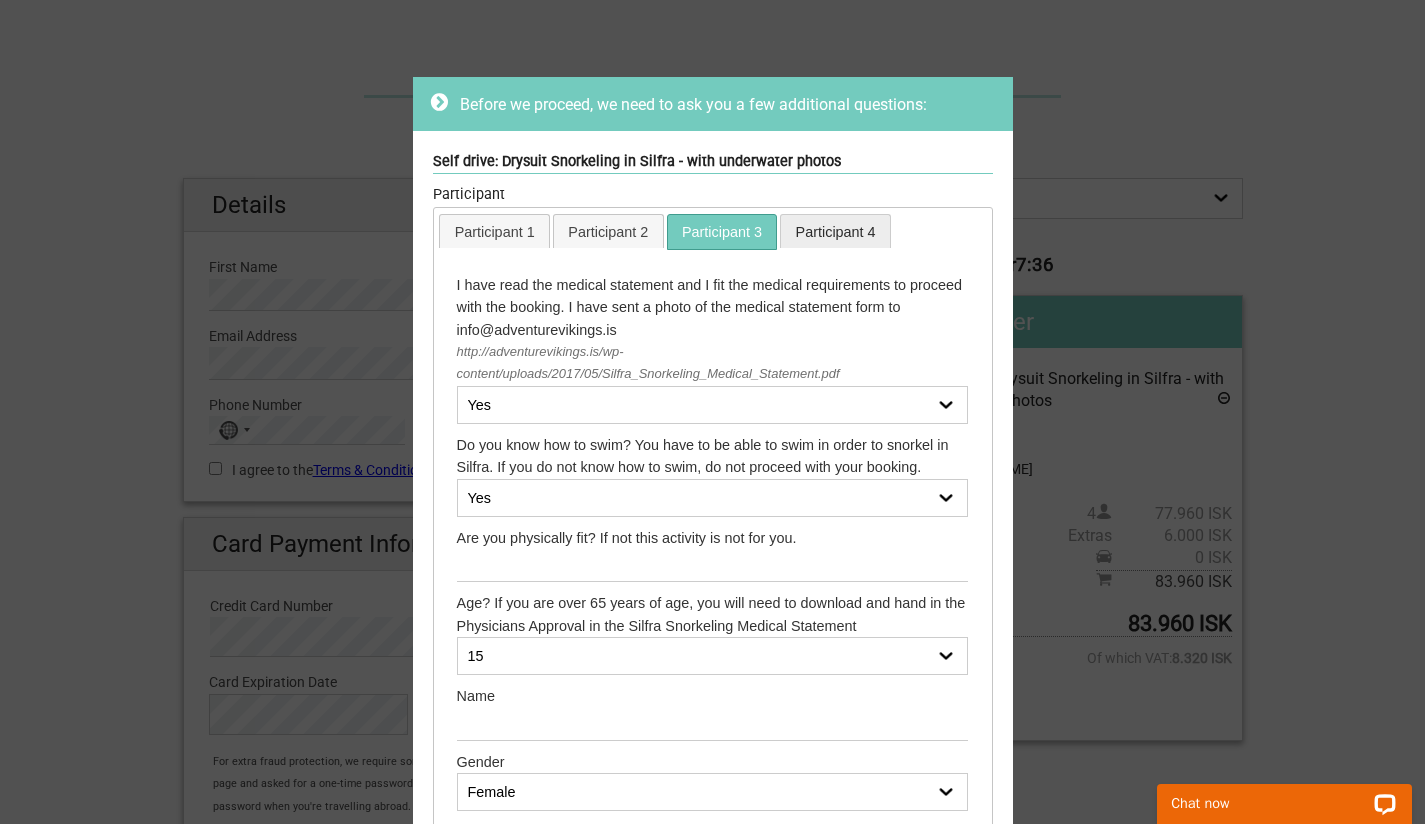 click on "Participant 4" at bounding box center [835, 231] 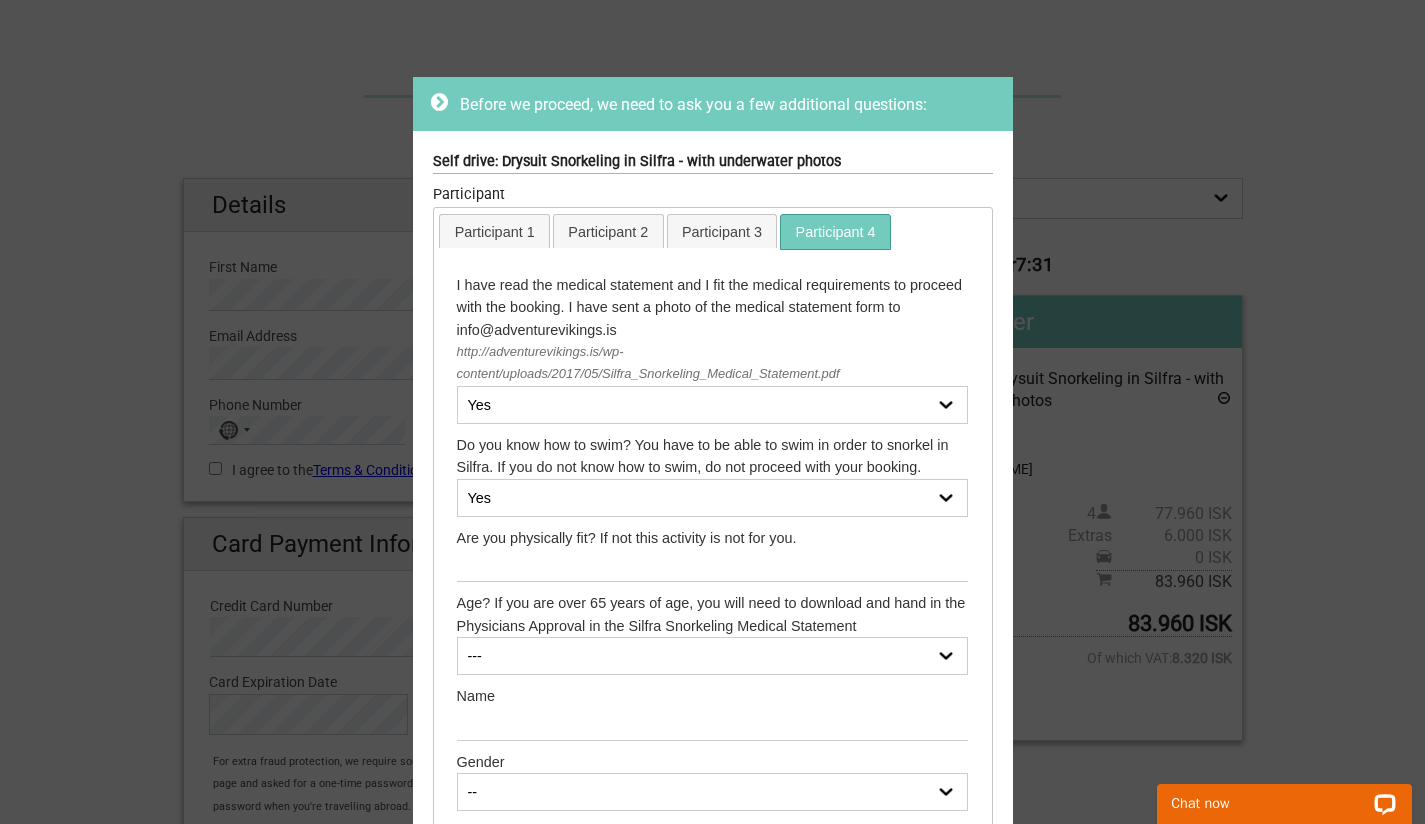 select on "19" 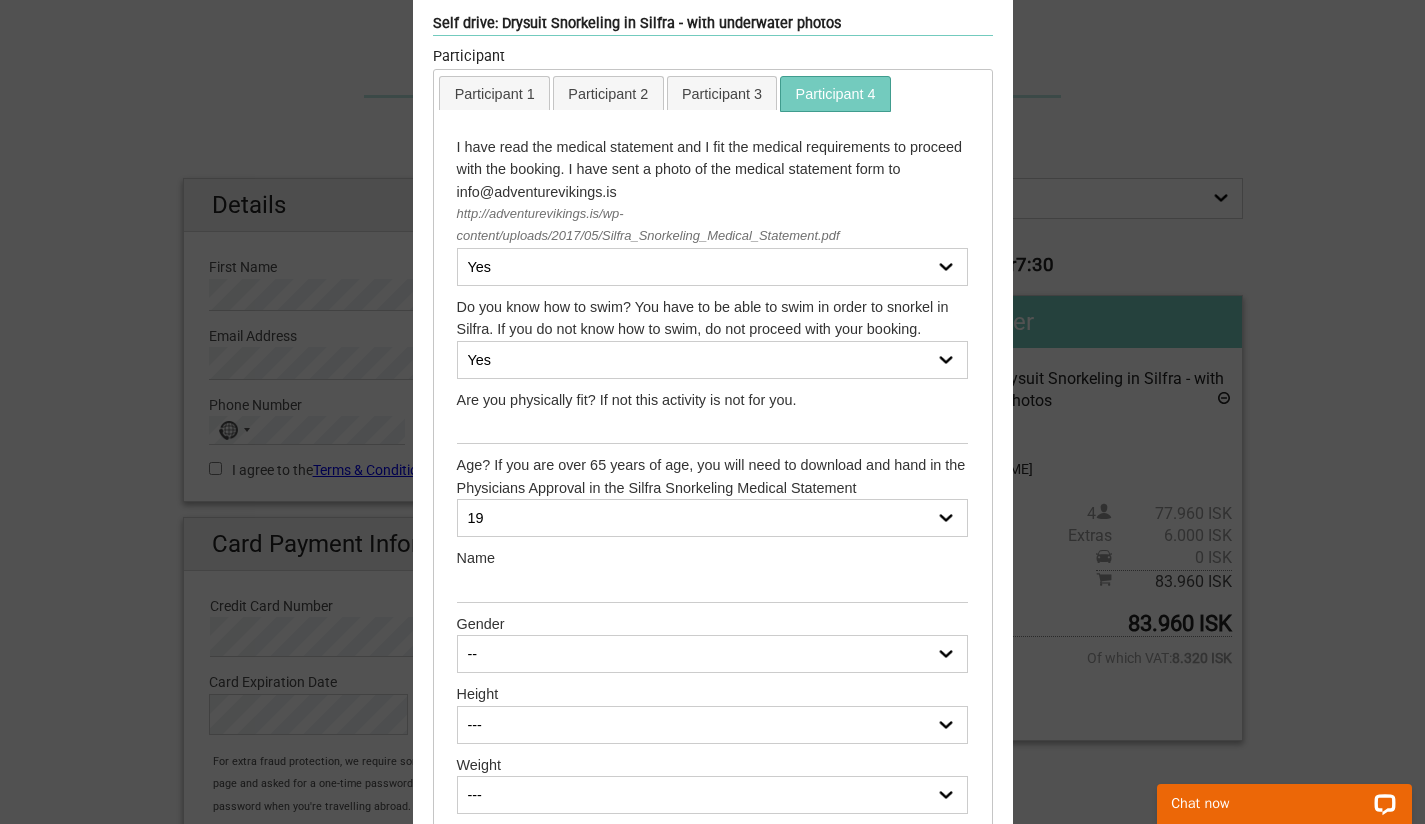 scroll, scrollTop: 164, scrollLeft: 0, axis: vertical 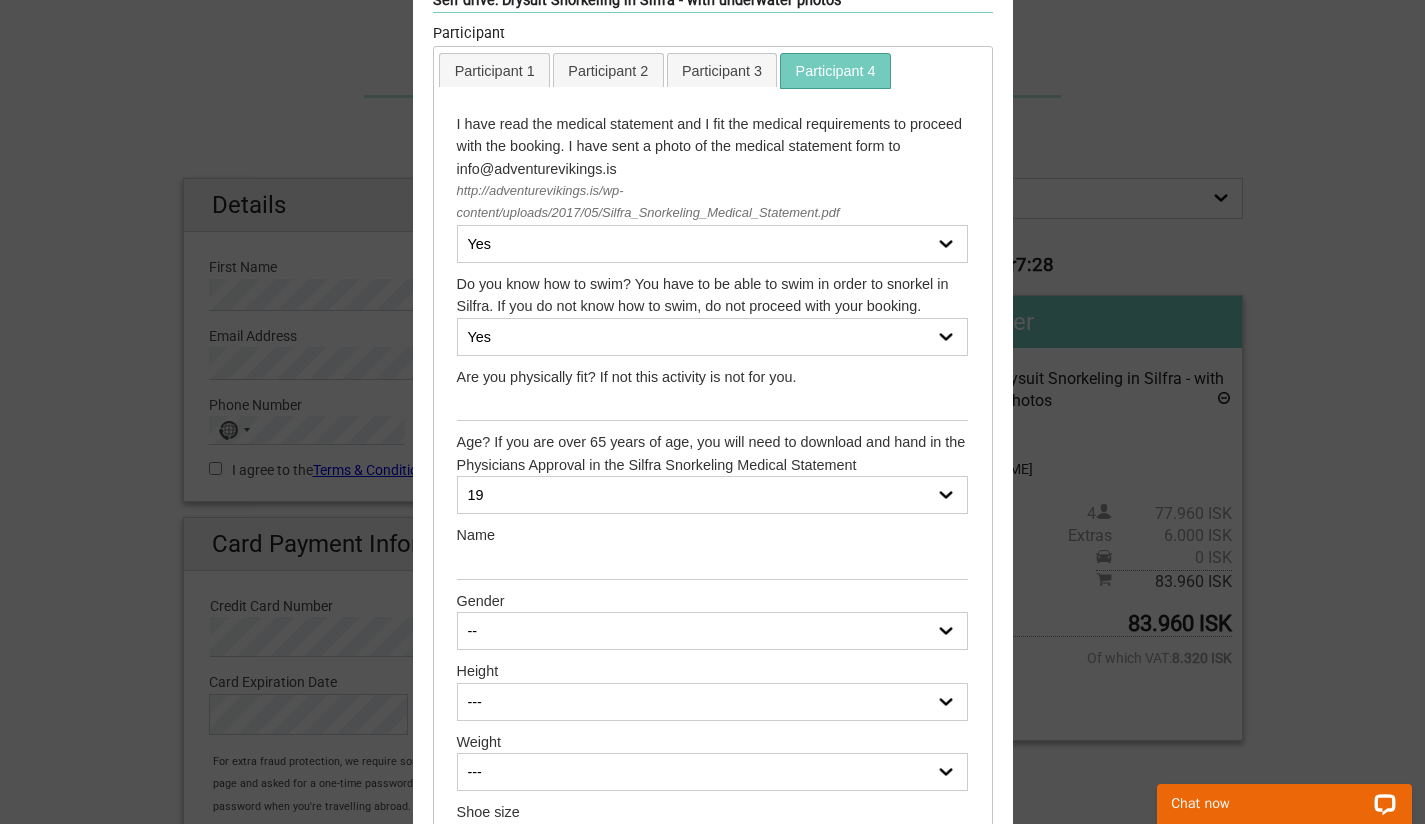 select on "Female" 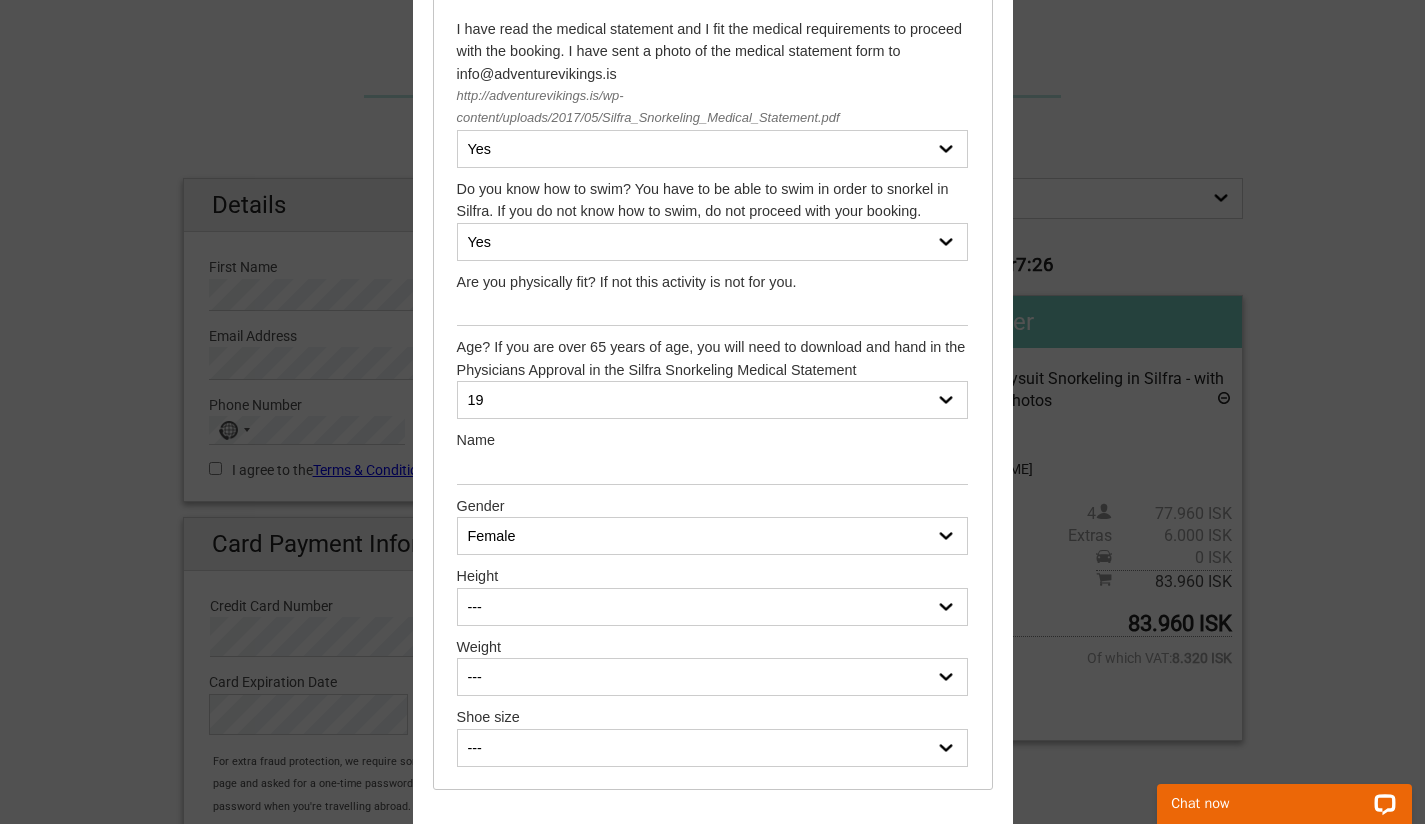 scroll, scrollTop: 271, scrollLeft: 0, axis: vertical 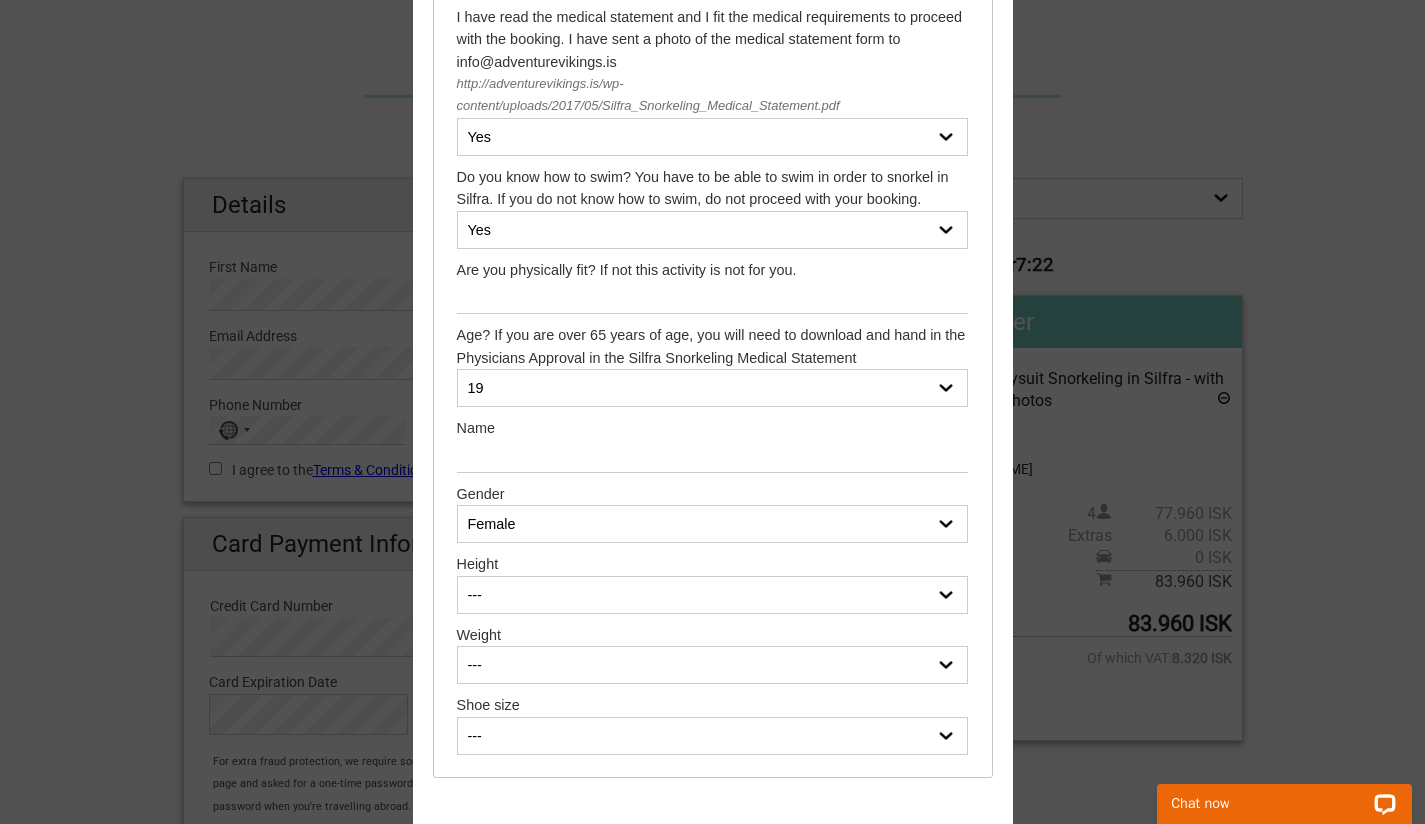 select on "167cm (5’5.7”)" 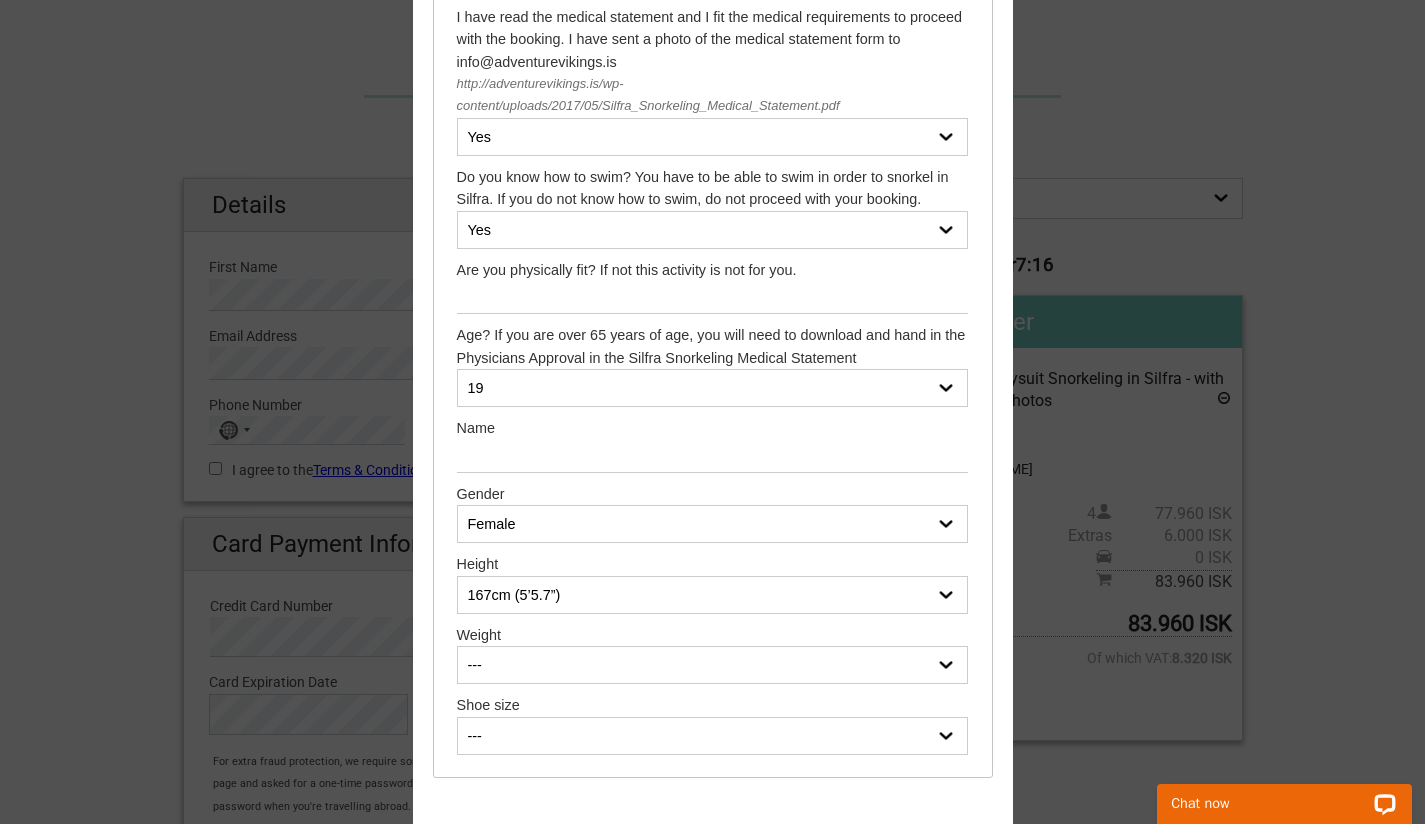 select on "60 kg (132 Ibs)" 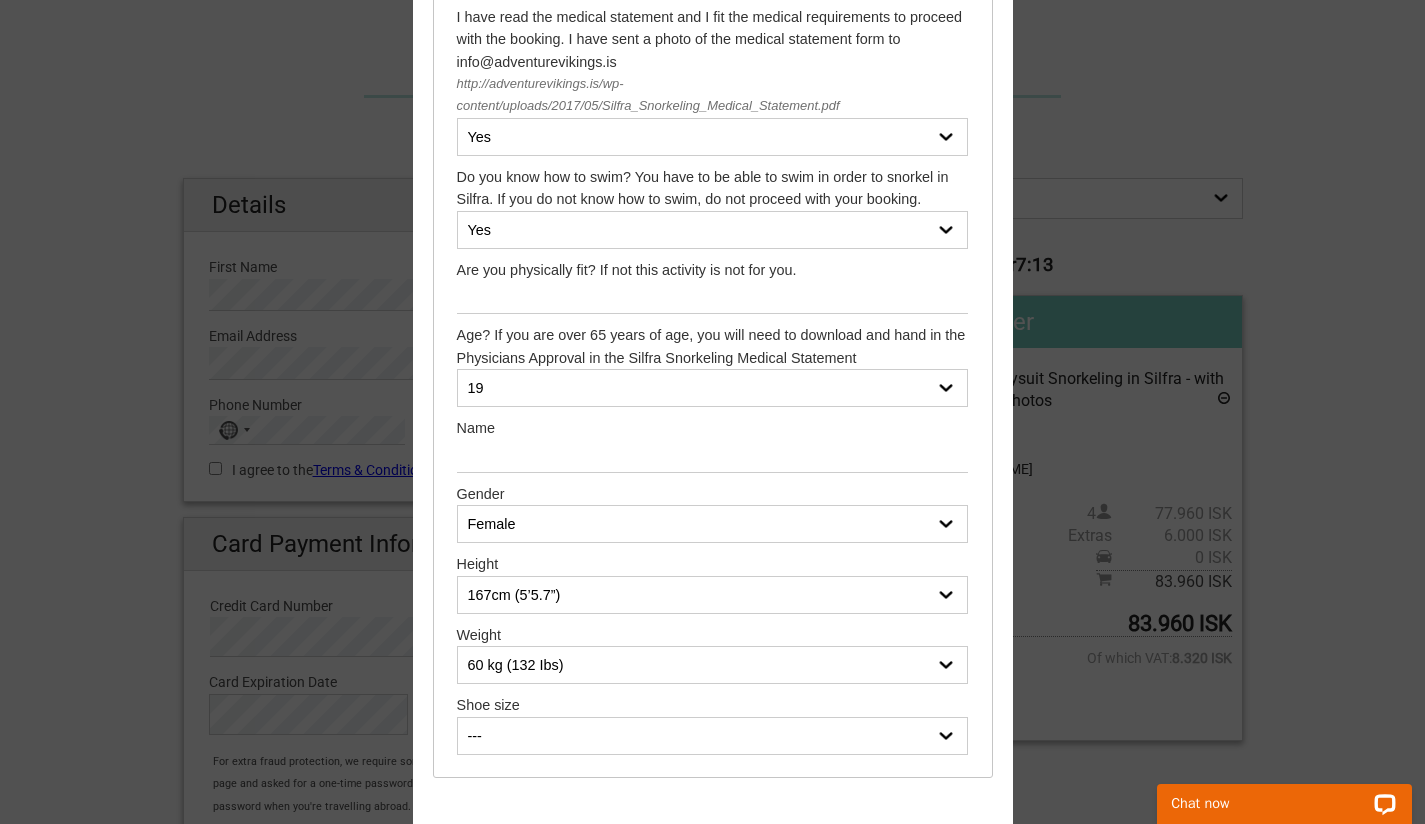 select on "38" 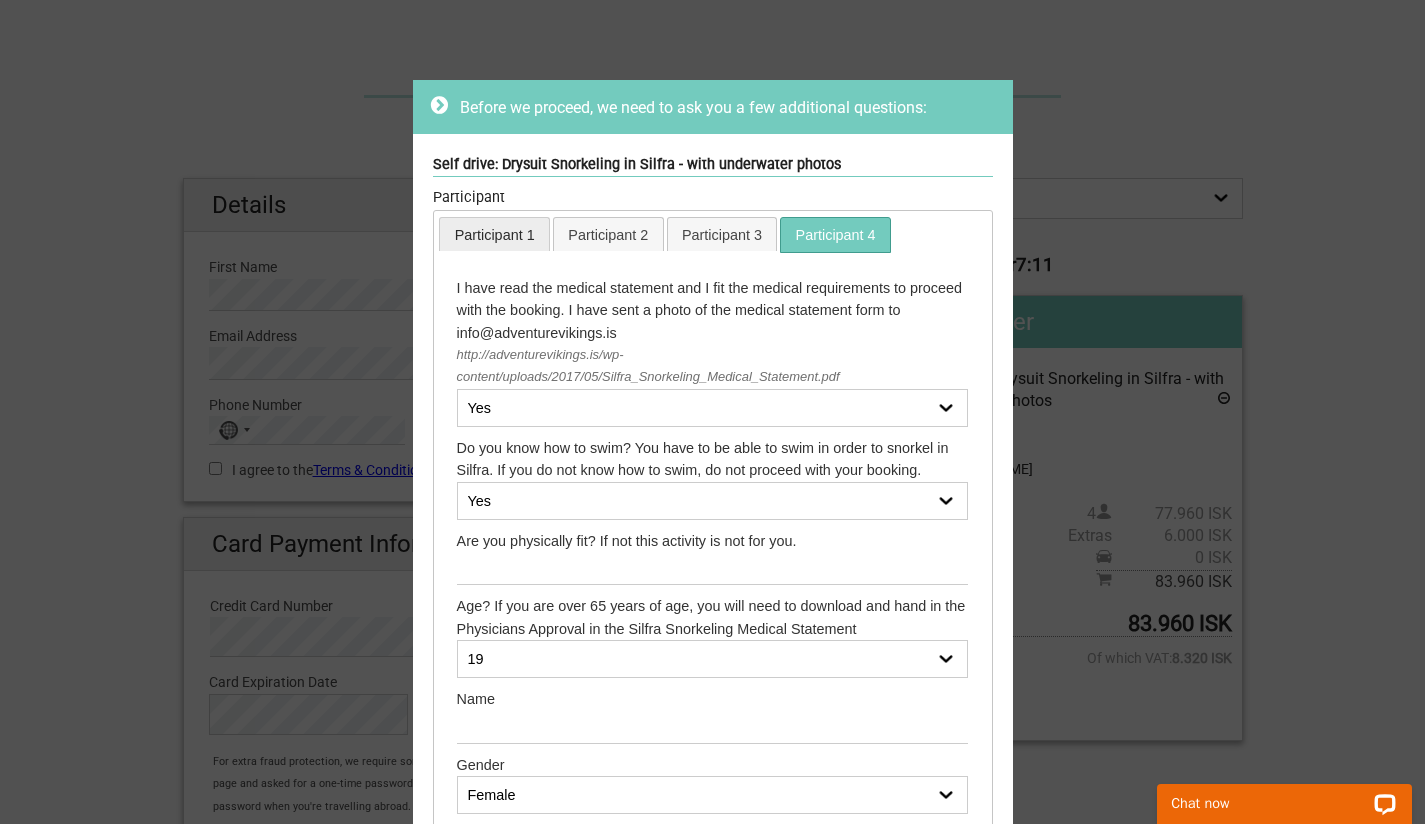 scroll, scrollTop: 0, scrollLeft: 0, axis: both 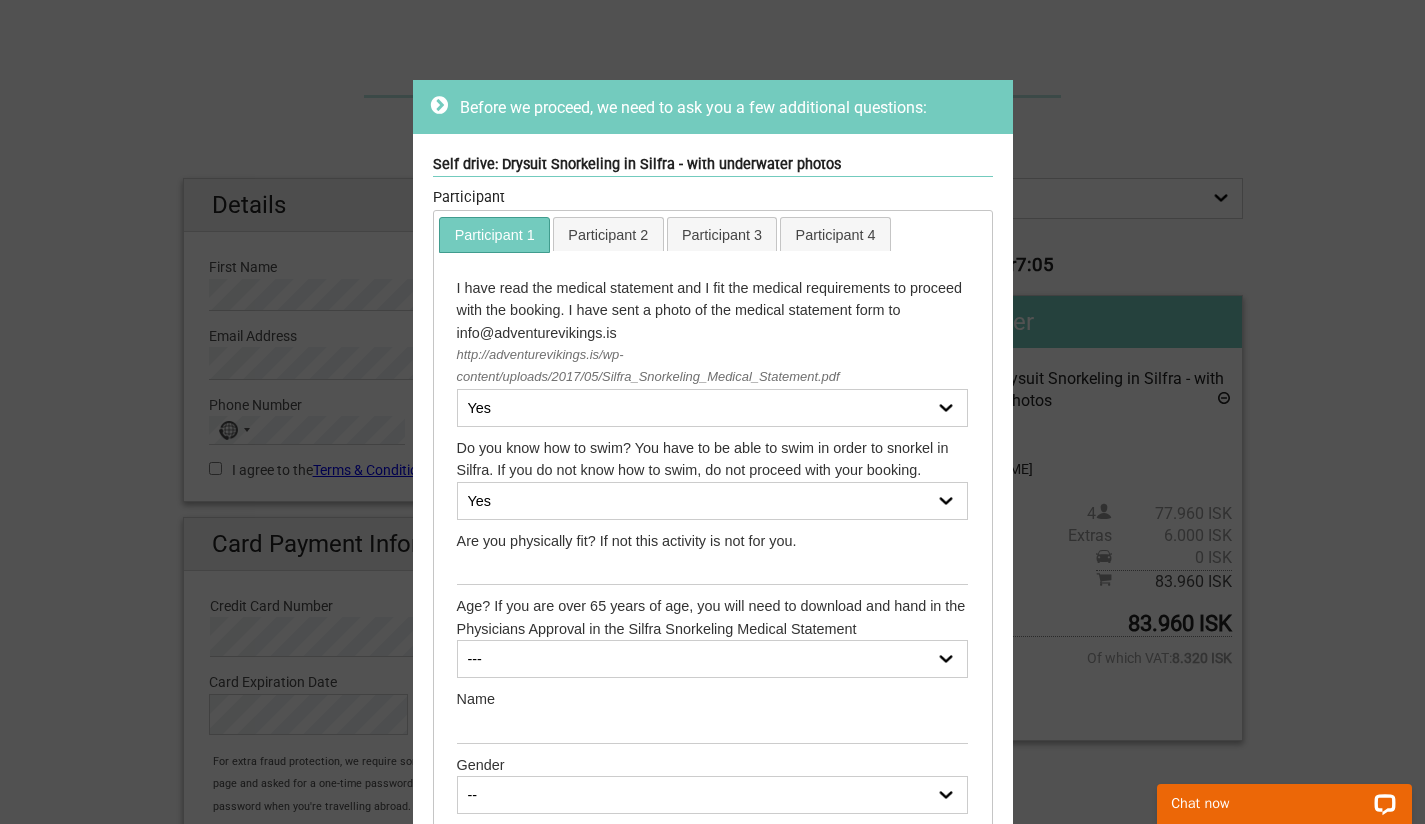 select on "48" 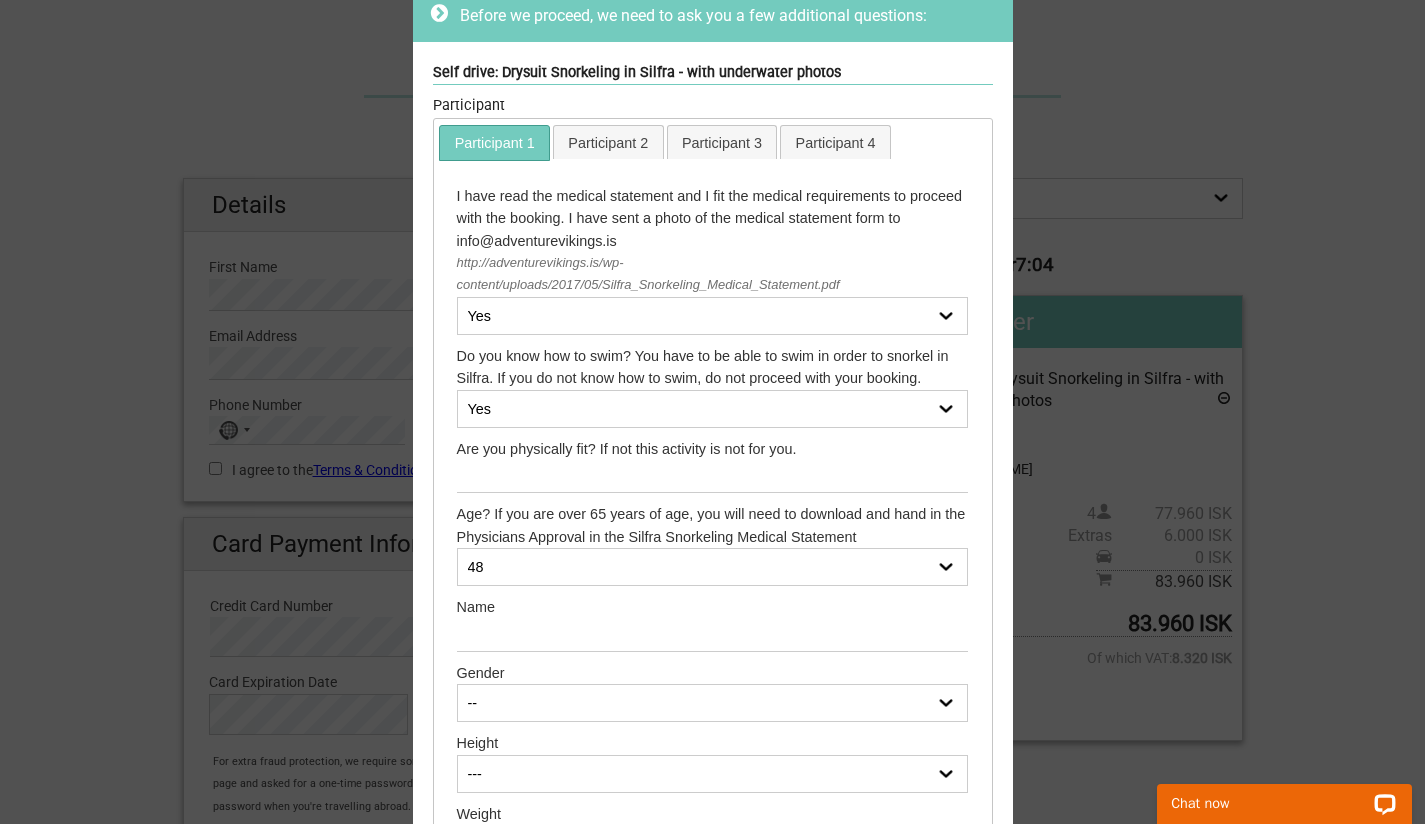 scroll, scrollTop: 99, scrollLeft: 0, axis: vertical 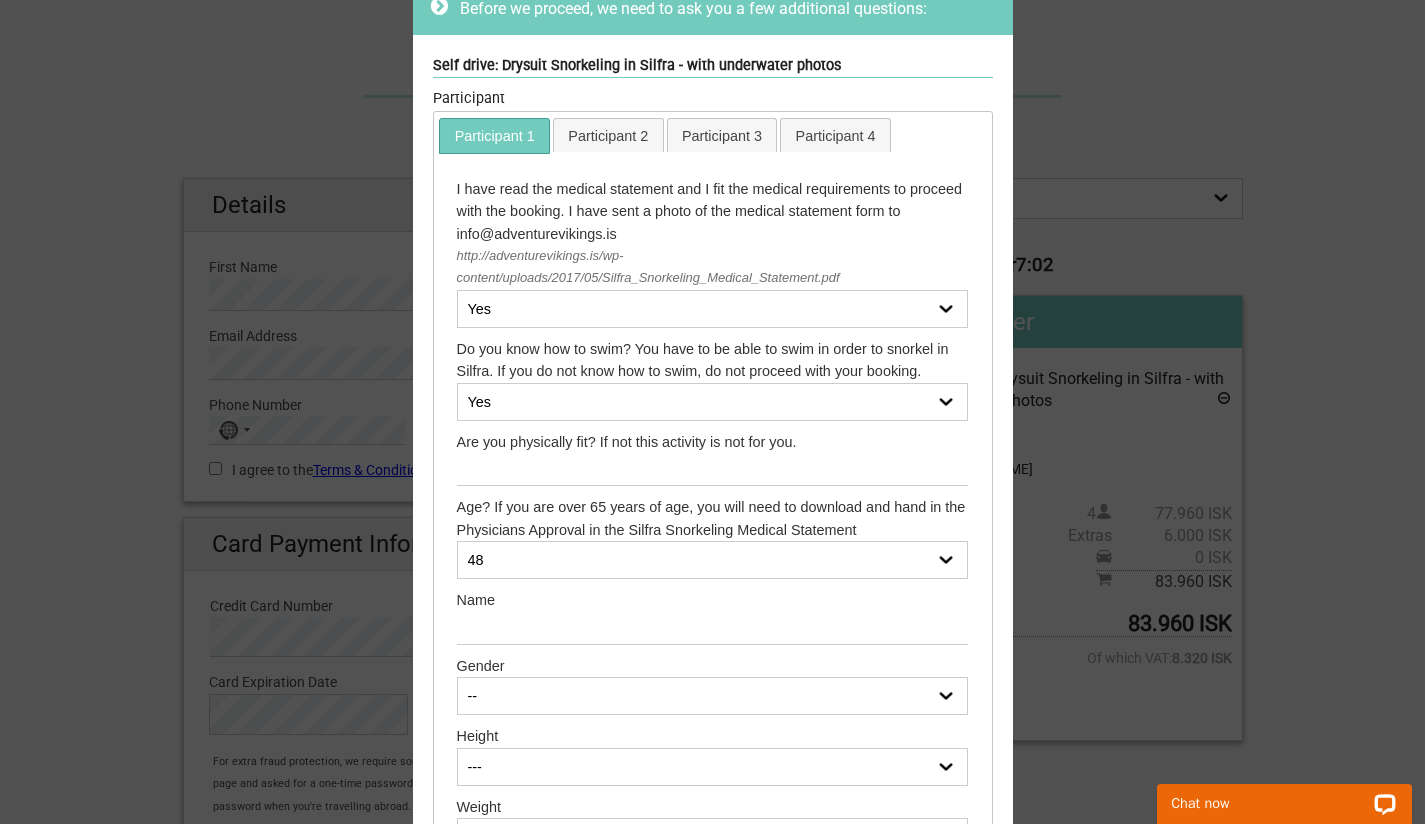select on "Female" 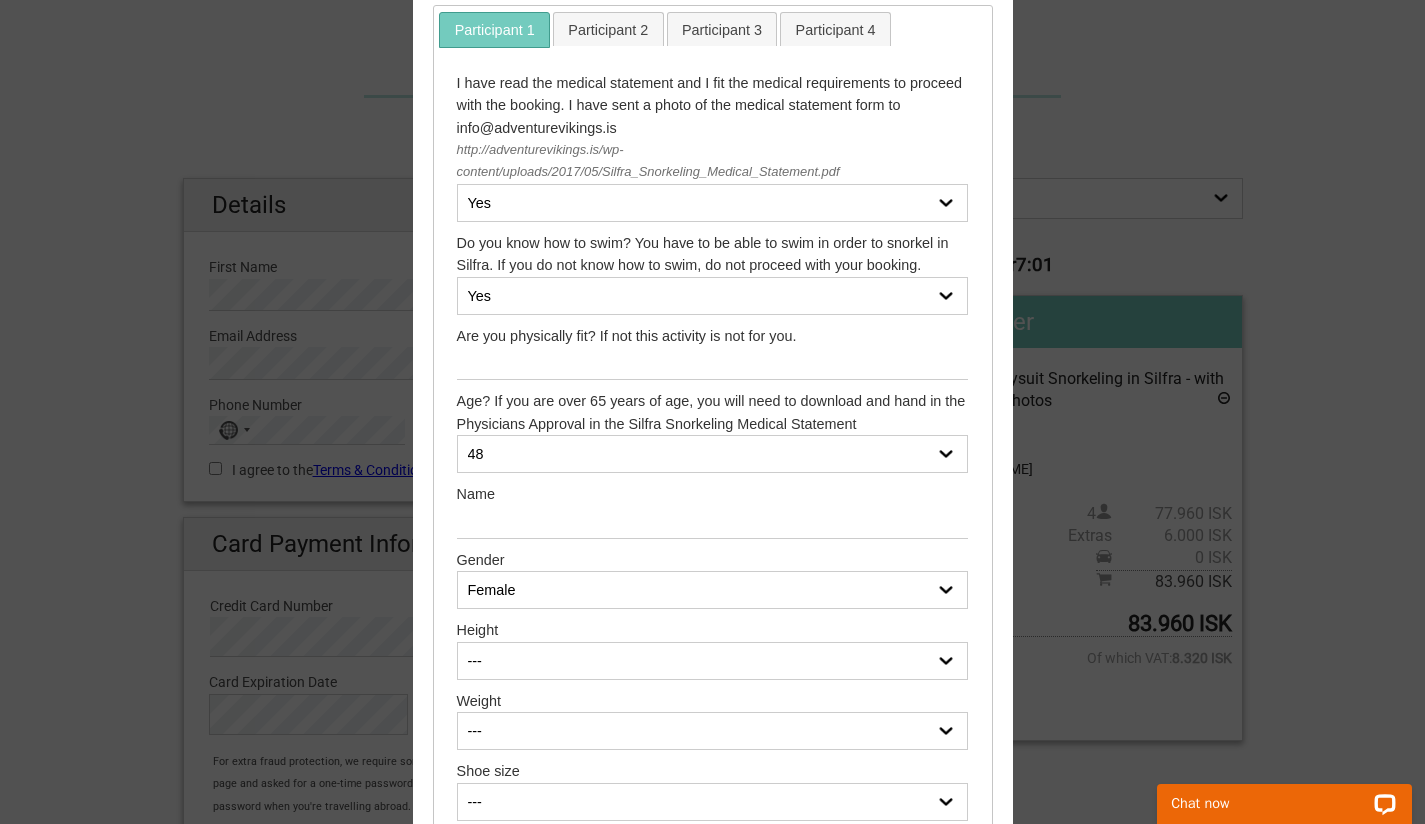 scroll, scrollTop: 207, scrollLeft: 0, axis: vertical 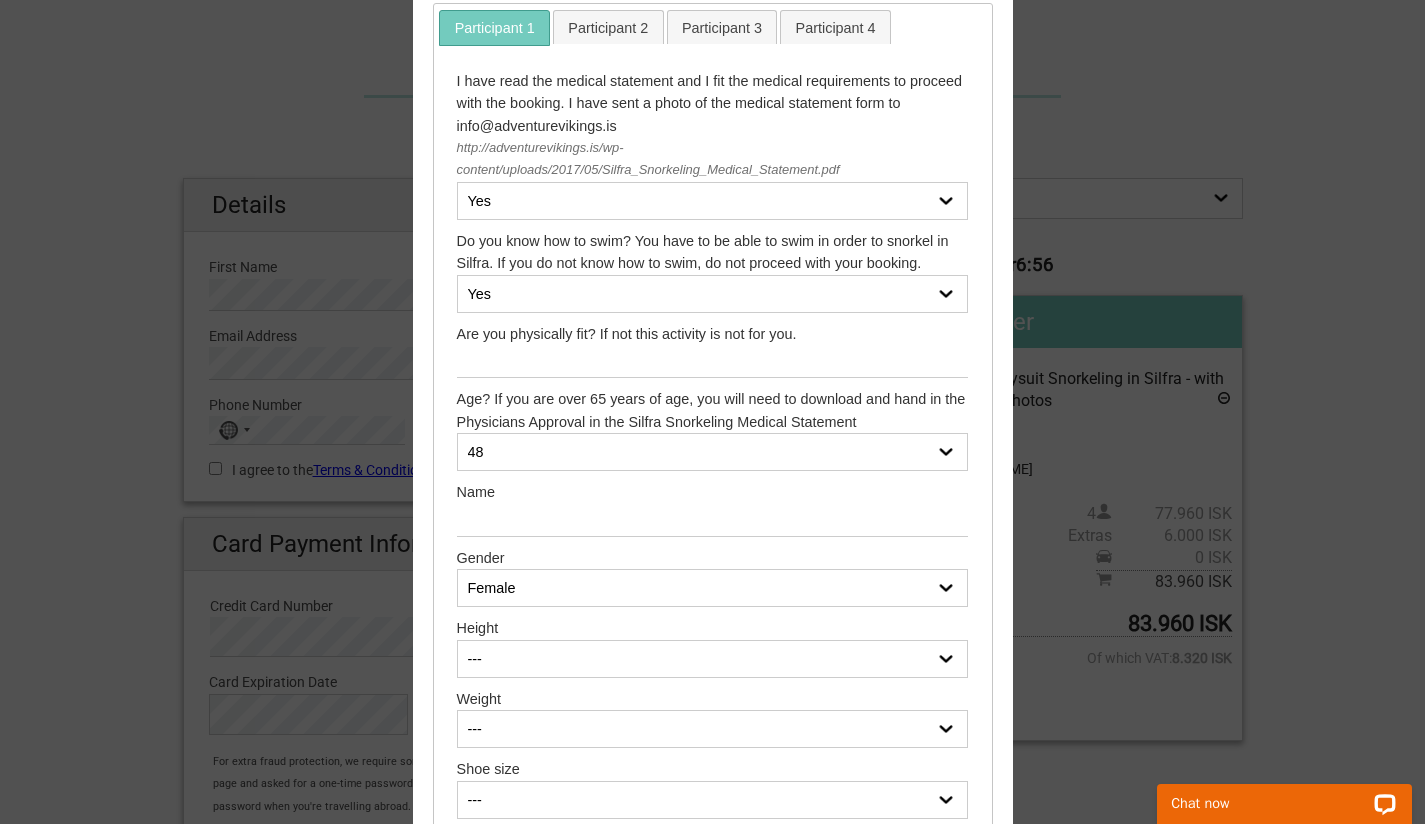 select on "169cm (5’6.5”)" 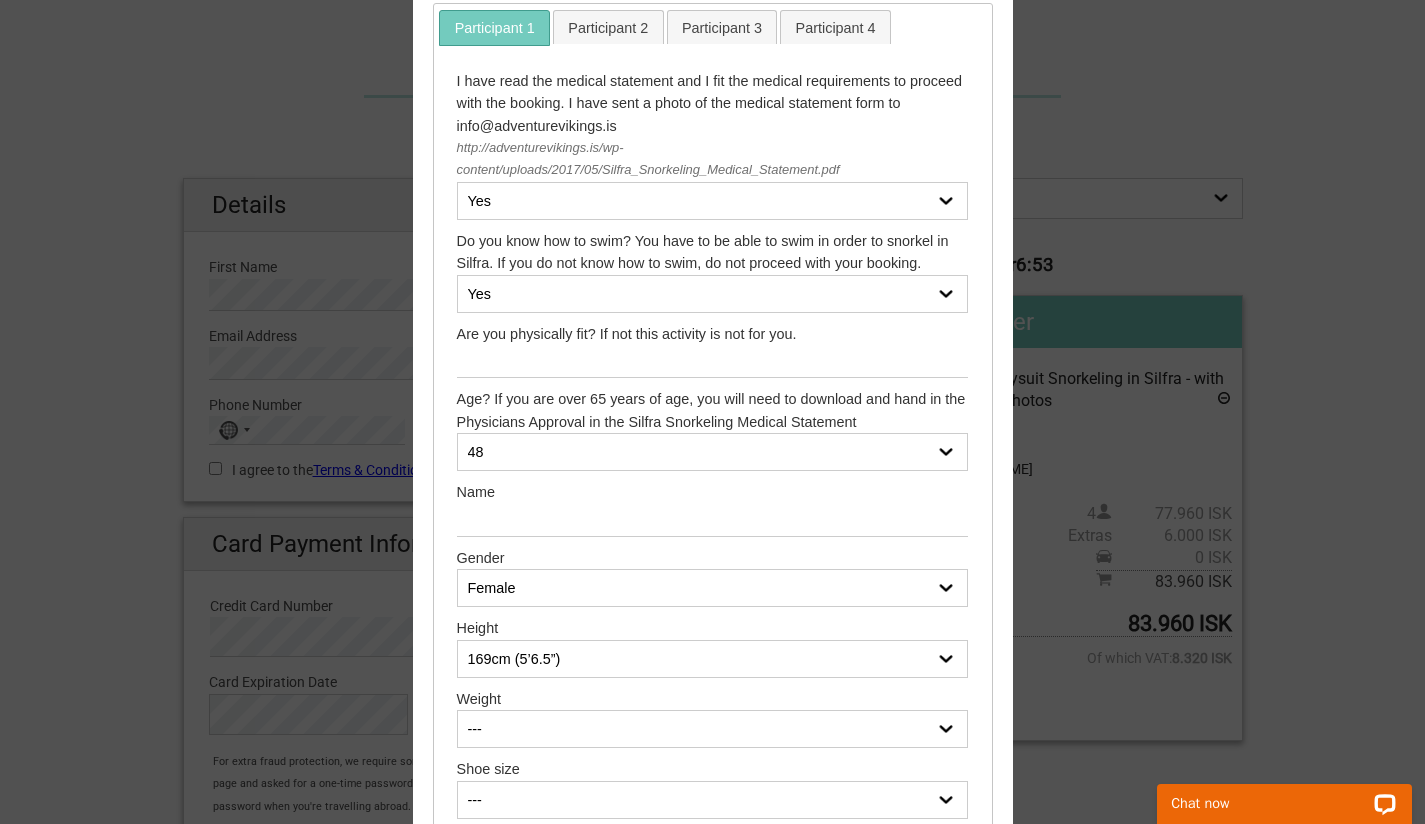 select on "61 kg (134 Ibs)" 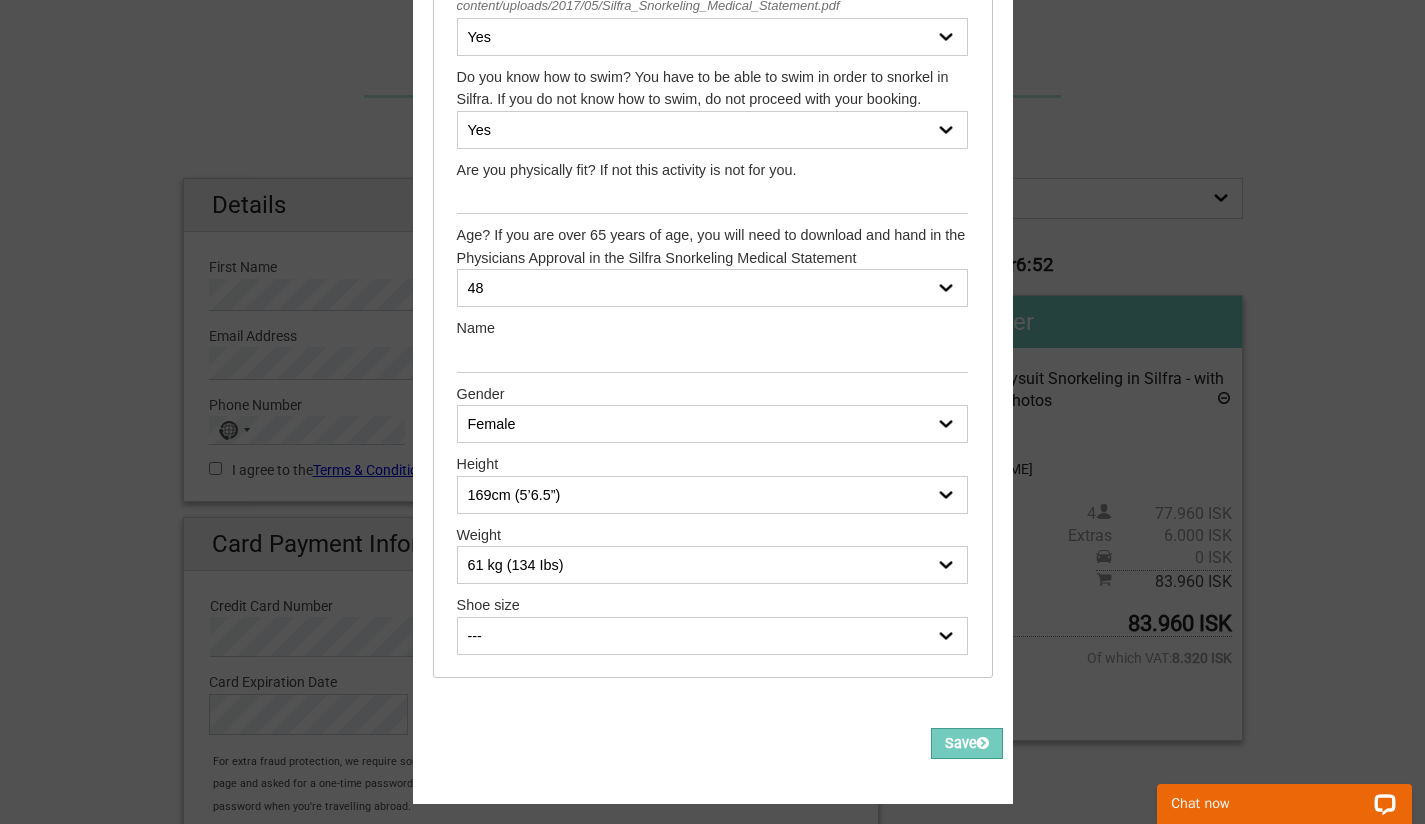 scroll, scrollTop: 387, scrollLeft: 0, axis: vertical 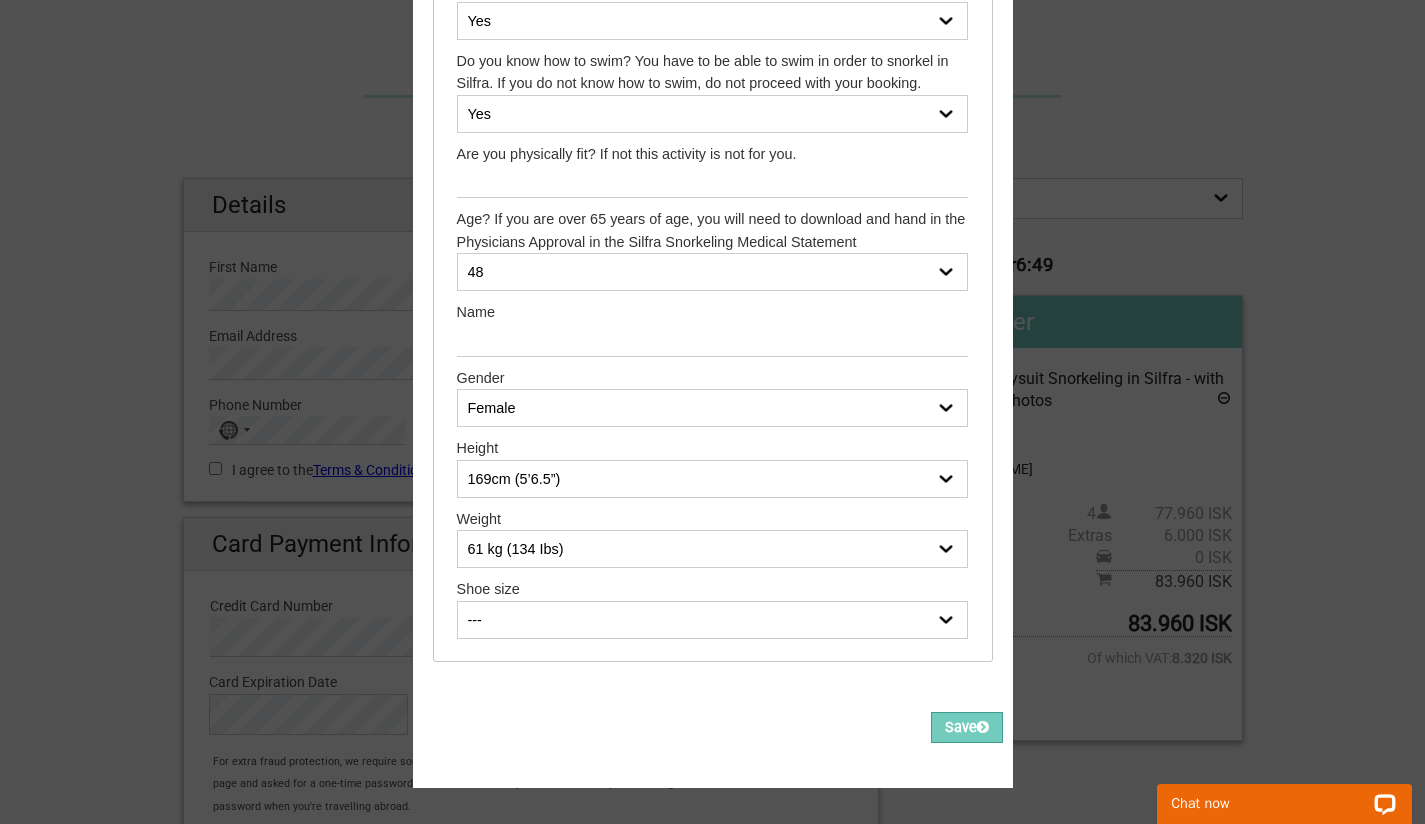 select on "39" 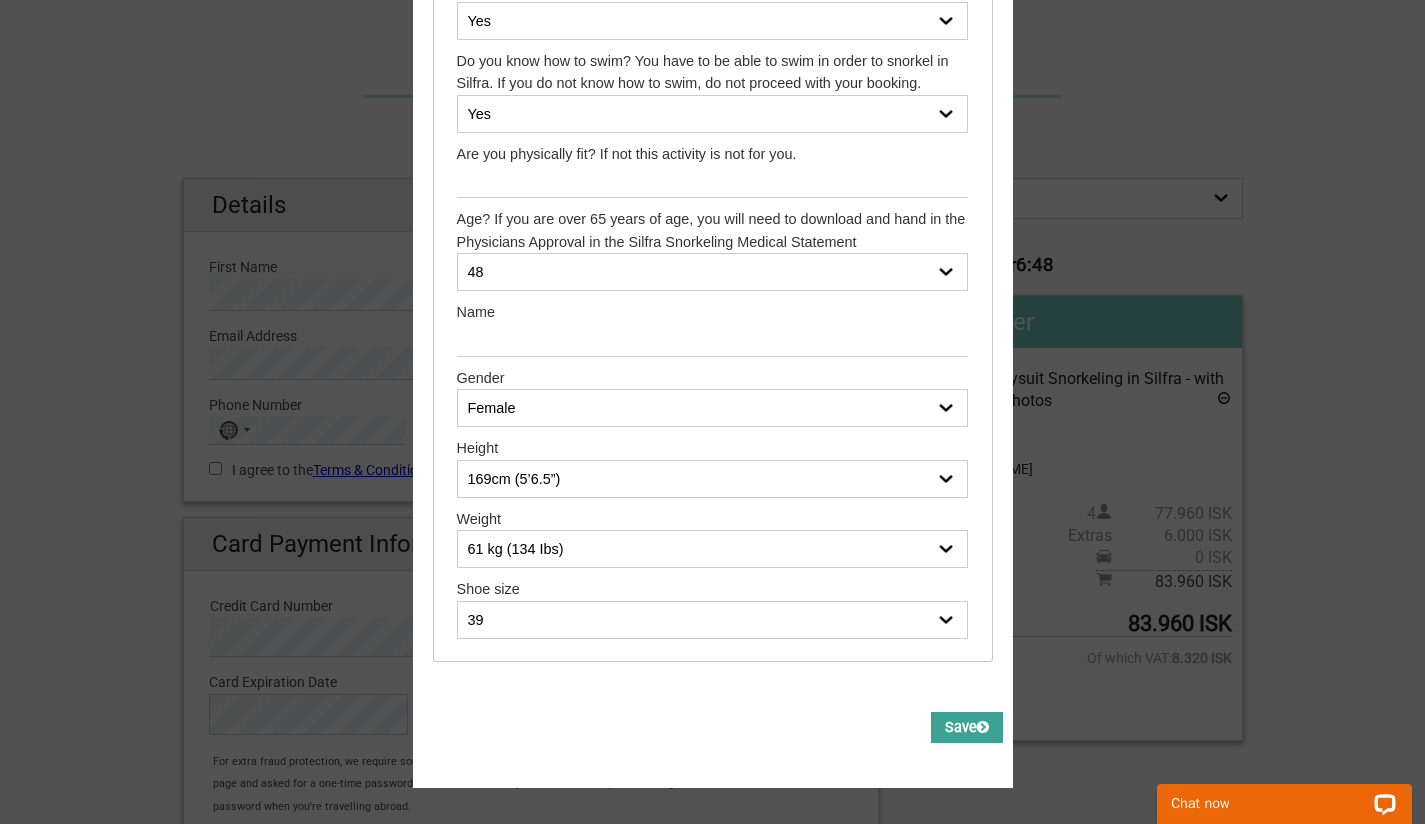click on "Save" at bounding box center (967, 727) 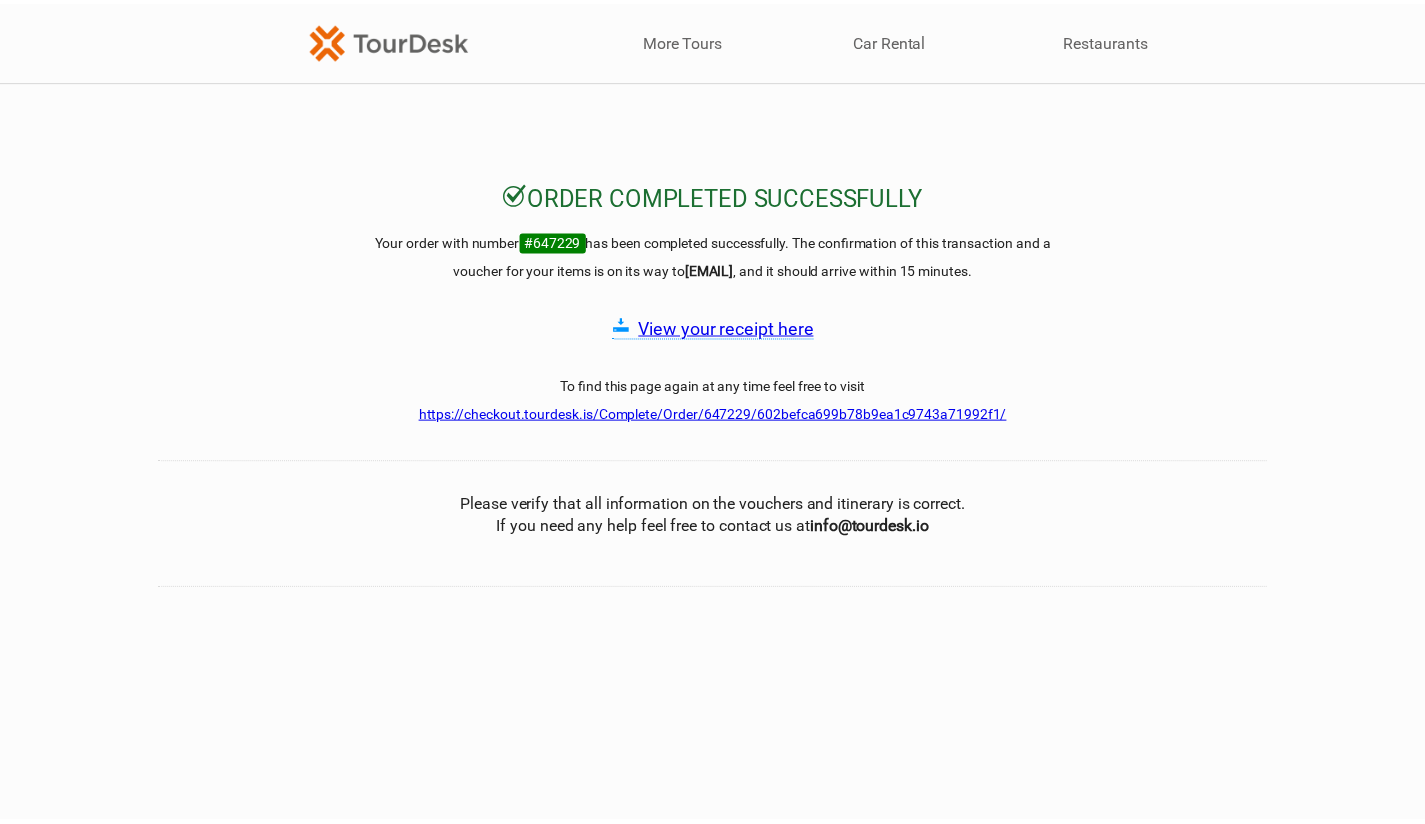 scroll, scrollTop: 0, scrollLeft: 0, axis: both 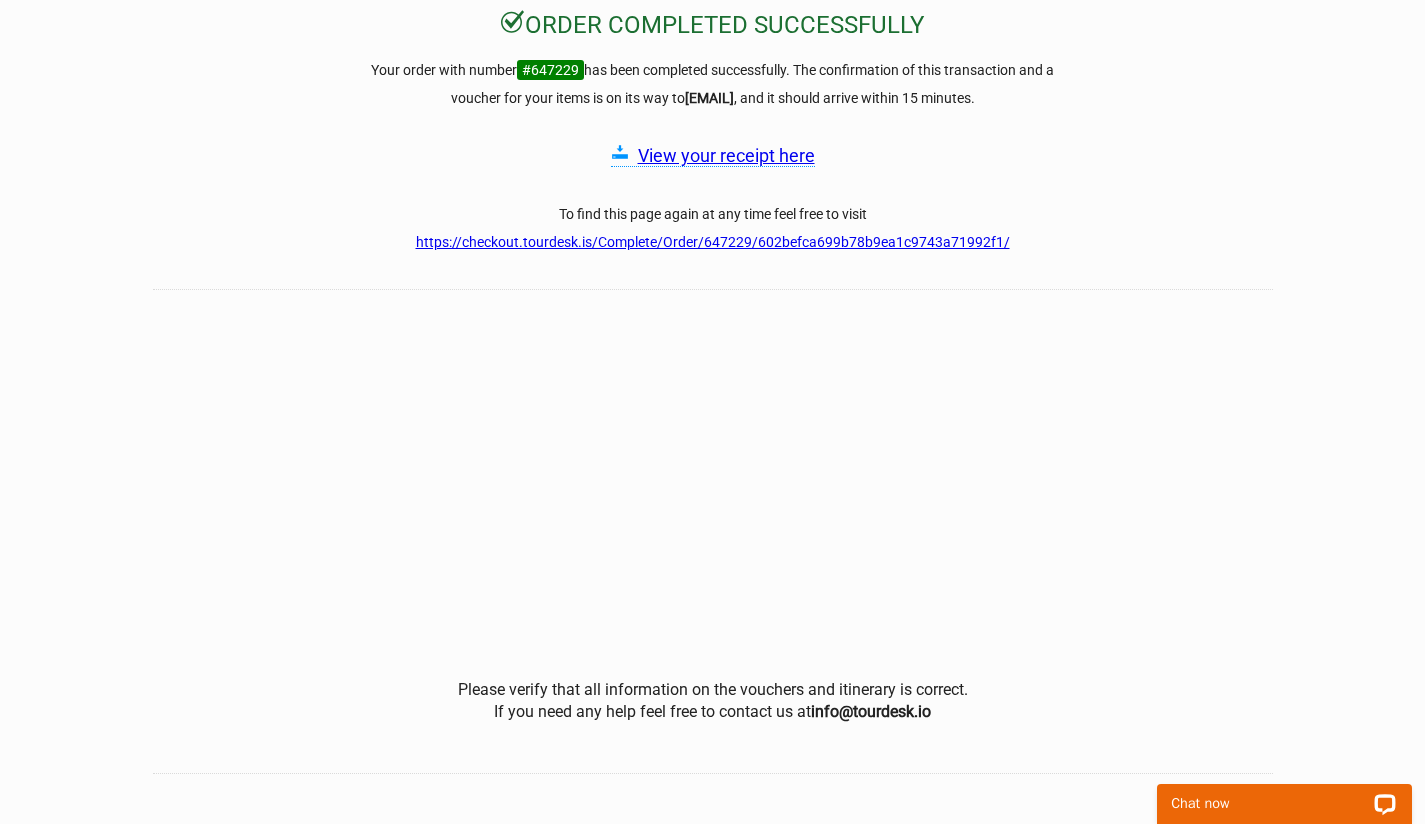 click on "View your receipt here" at bounding box center (726, 155) 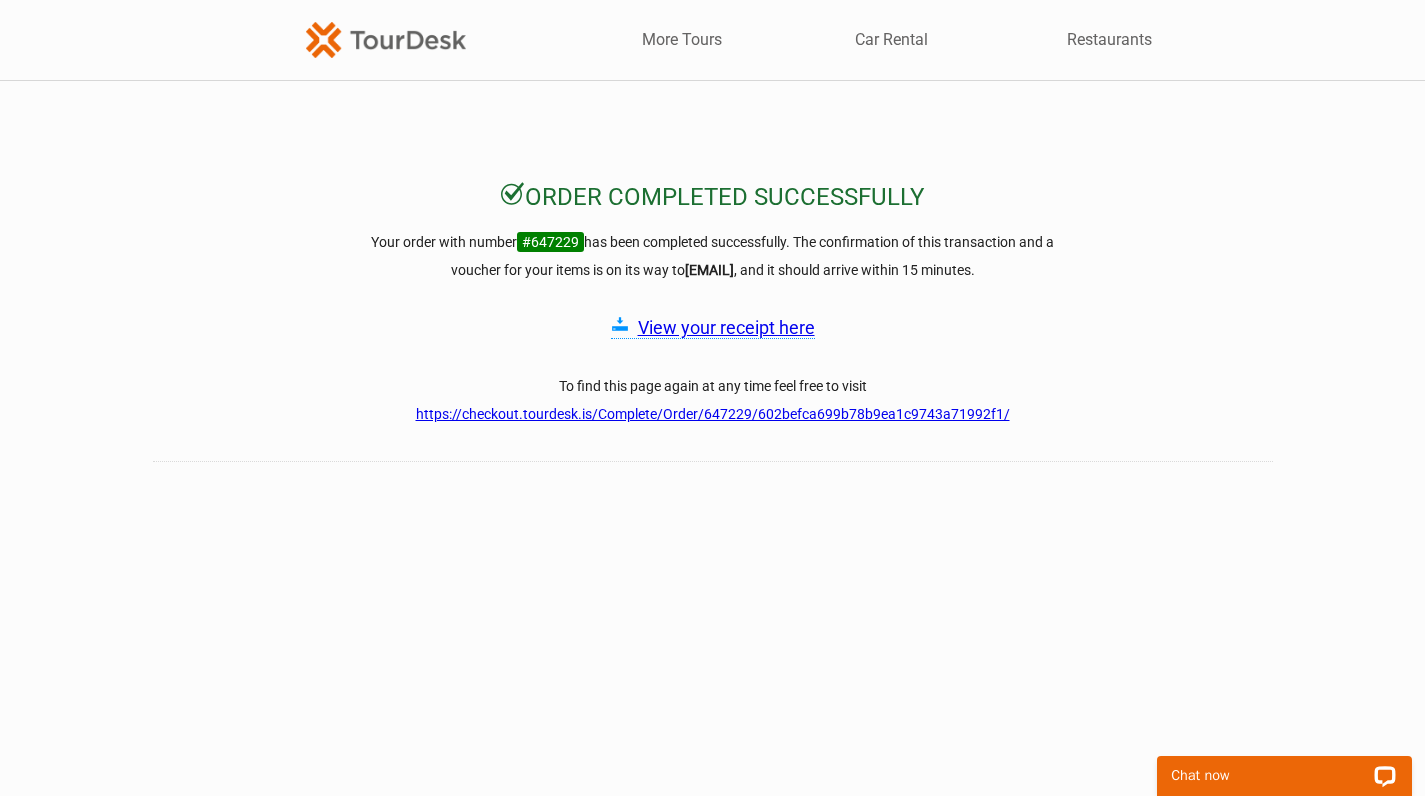 scroll, scrollTop: 0, scrollLeft: 0, axis: both 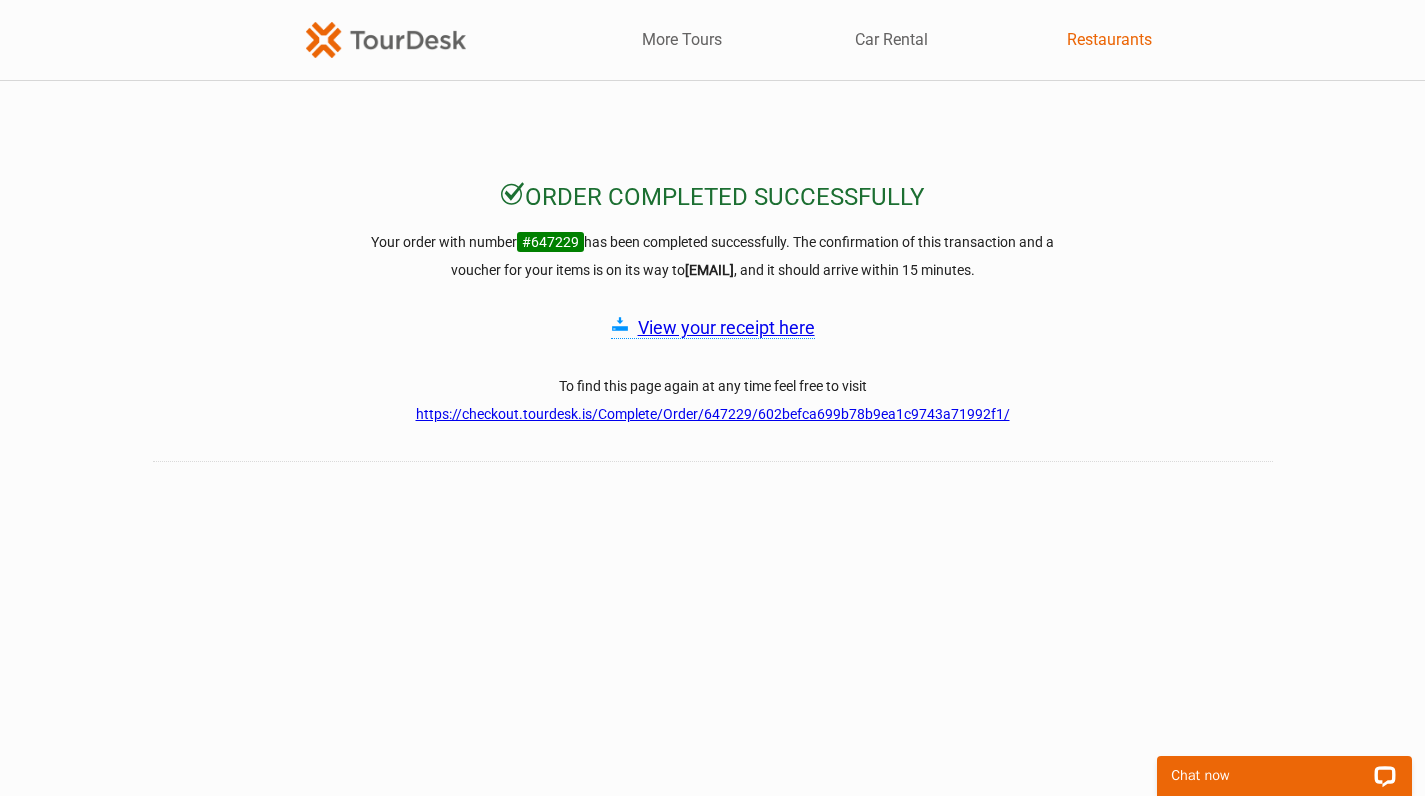 click on "Restaurants" at bounding box center (1109, 40) 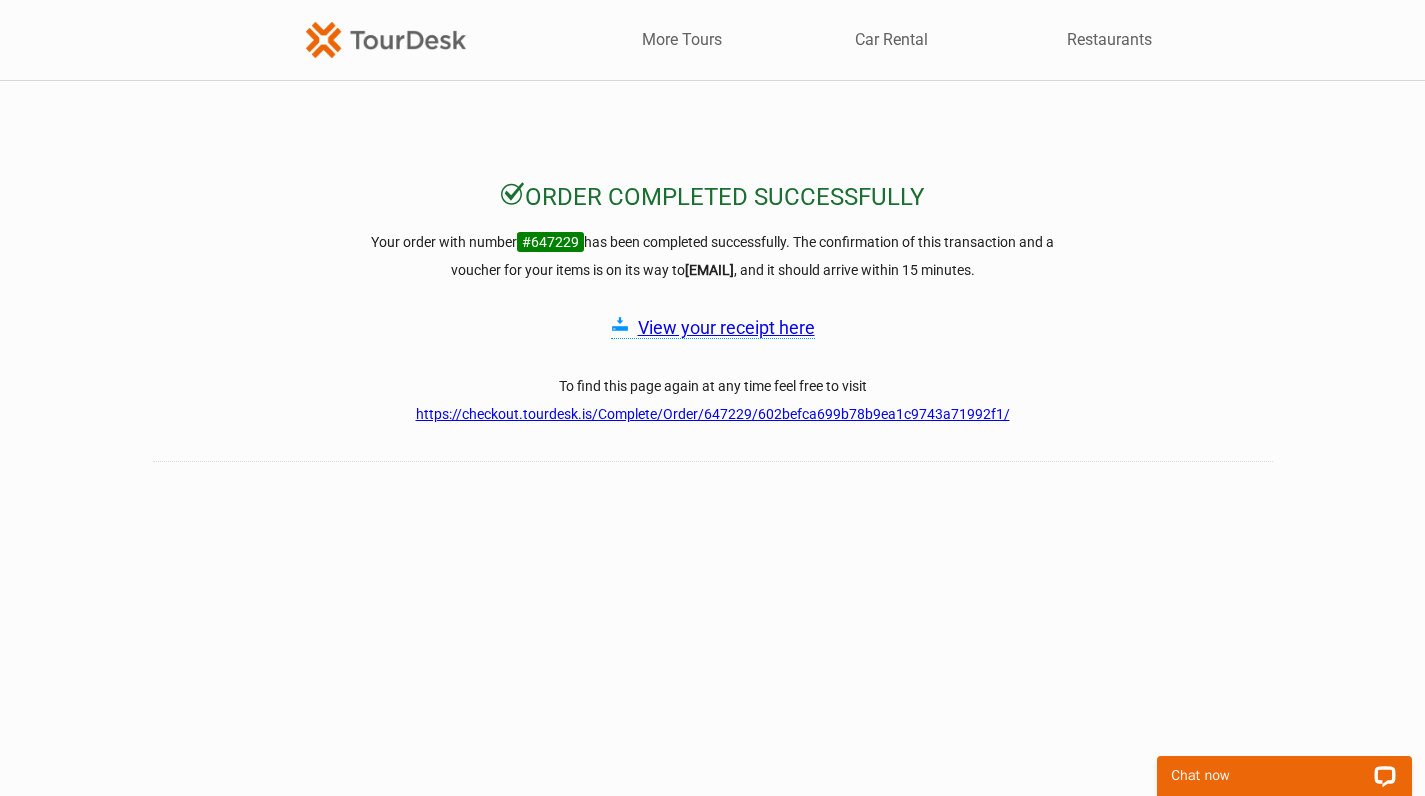 scroll, scrollTop: 0, scrollLeft: 0, axis: both 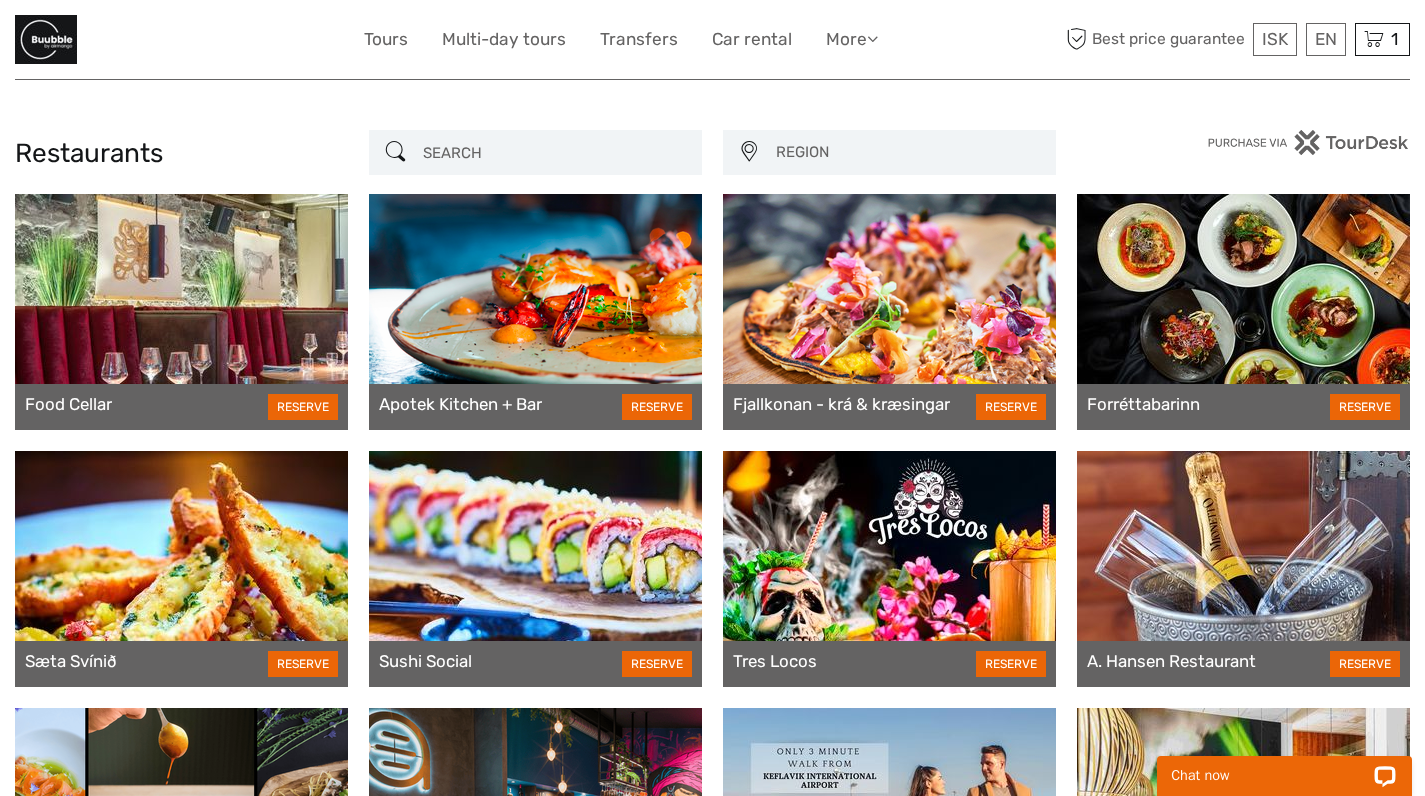 click on "REGION" at bounding box center (906, 152) 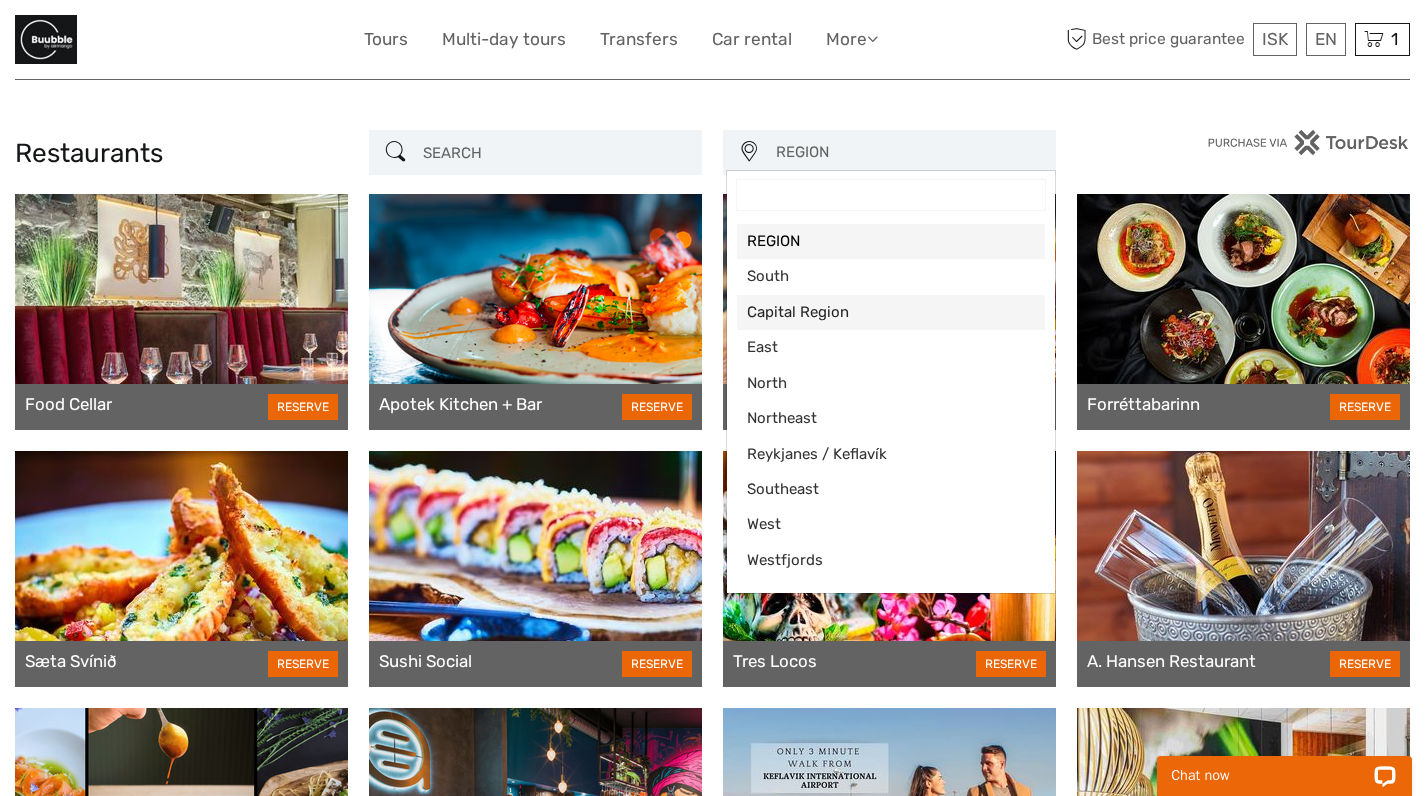 scroll, scrollTop: 0, scrollLeft: 0, axis: both 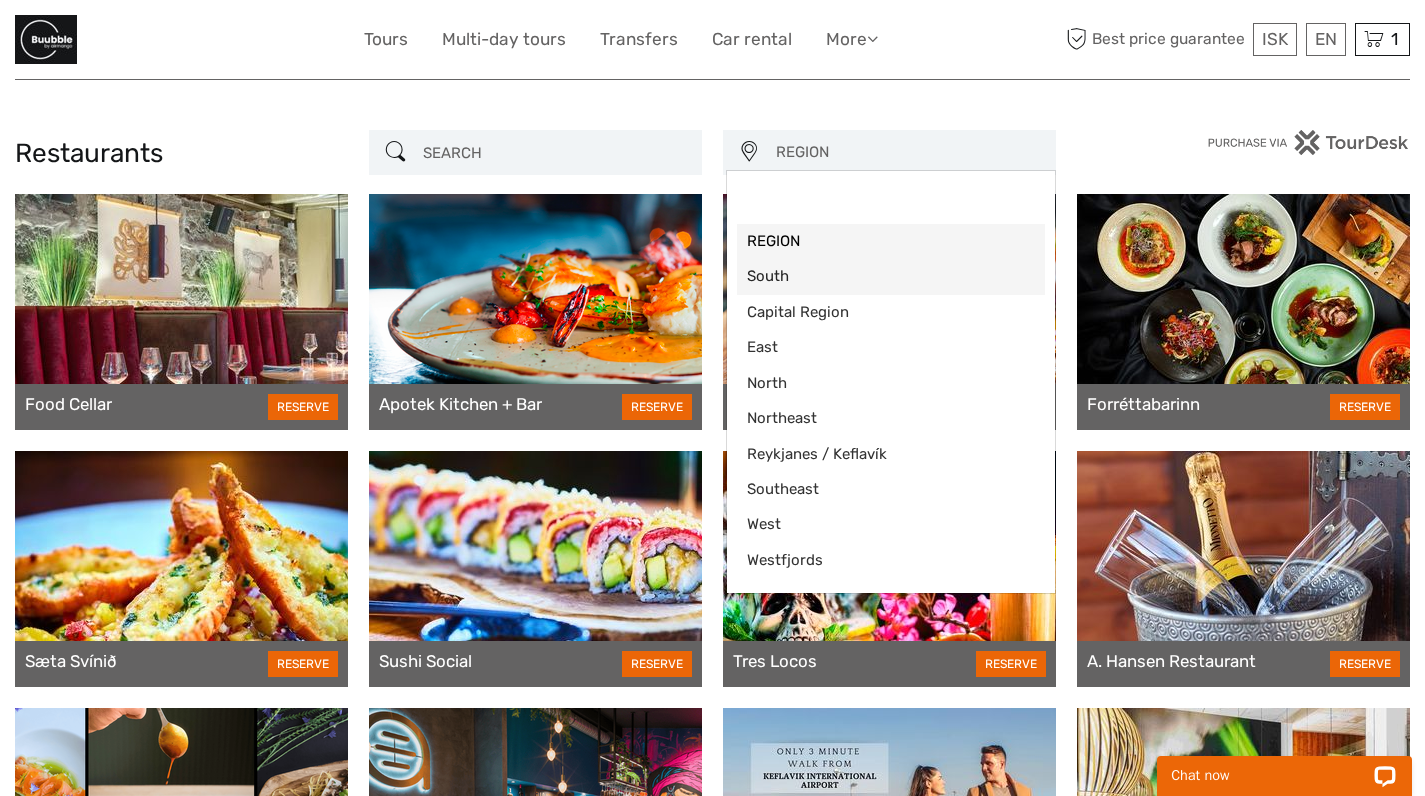 click on "South" at bounding box center [891, 276] 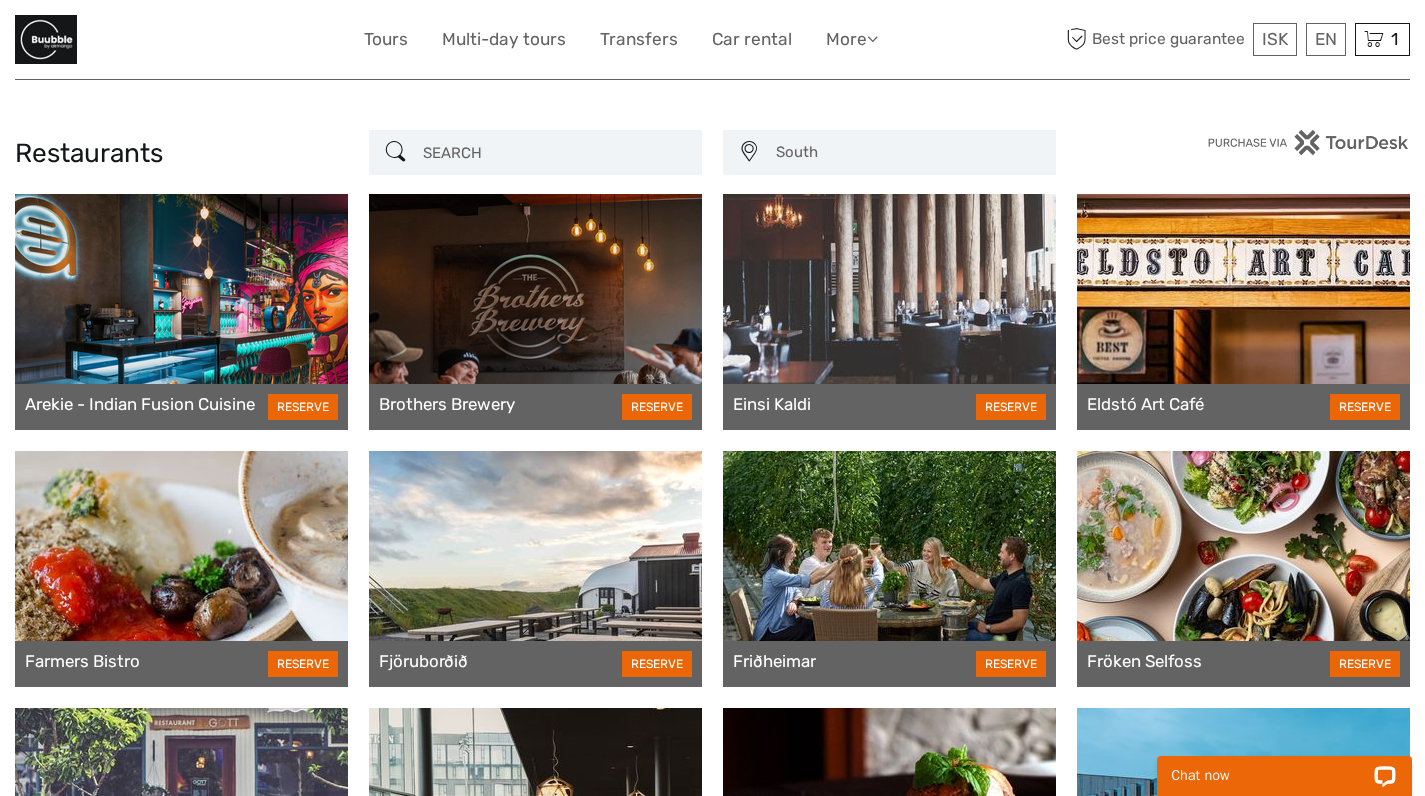 scroll, scrollTop: 0, scrollLeft: 0, axis: both 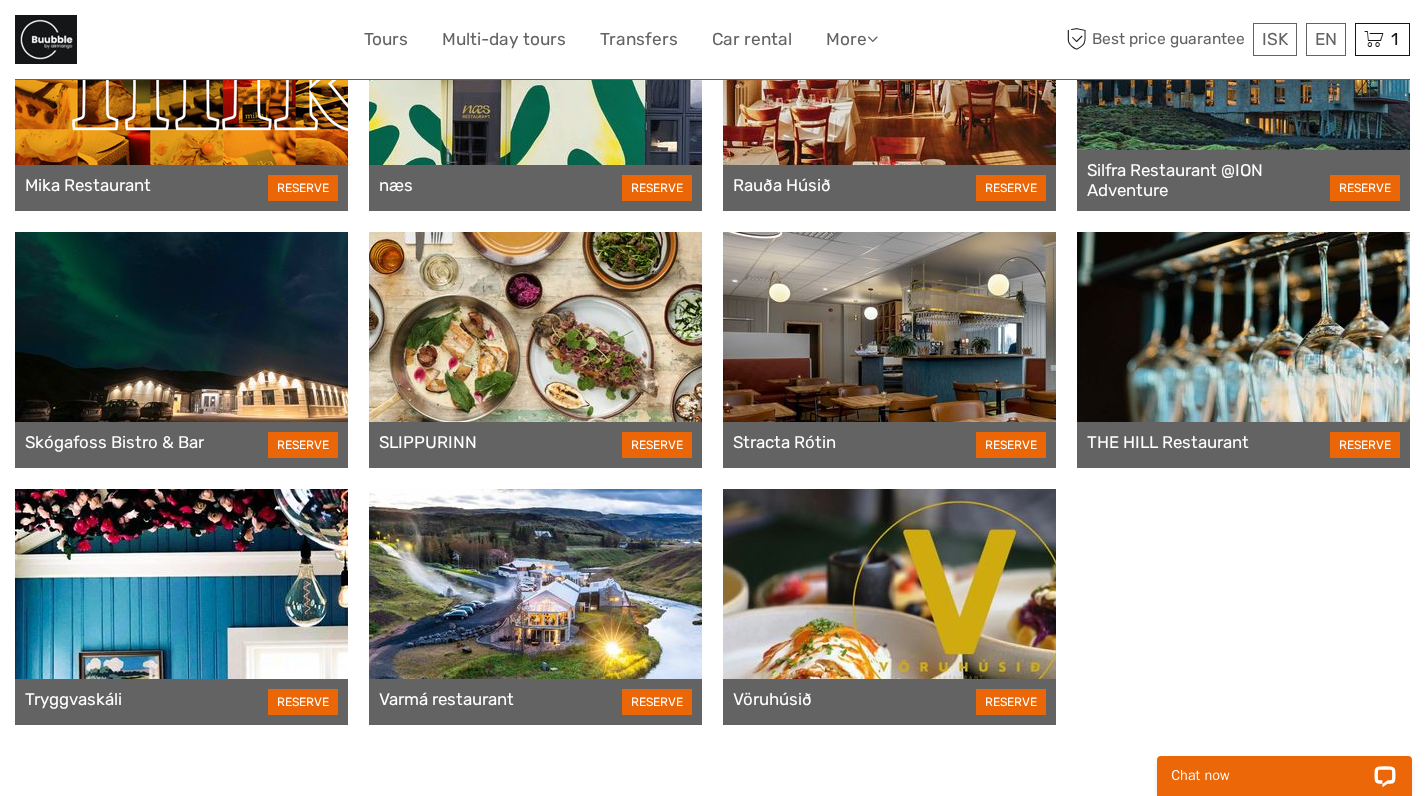 click at bounding box center [535, 607] 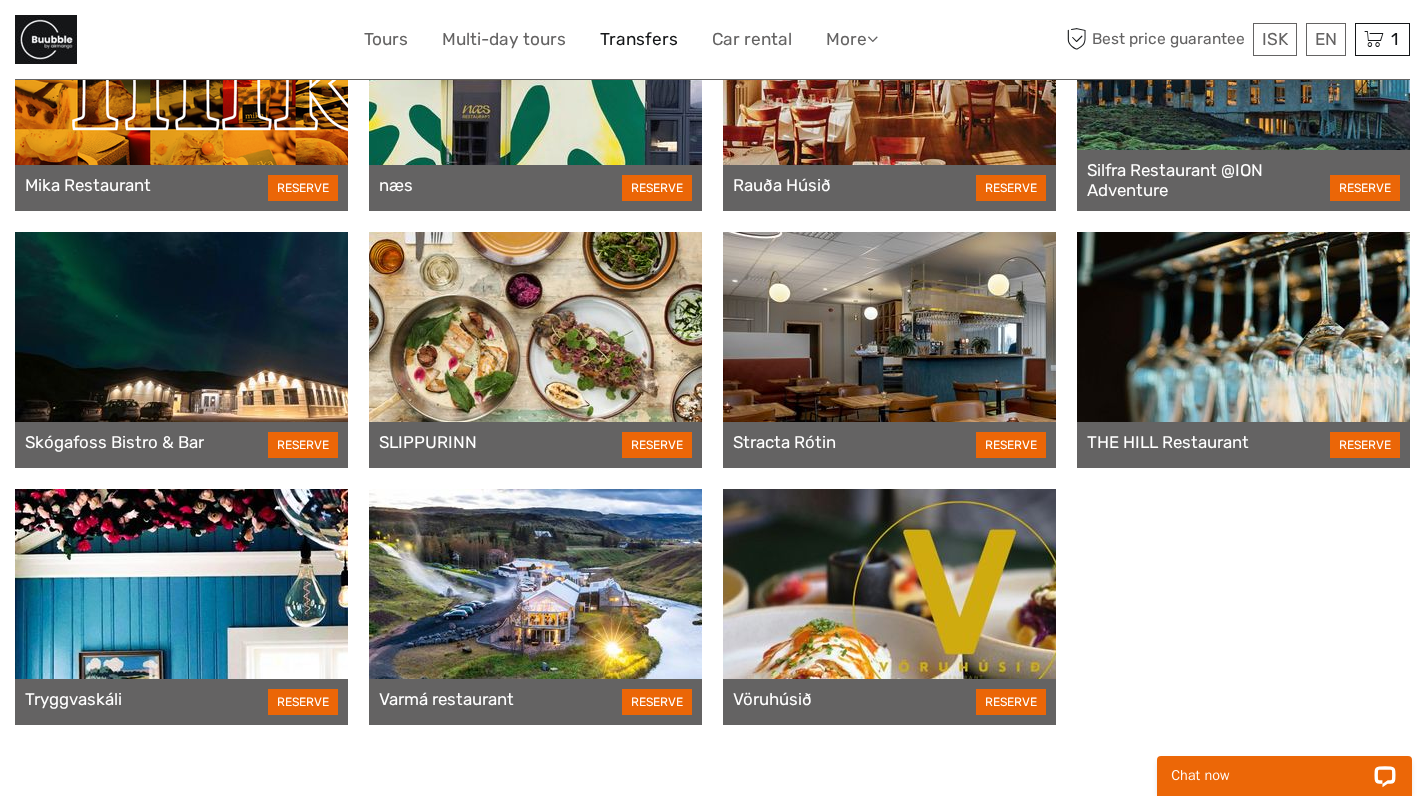 click on "Transfers" at bounding box center [639, 39] 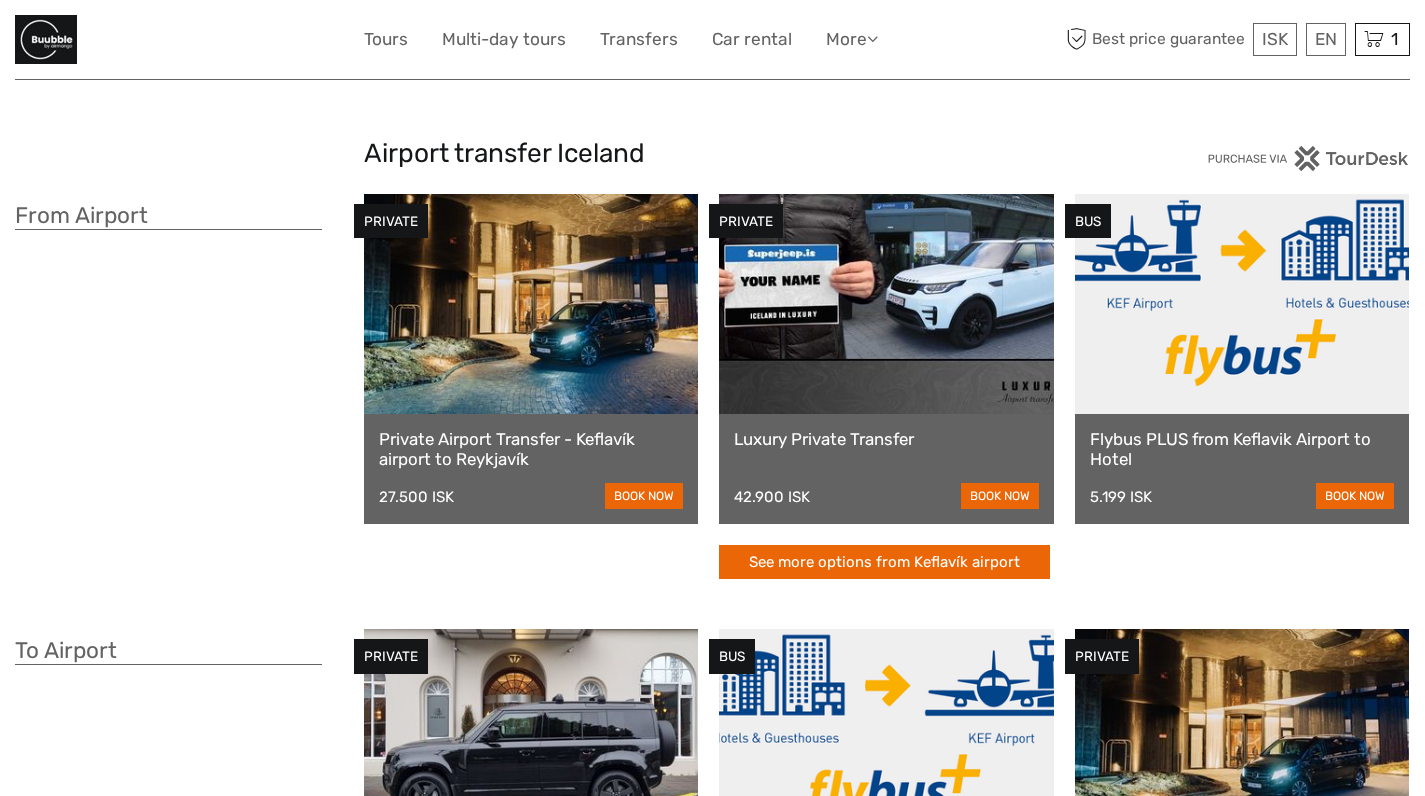 scroll, scrollTop: 0, scrollLeft: 0, axis: both 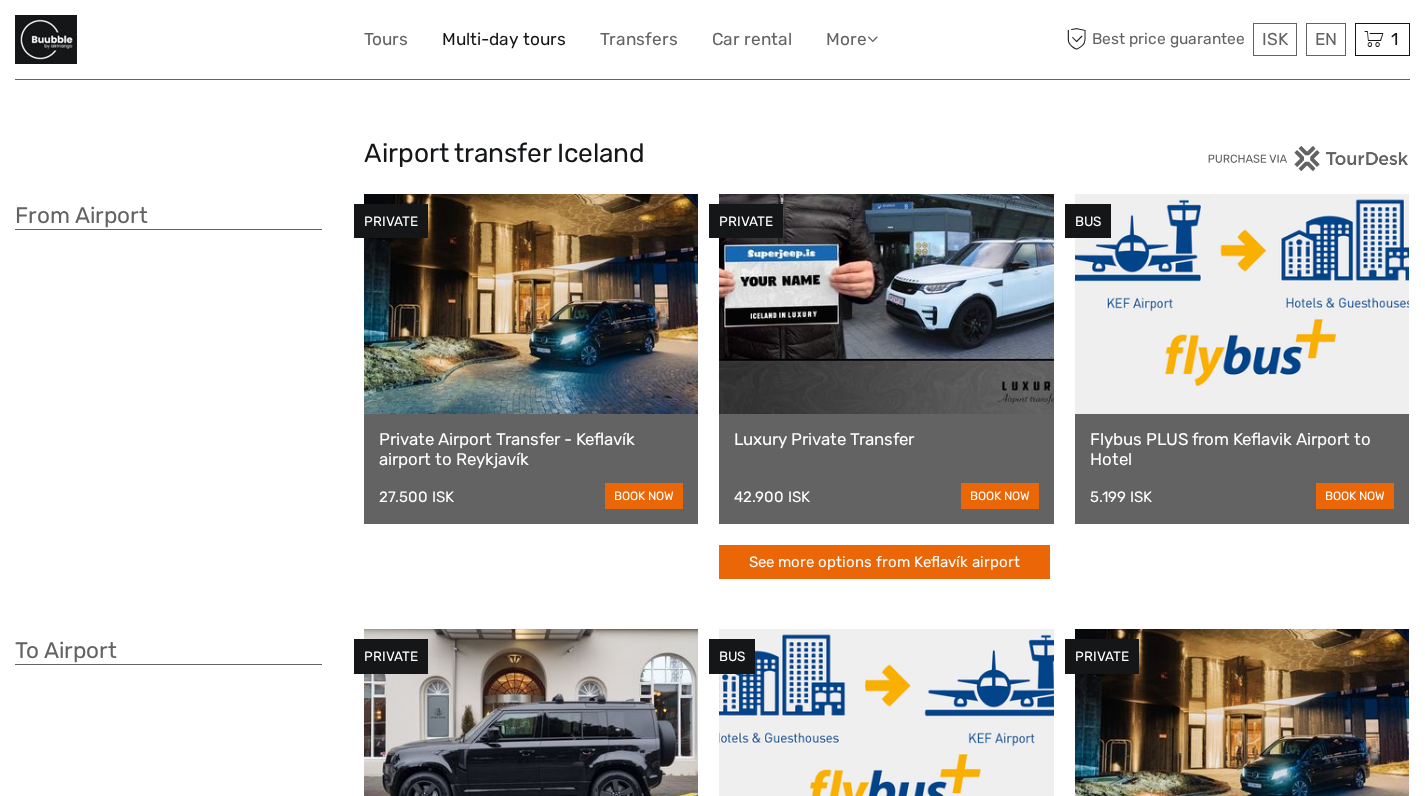 click on "Multi-day tours" at bounding box center [504, 39] 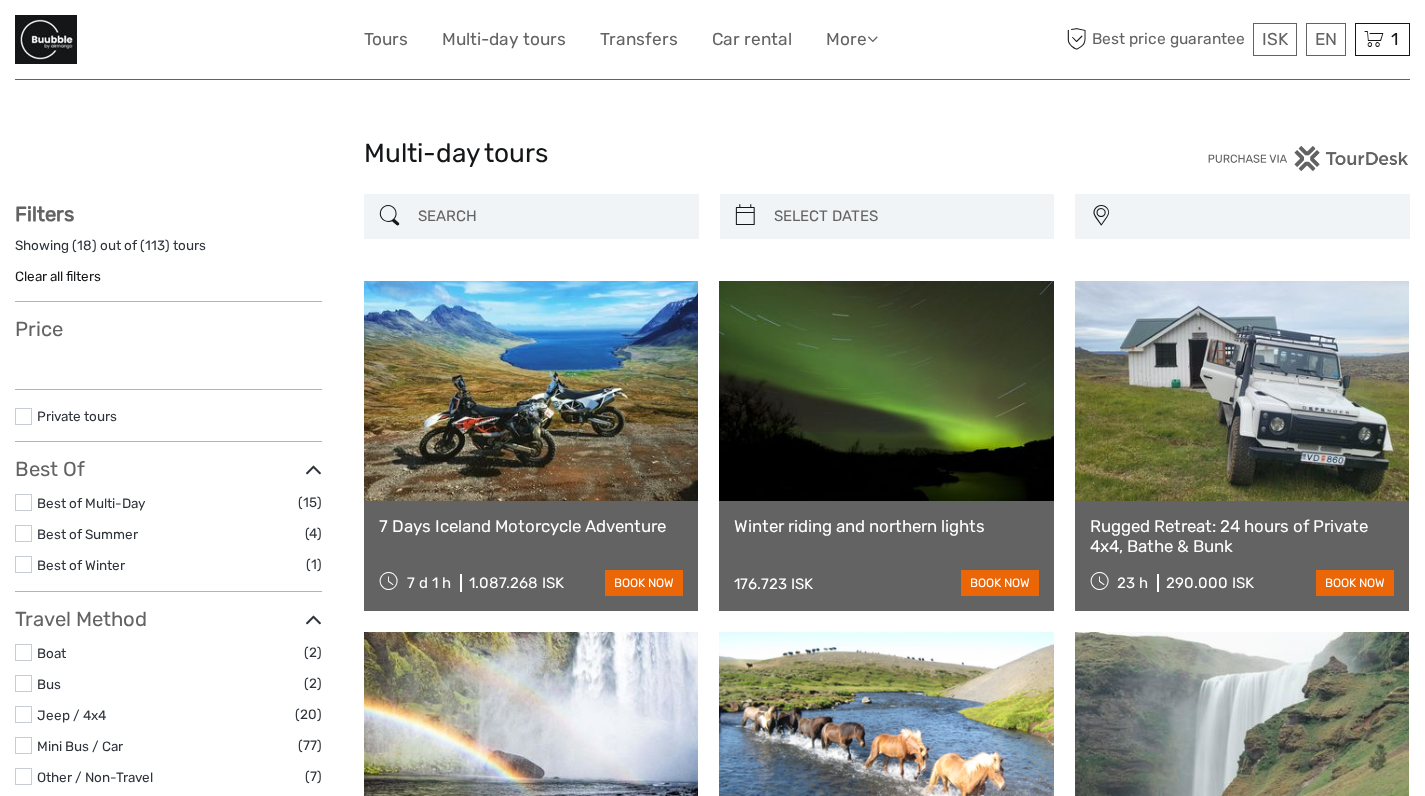 select 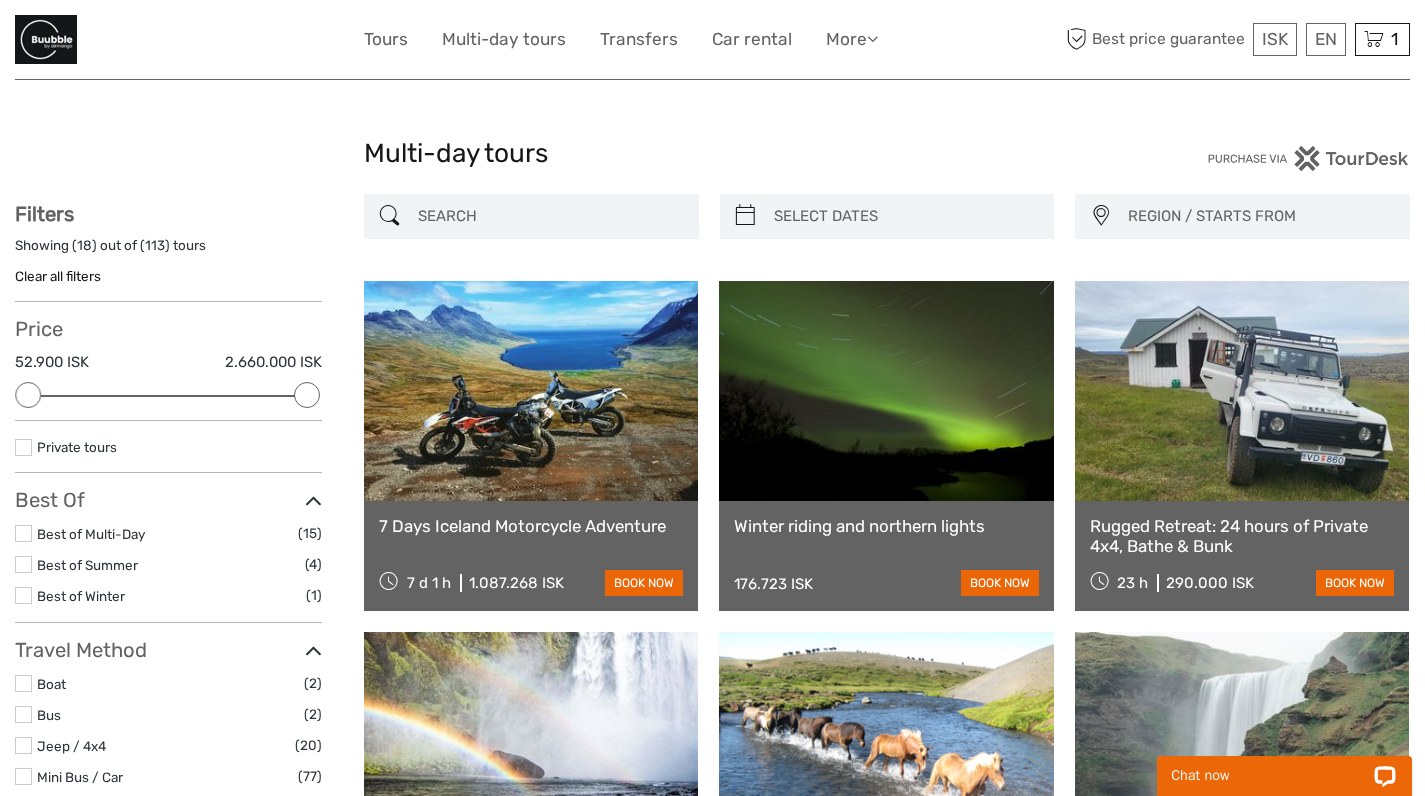 scroll, scrollTop: 0, scrollLeft: 0, axis: both 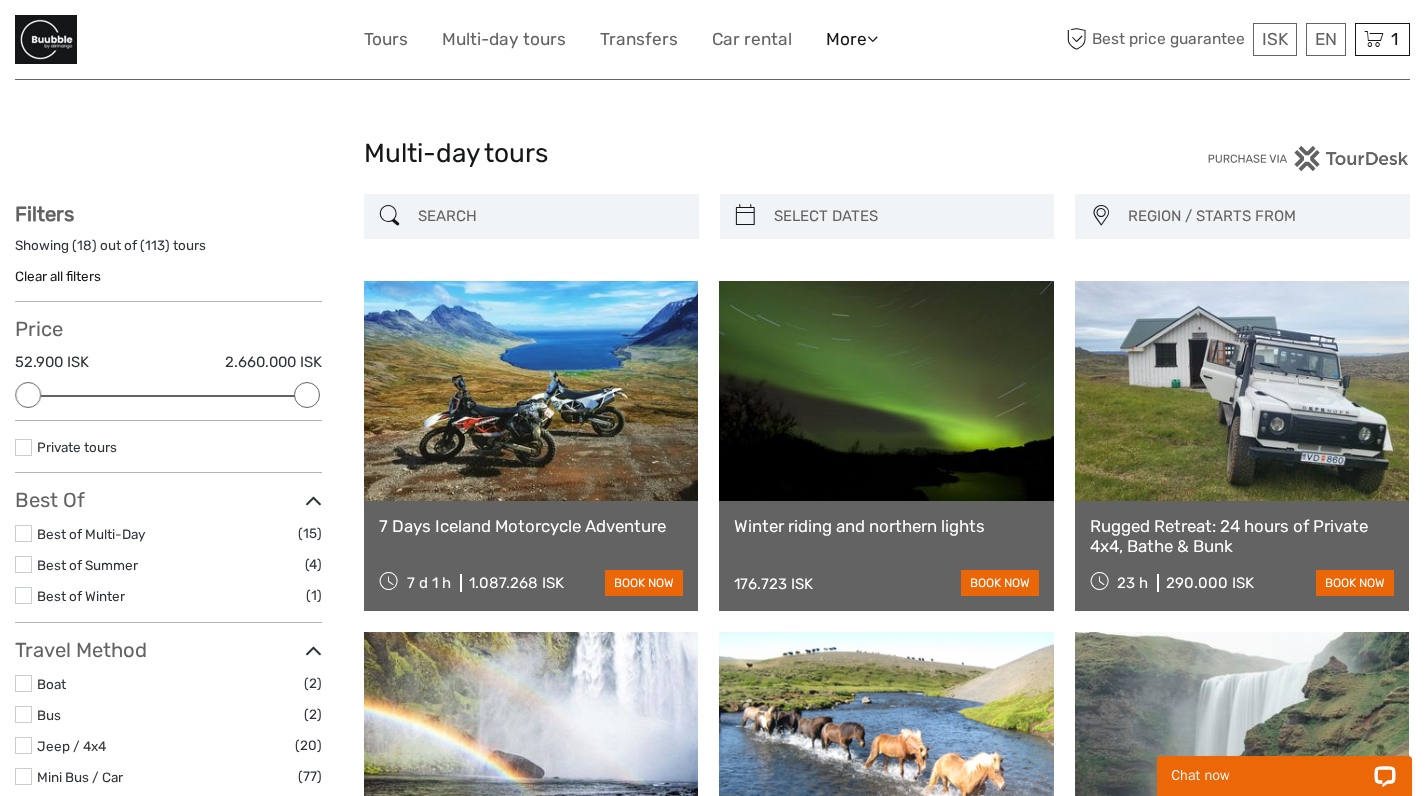 click on "More" at bounding box center (852, 39) 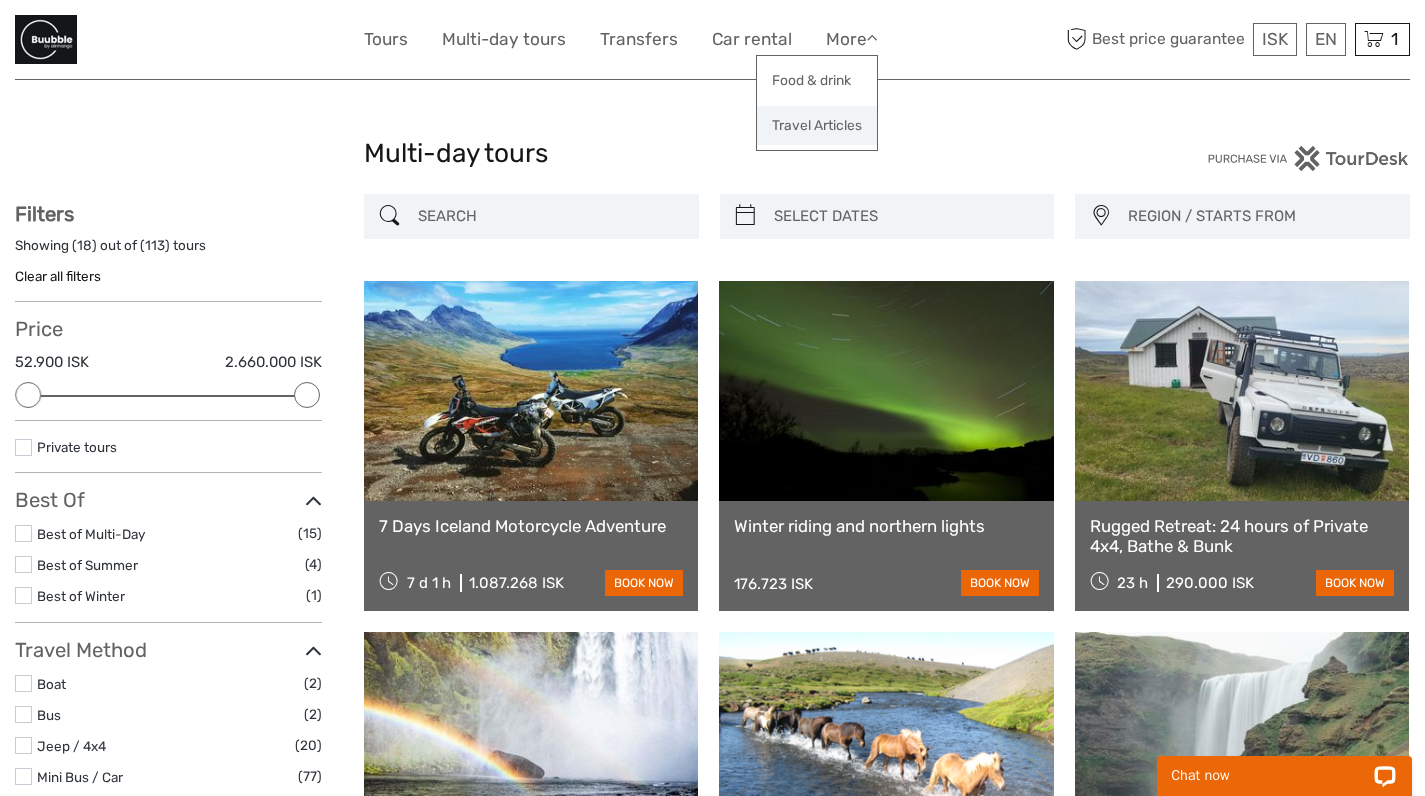 click on "Travel Articles" at bounding box center [817, 125] 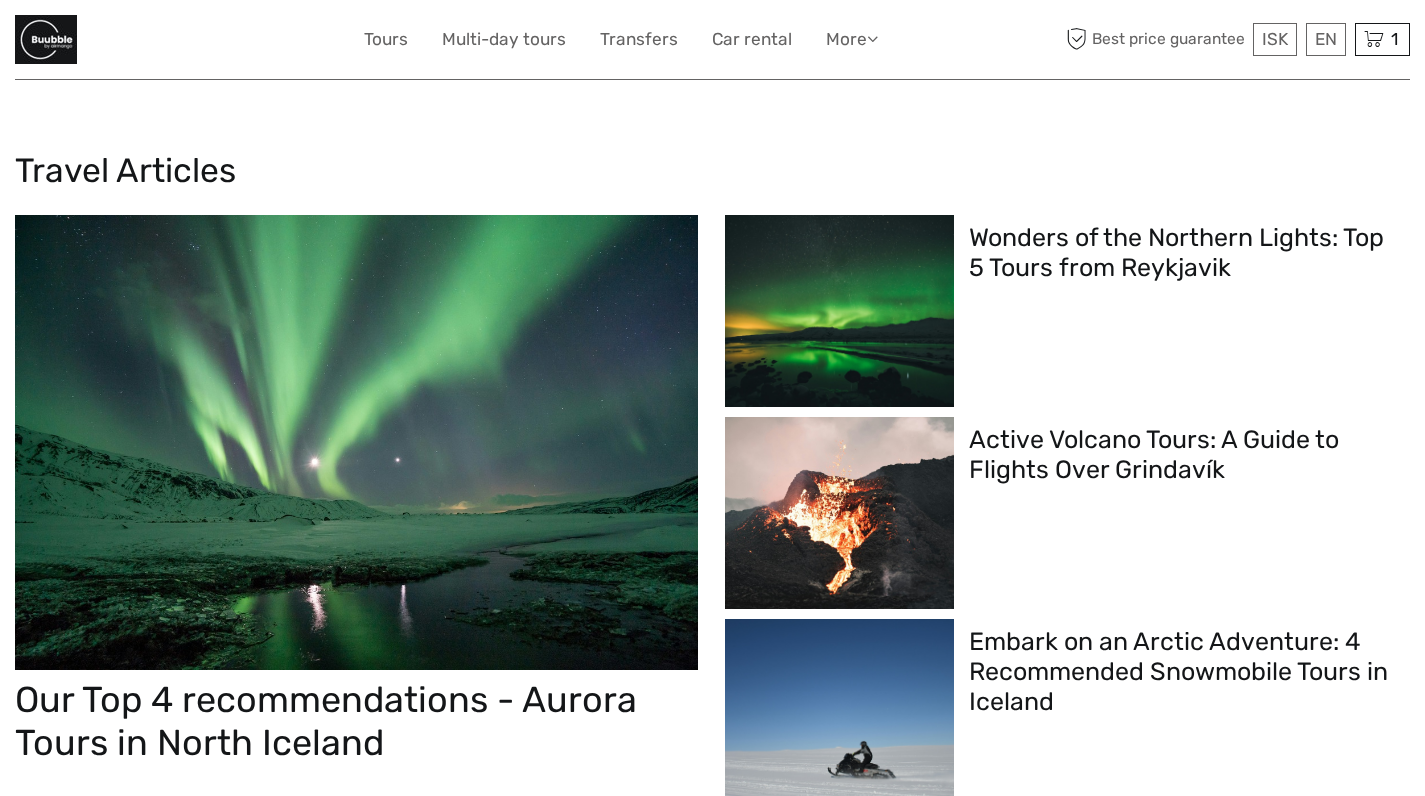 scroll, scrollTop: 0, scrollLeft: 0, axis: both 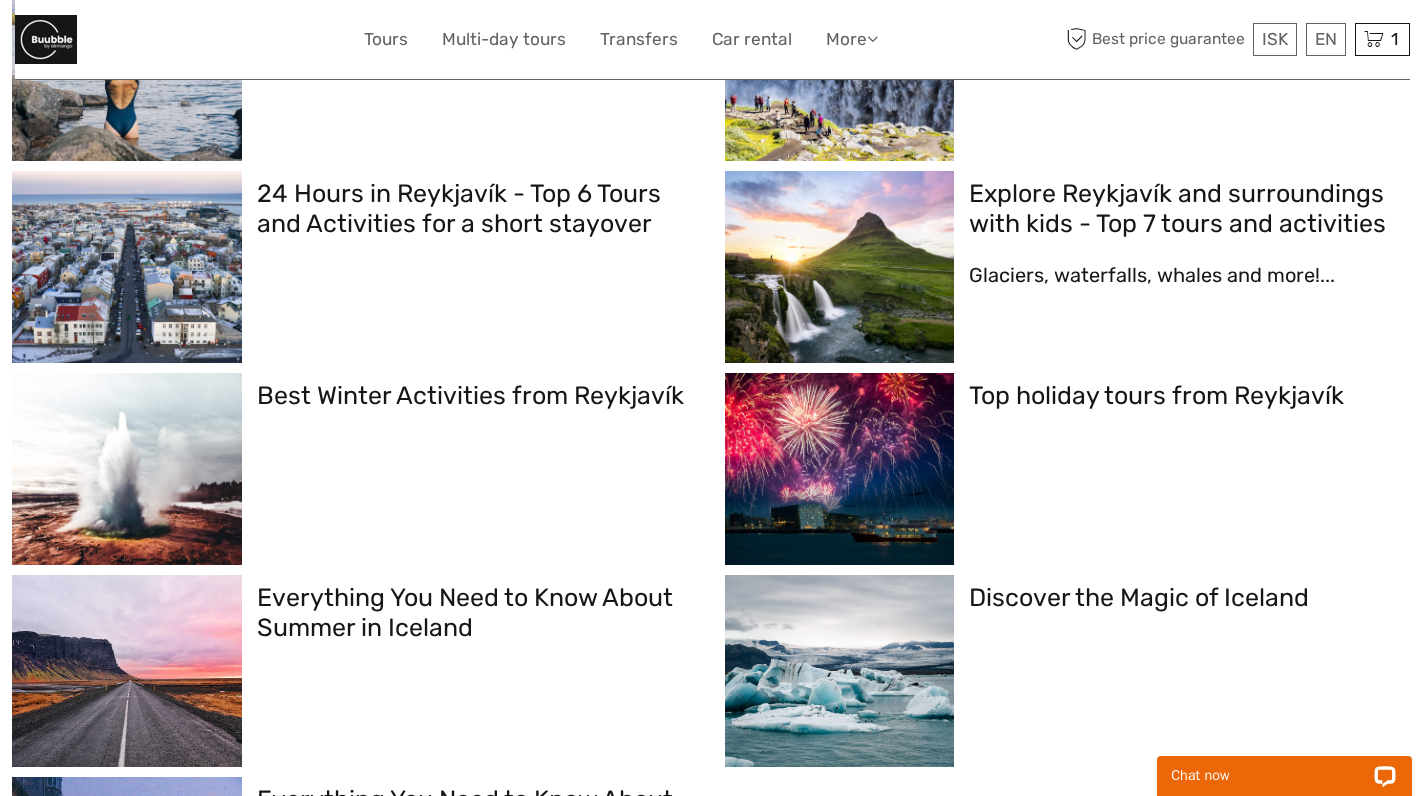 click on "Everything You Need to Know About Summer in Iceland" at bounding box center (471, 613) 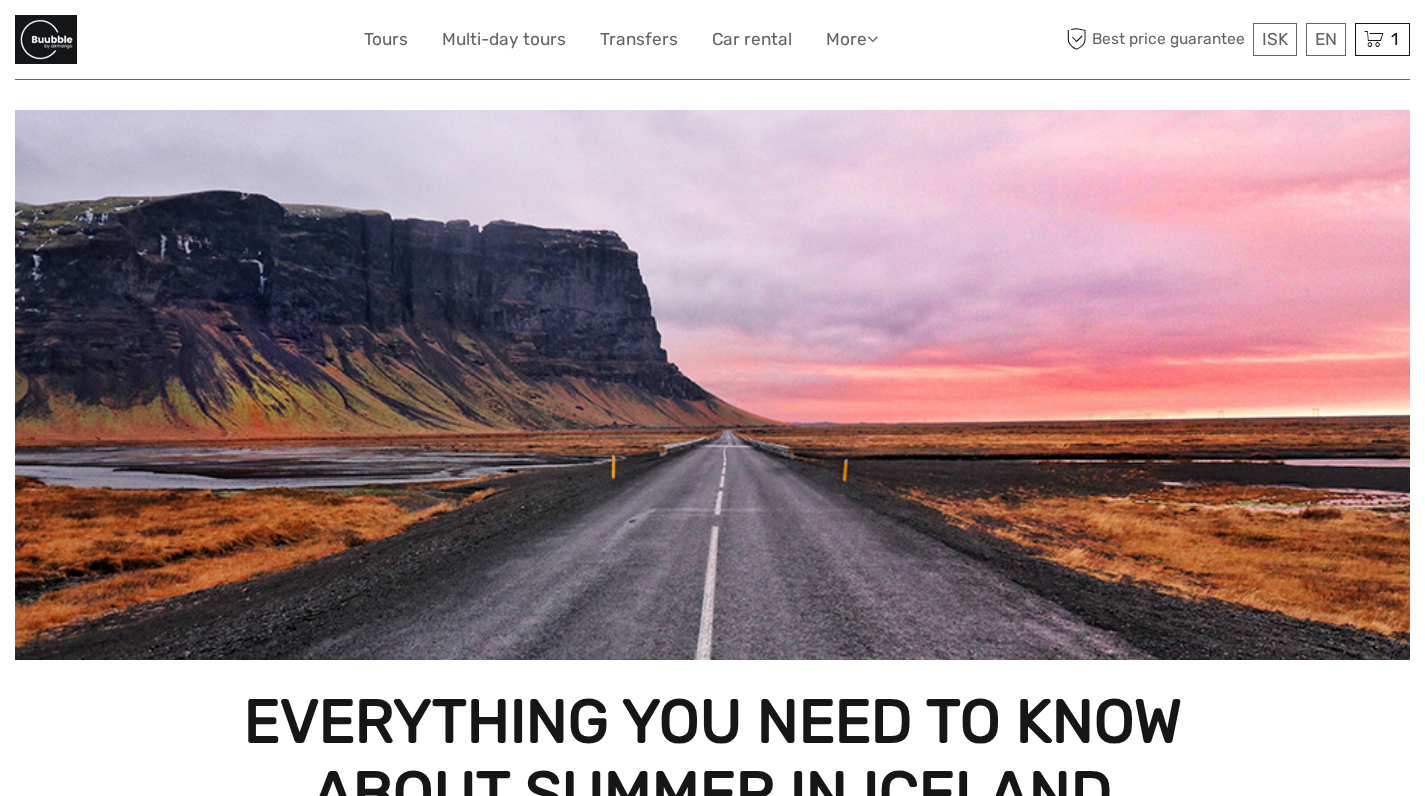 scroll, scrollTop: 38, scrollLeft: 0, axis: vertical 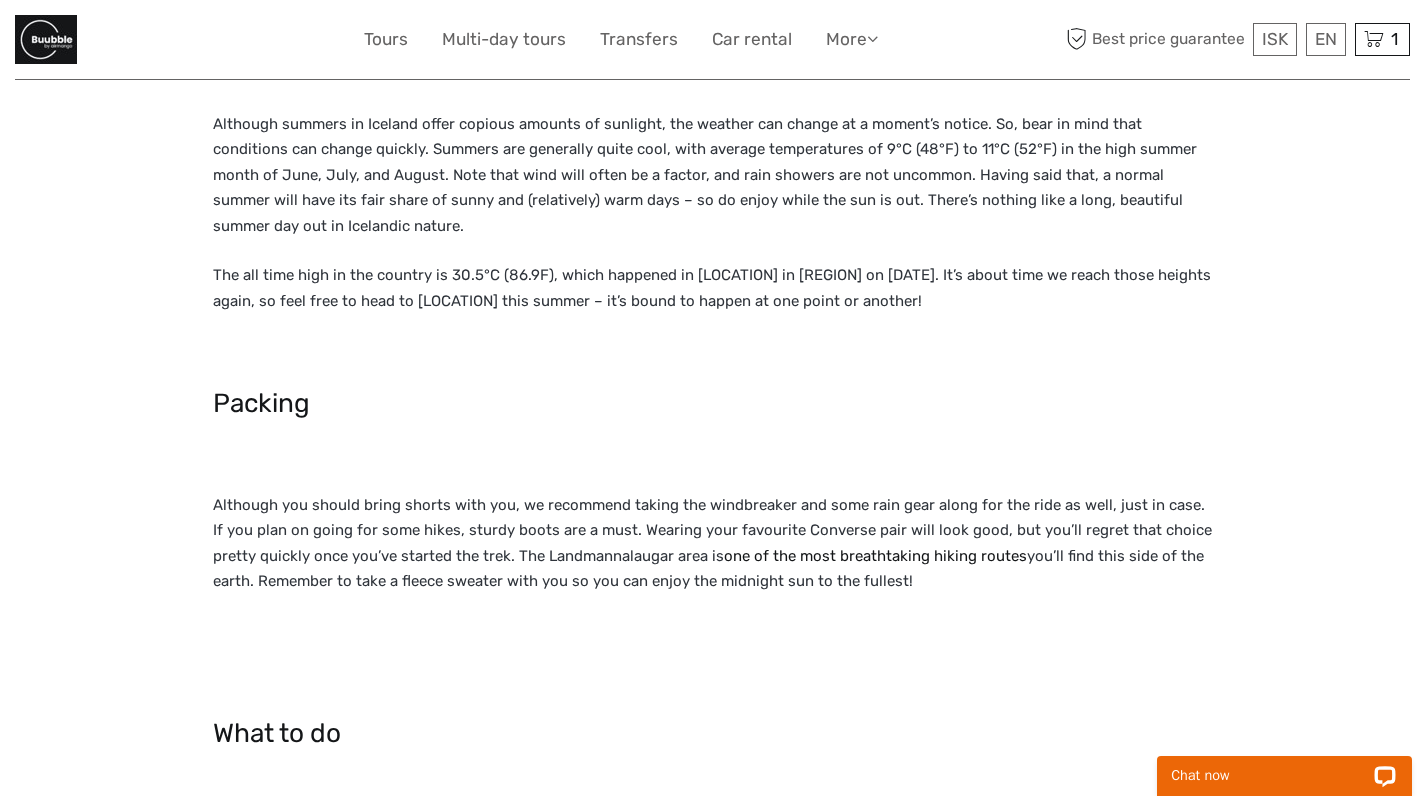 click at bounding box center [46, 39] 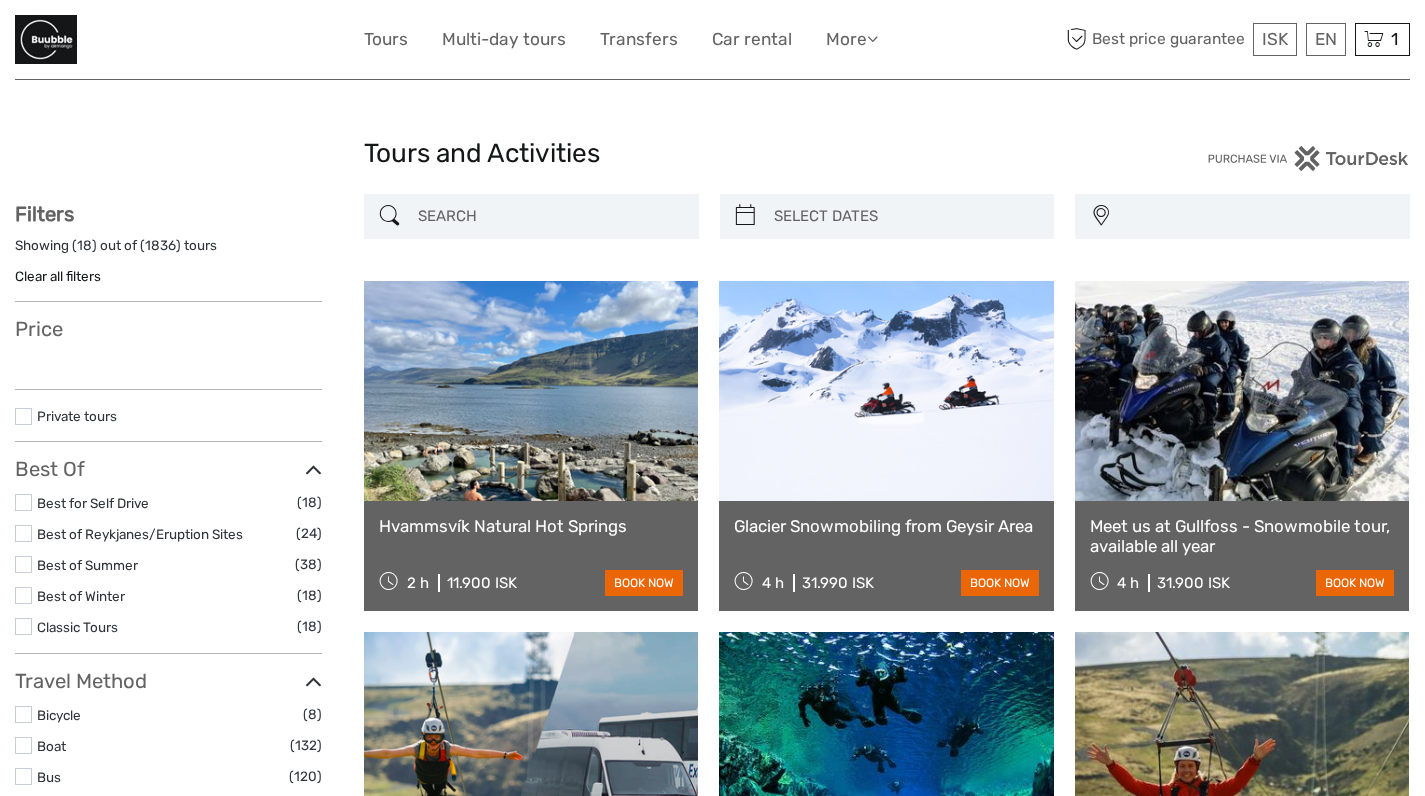 select 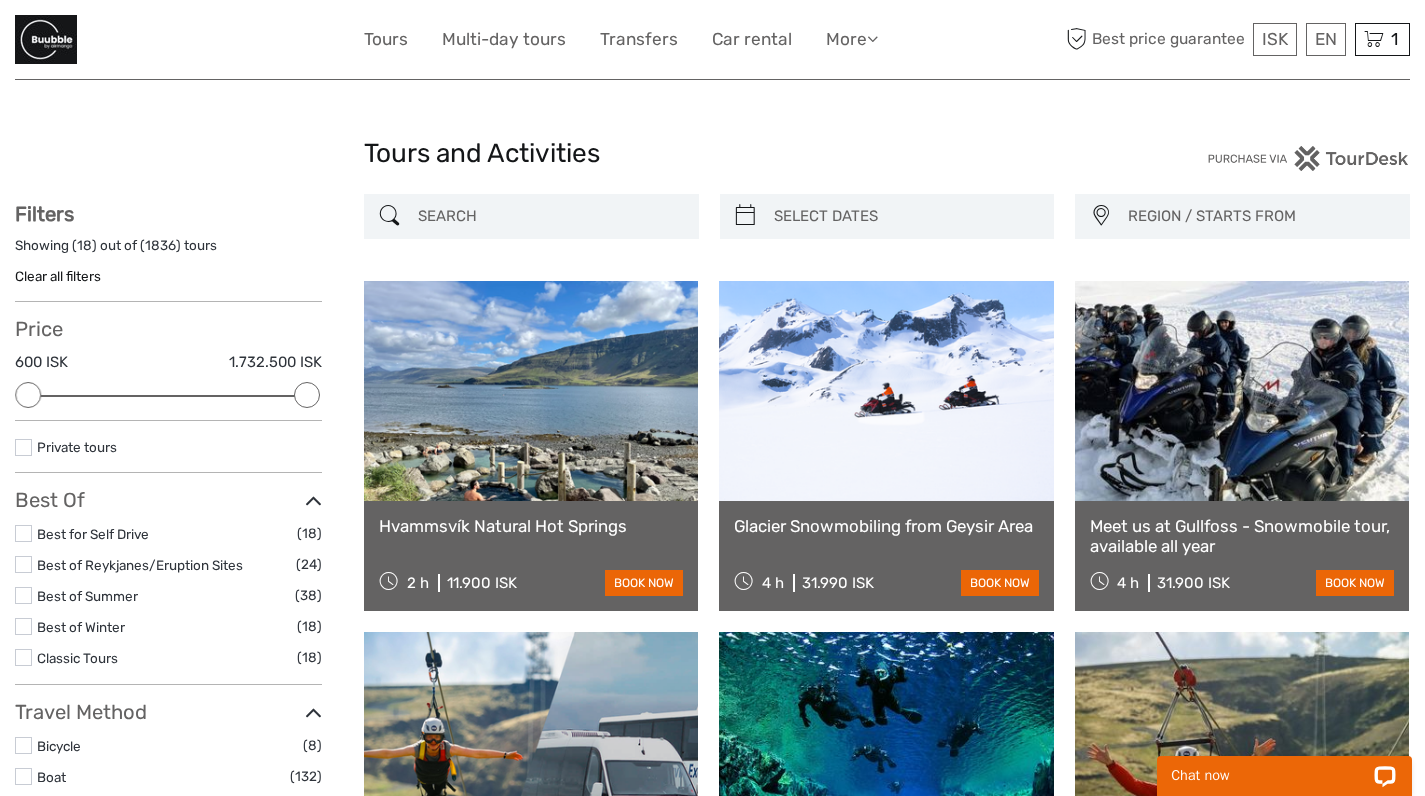 scroll, scrollTop: 0, scrollLeft: 0, axis: both 